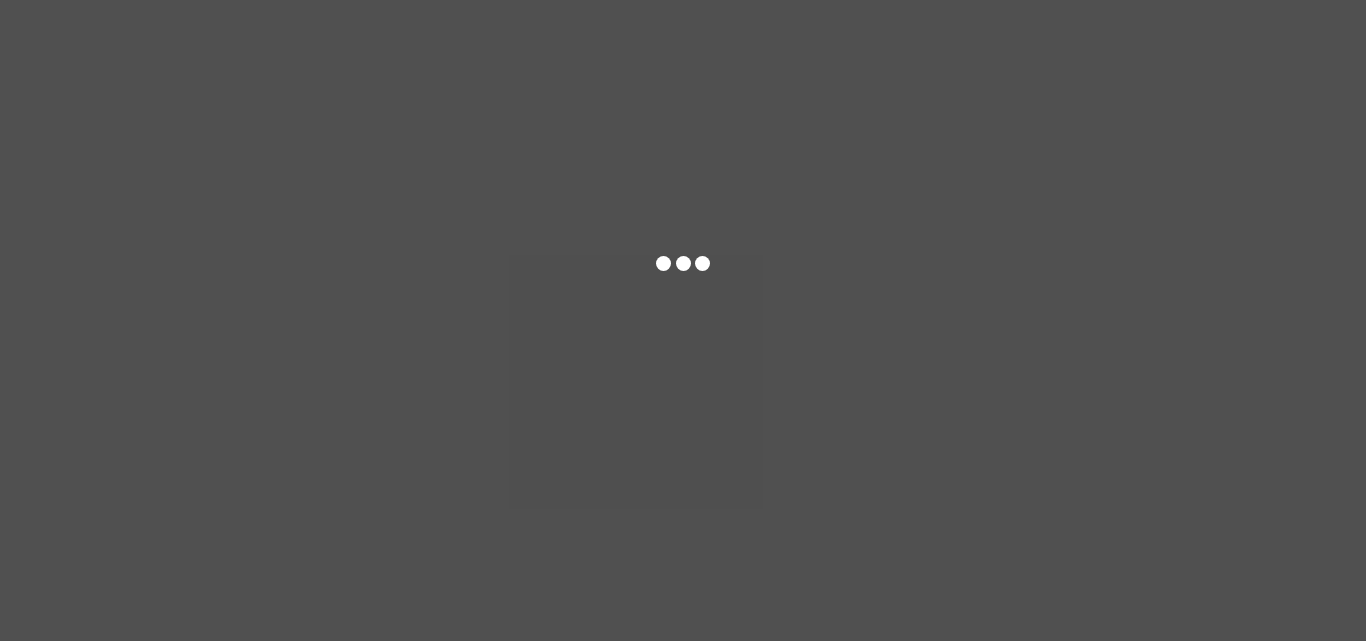 scroll, scrollTop: 0, scrollLeft: 0, axis: both 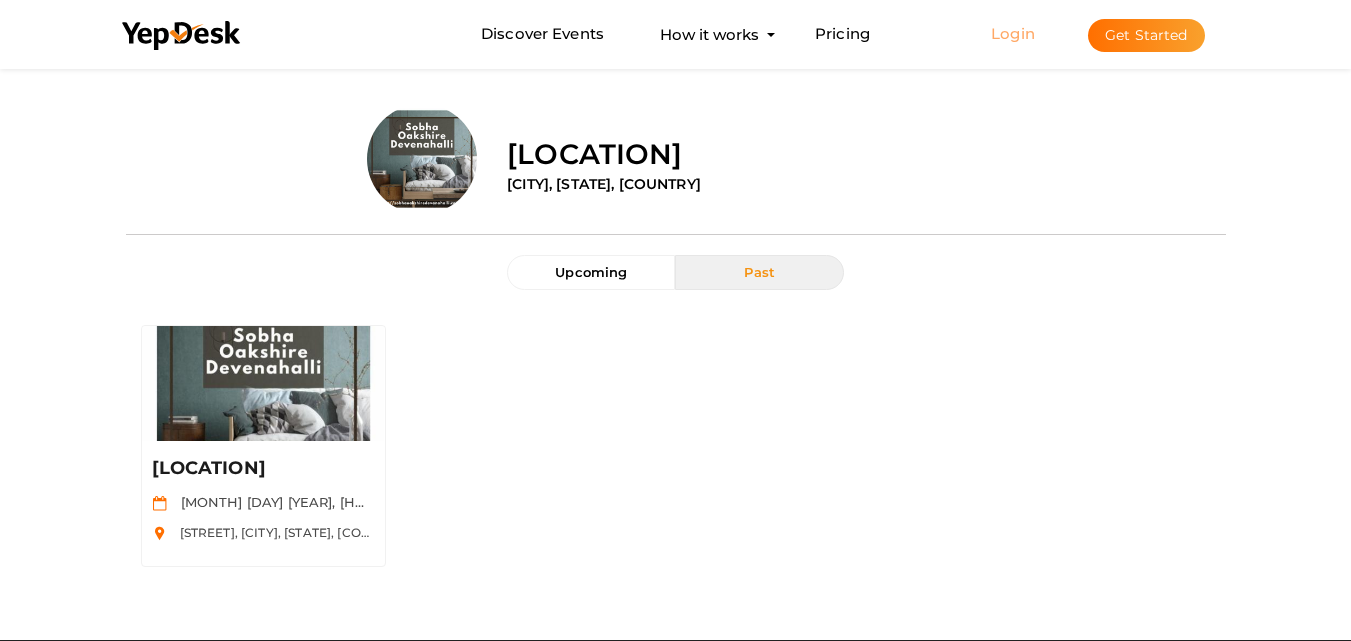 click on "Login" at bounding box center [1013, 33] 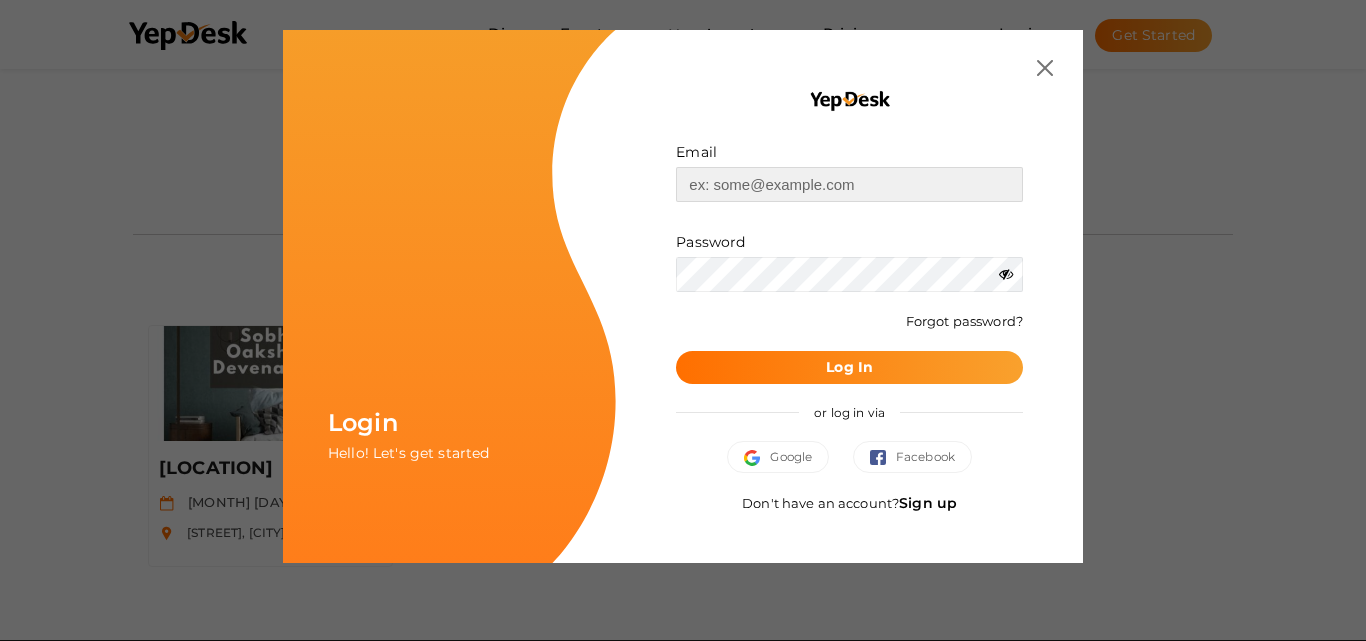 click at bounding box center (849, 184) 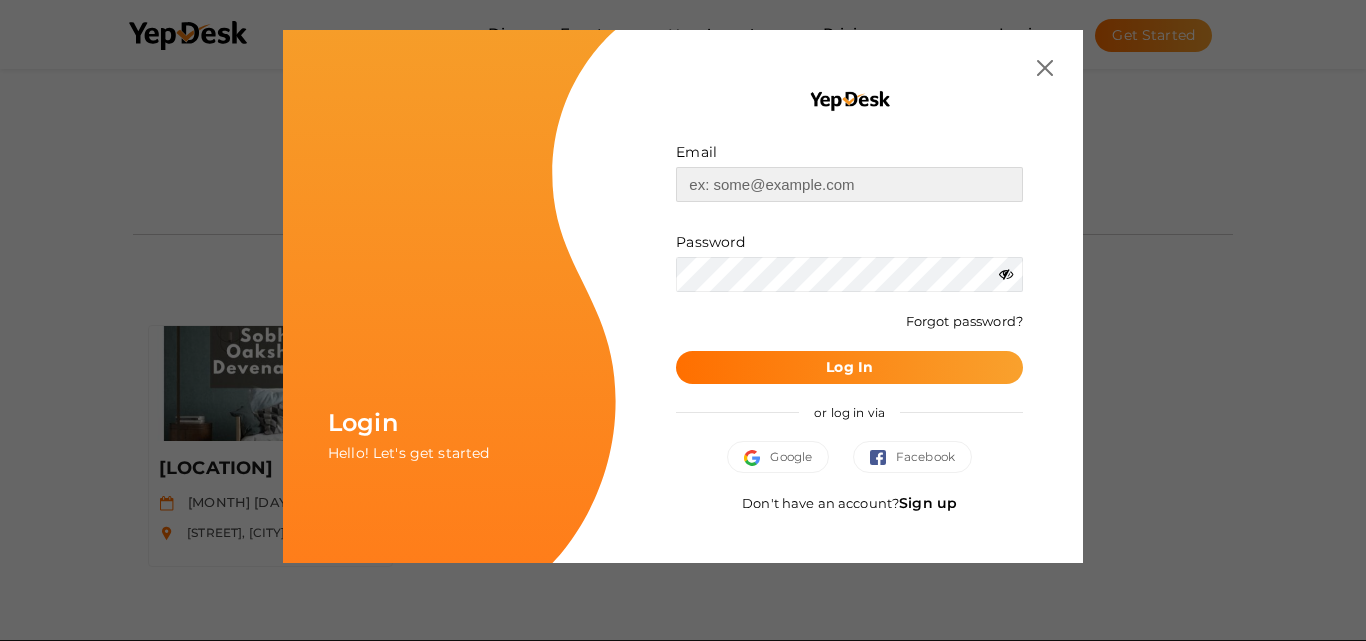type on "aarti.webinatdigitalindia@gmail.com" 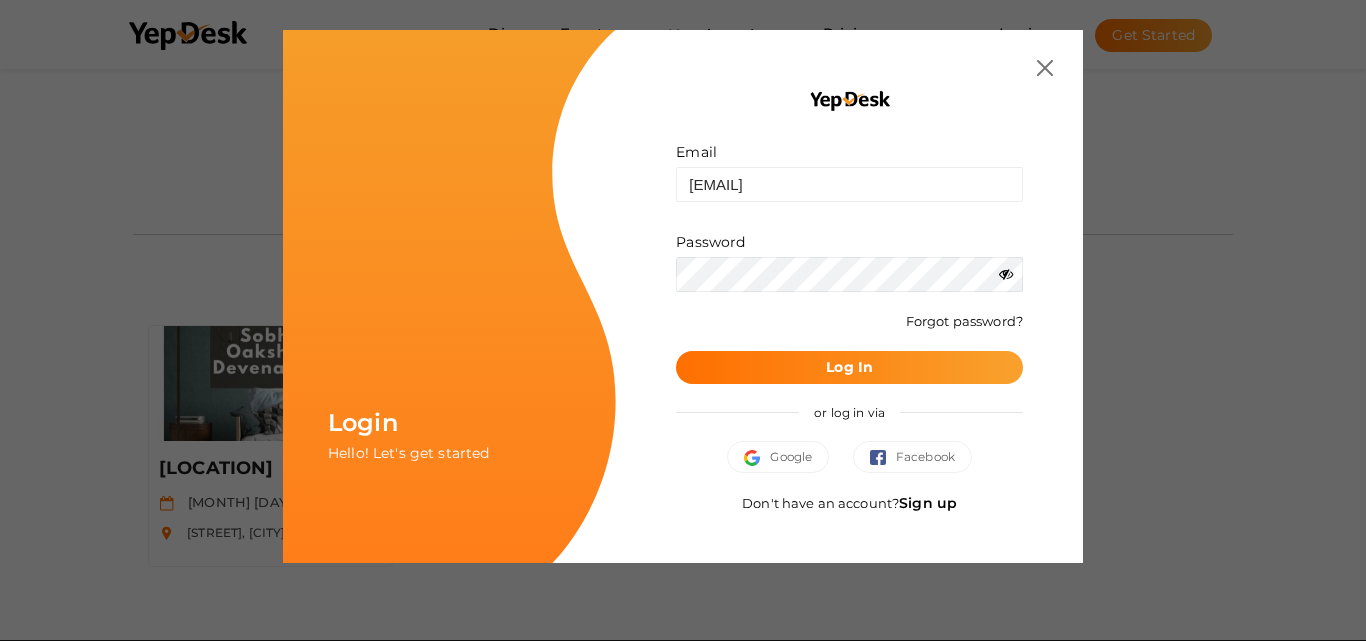 click at bounding box center [1006, 274] 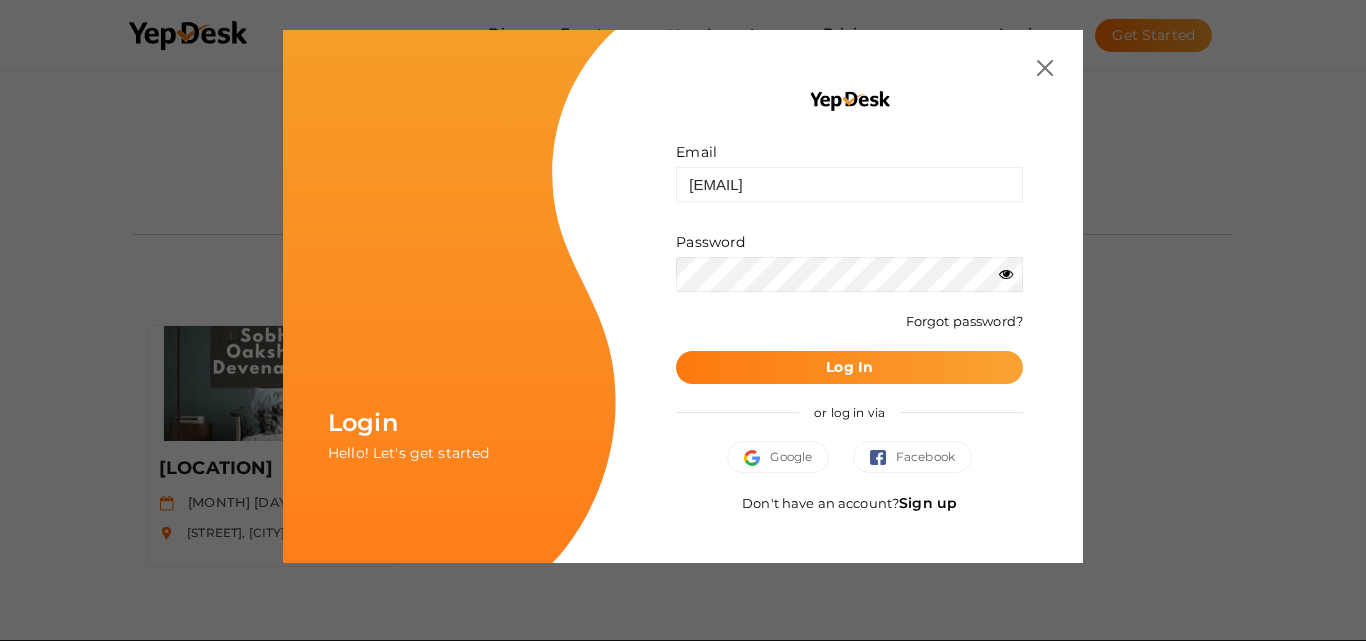 click on "Log In" at bounding box center (849, 367) 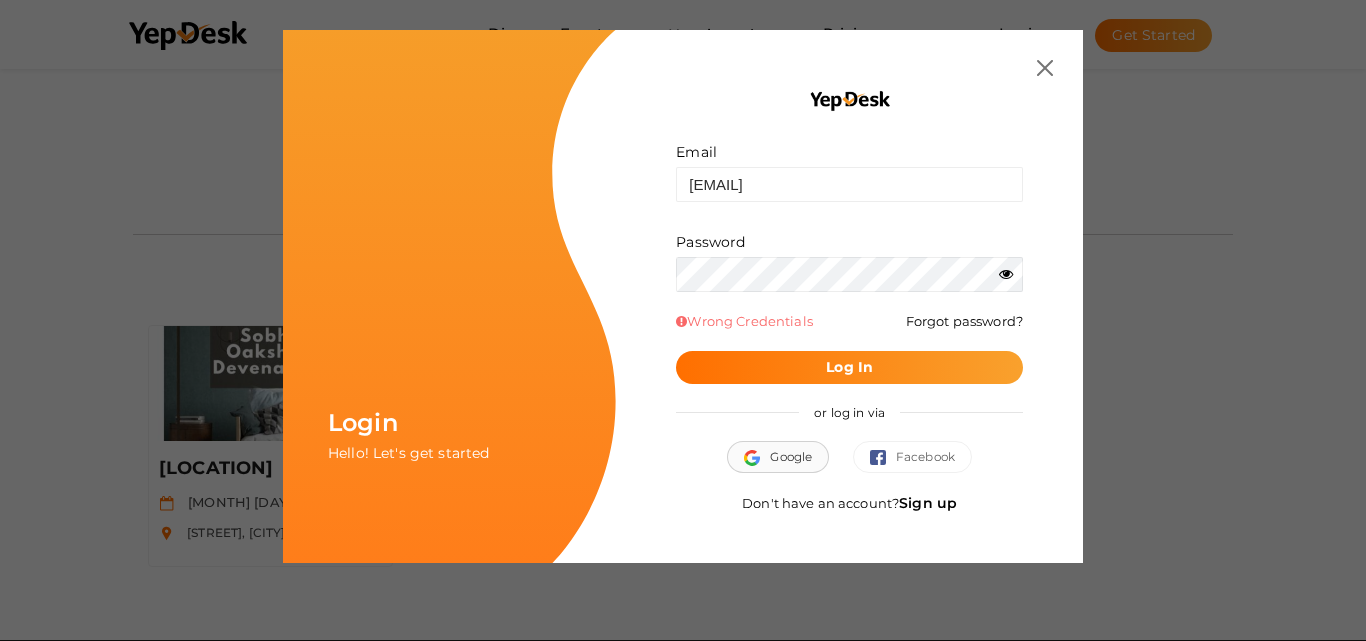 click on "Google" at bounding box center (778, 457) 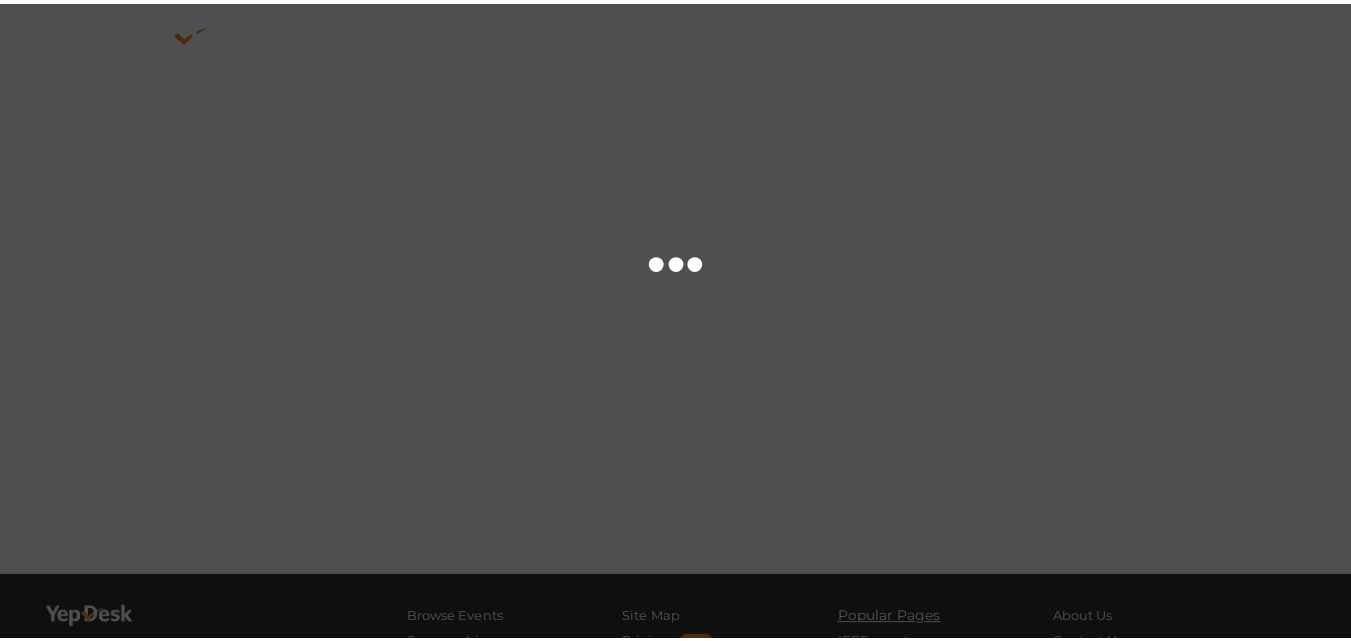 scroll, scrollTop: 0, scrollLeft: 0, axis: both 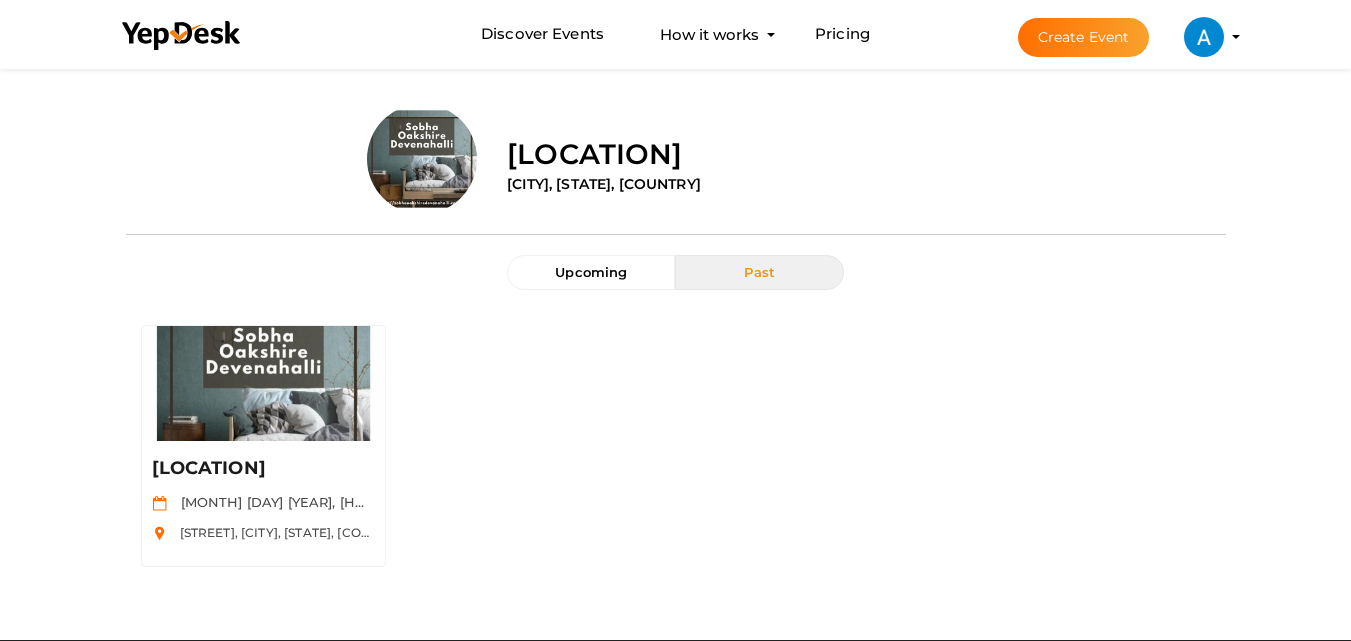 click on "[FIRST] [LAST]
[USERNAME]@[example.com]
Personal Profile
My Events
Admin
Switch Profile
Create New Profile
Manage Profile" at bounding box center [1204, 37] 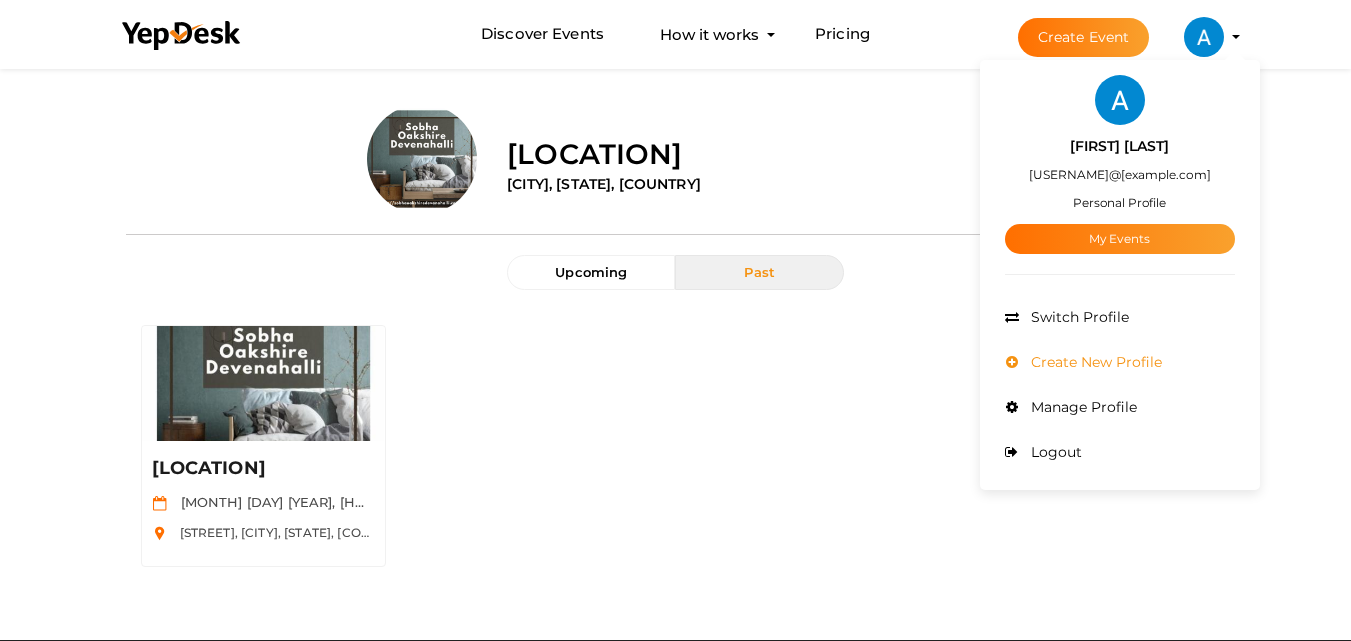 click on "Create New Profile" at bounding box center [1094, 362] 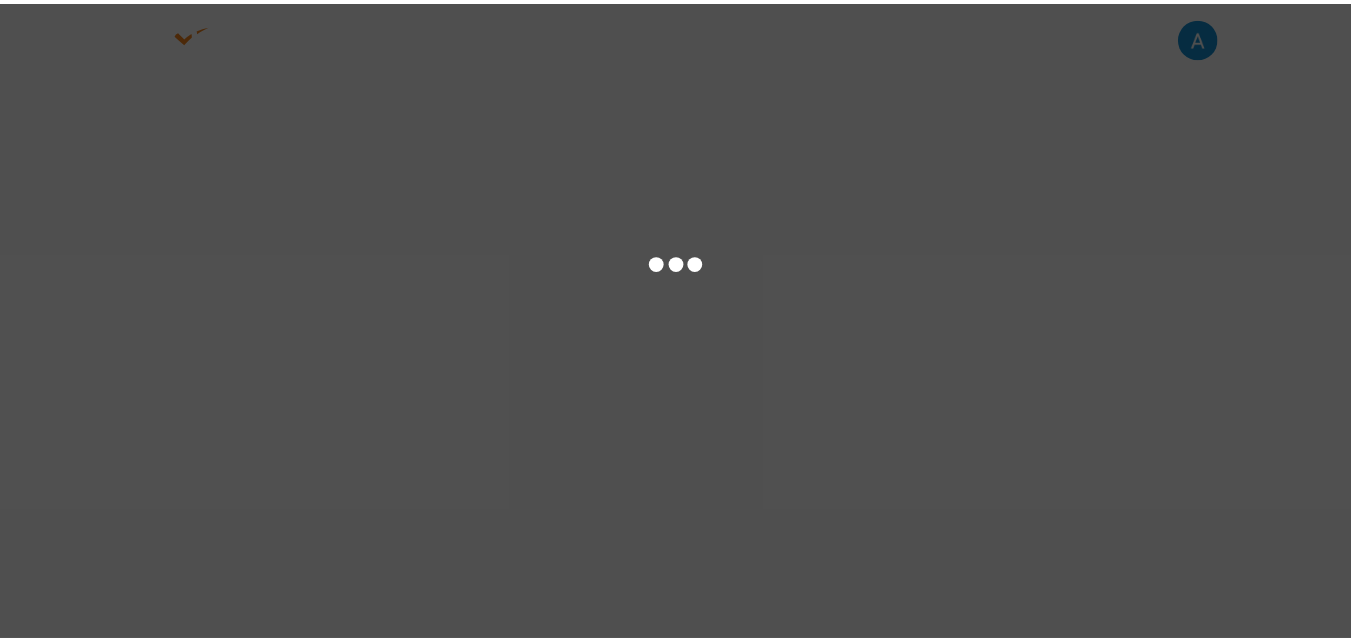 scroll, scrollTop: 0, scrollLeft: 0, axis: both 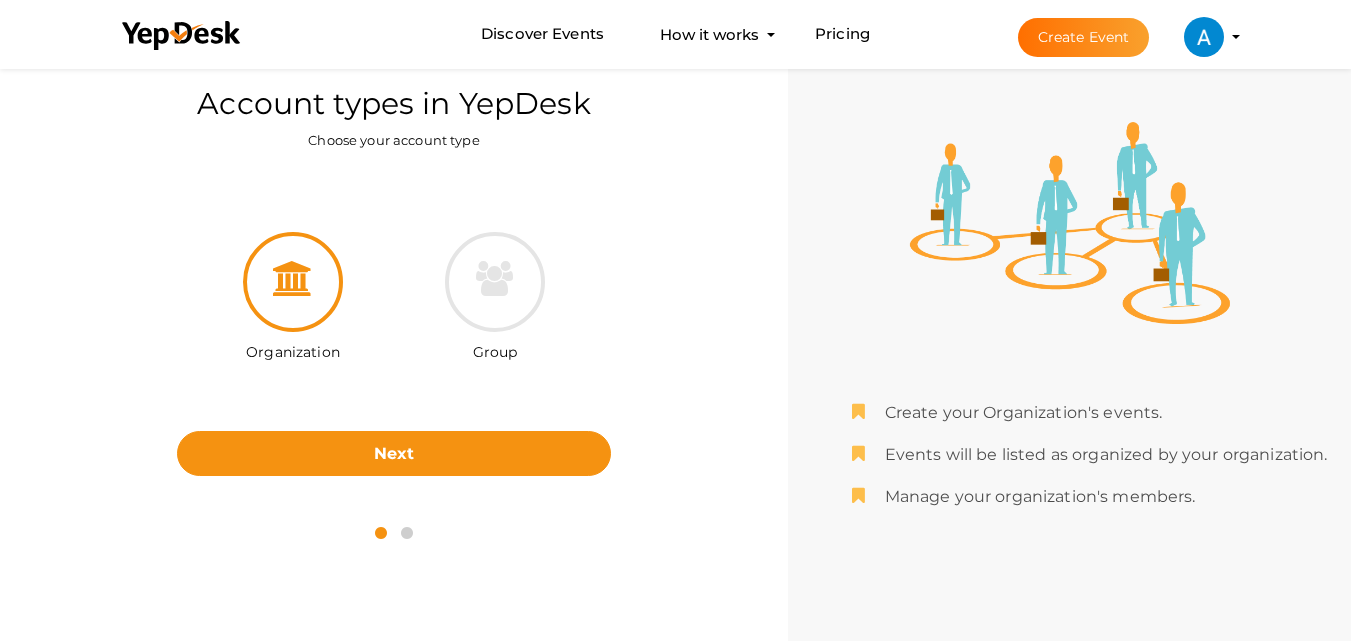 drag, startPoint x: 628, startPoint y: 244, endPoint x: 443, endPoint y: 157, distance: 204.4358 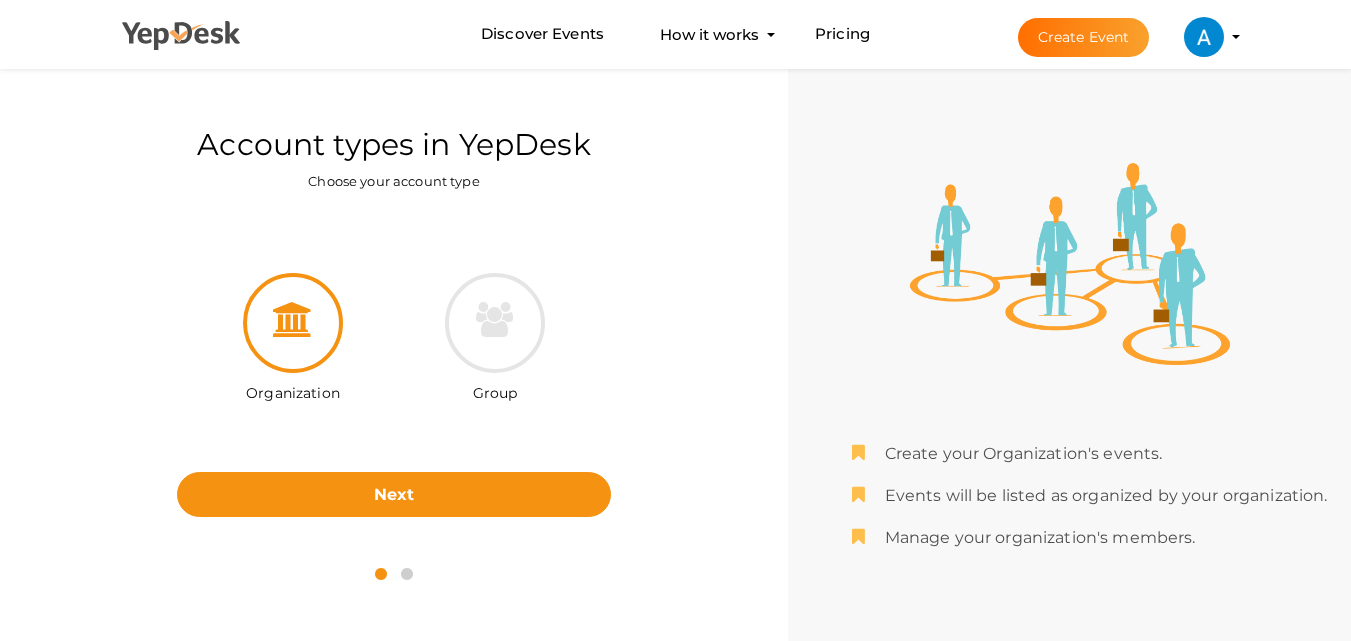 scroll, scrollTop: 0, scrollLeft: 0, axis: both 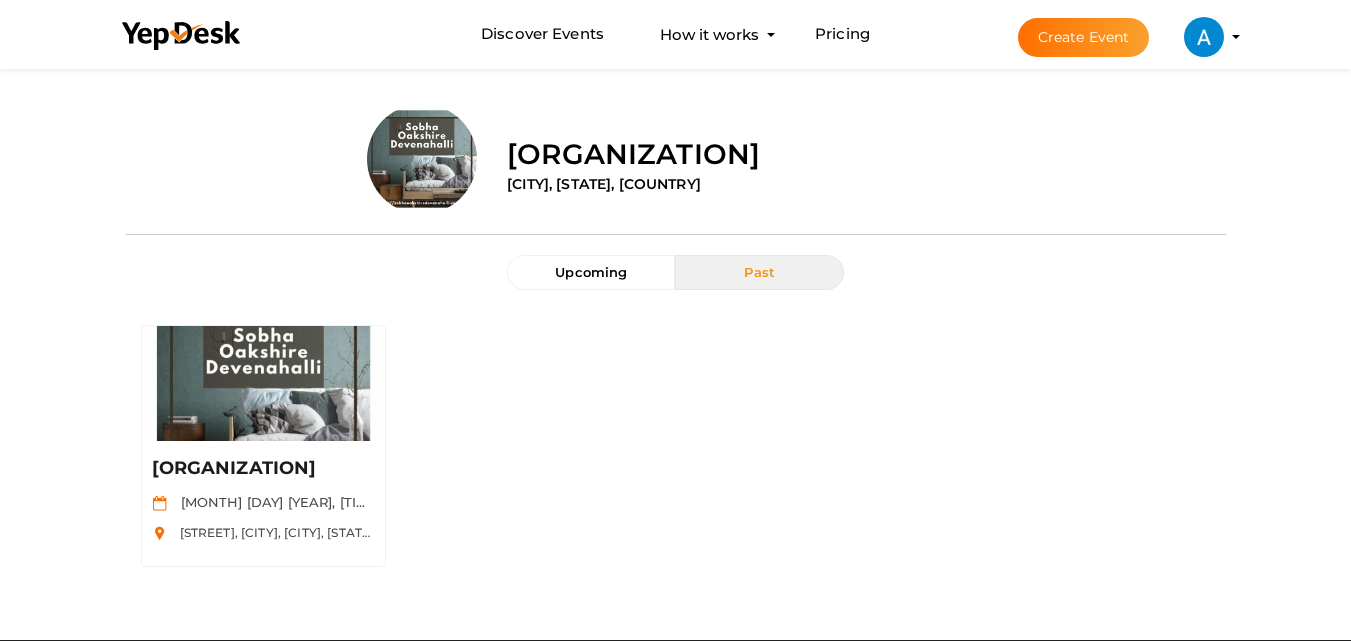 click on "Discover Events
How it works
Powerful Registration / Ticketing
Start selling your tickets in minutes
Pricing
Create Event
Personal Profile" at bounding box center (676, 34) 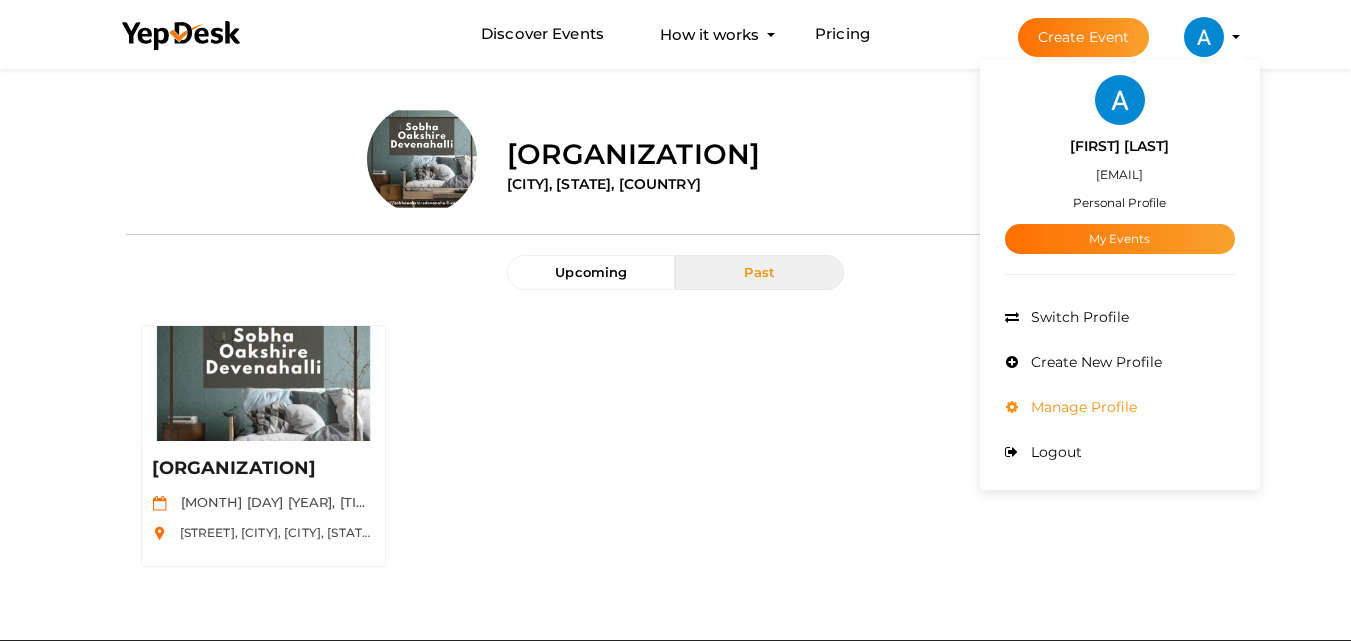 click on "Manage Profile" at bounding box center (1120, 407) 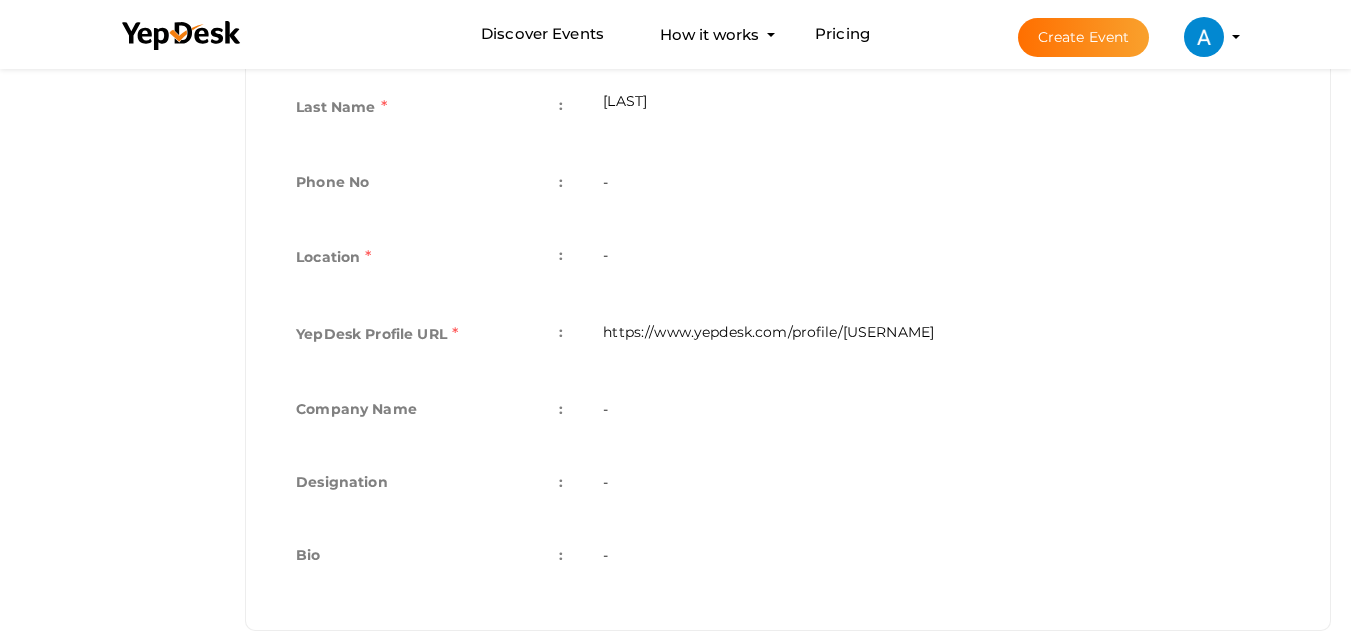 scroll, scrollTop: 586, scrollLeft: 0, axis: vertical 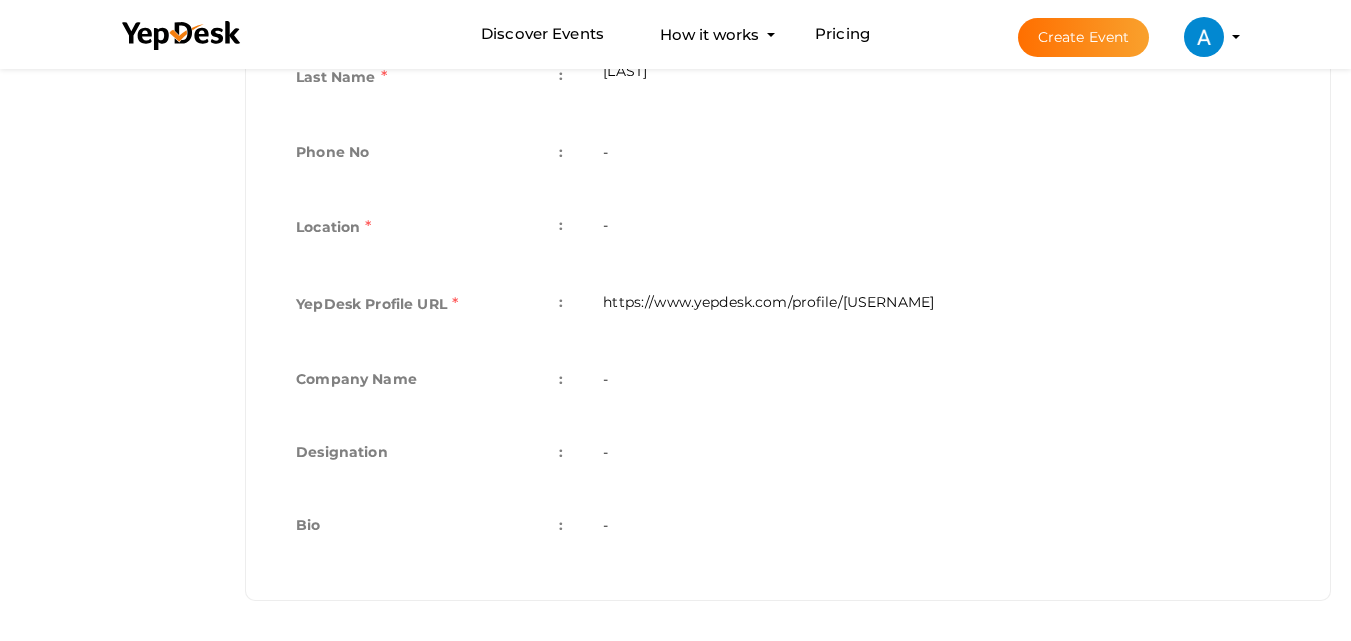 click on "-" at bounding box center (941, 527) 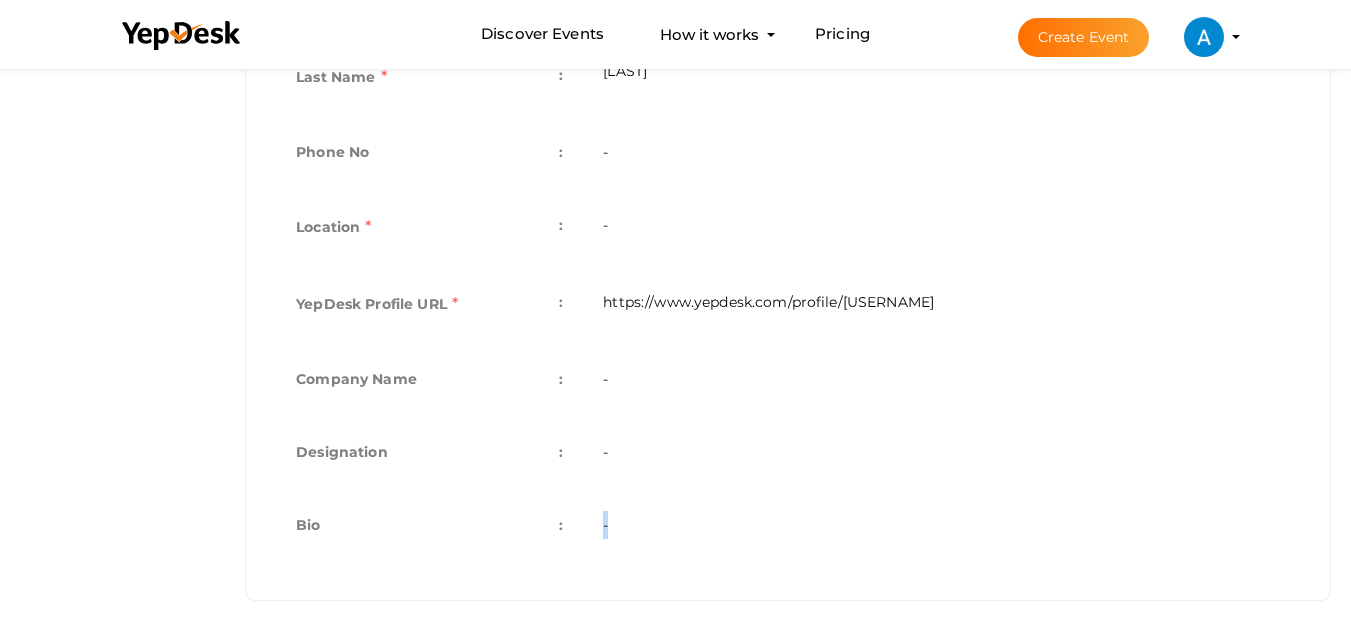 click on "-" at bounding box center [941, 527] 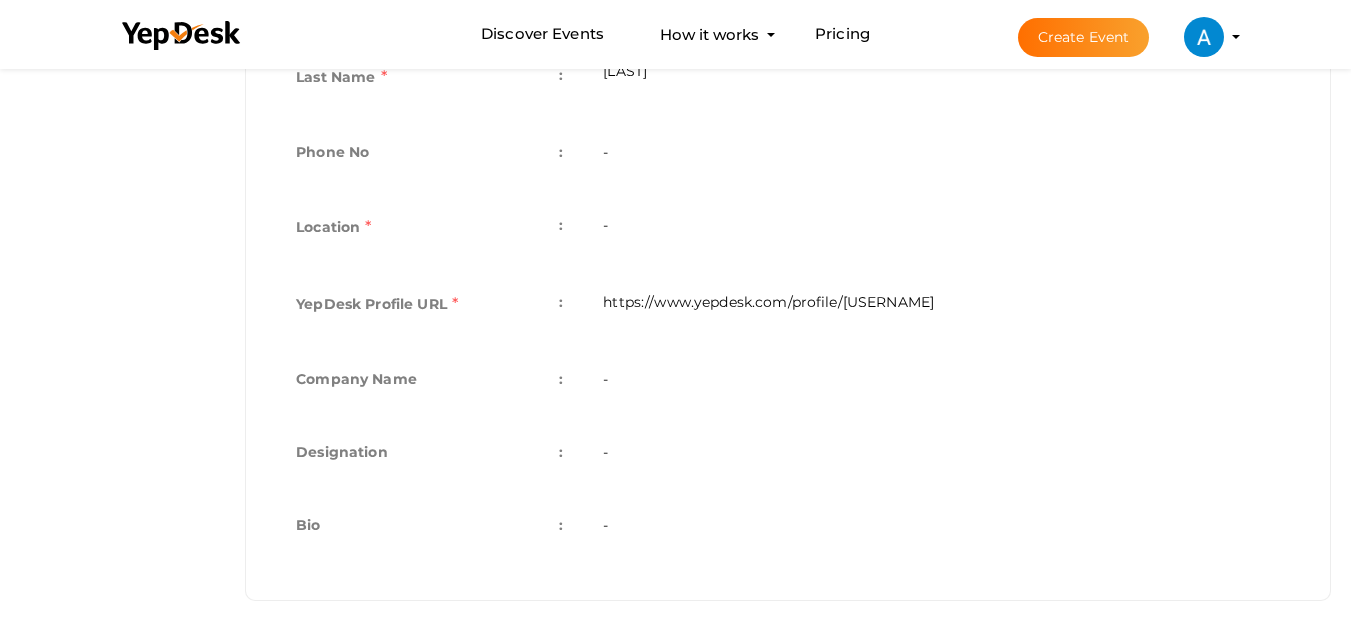 click on "-" at bounding box center [941, 454] 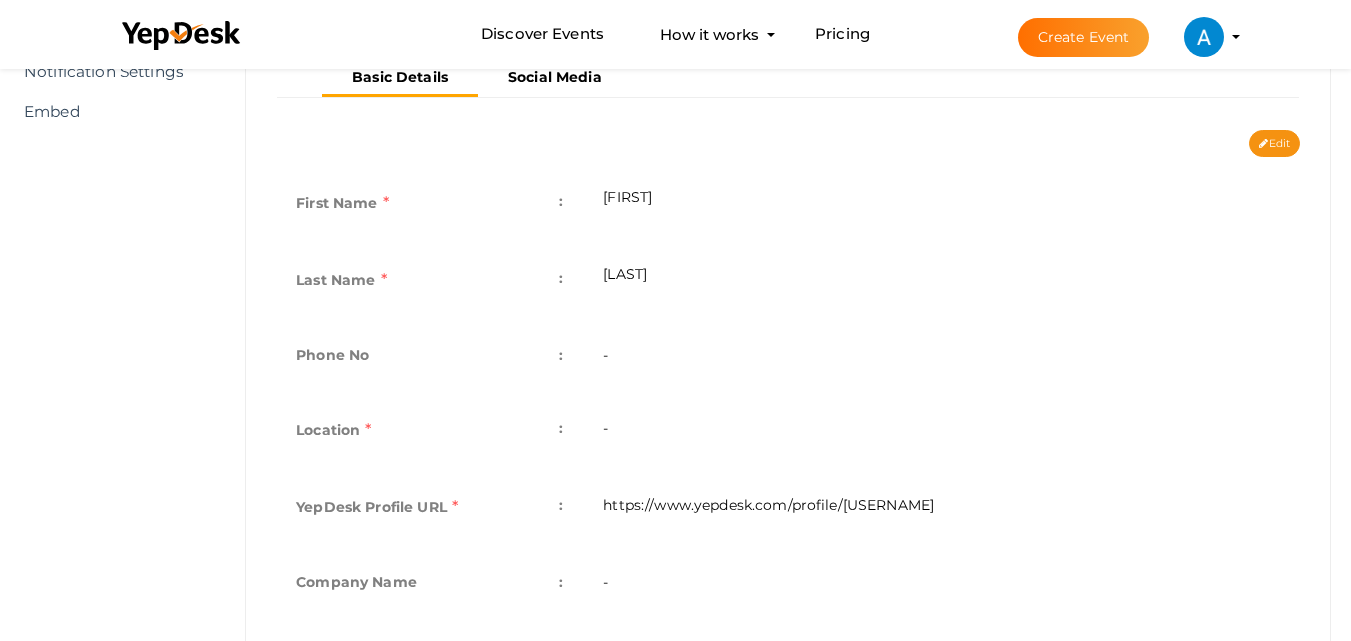 scroll, scrollTop: 286, scrollLeft: 0, axis: vertical 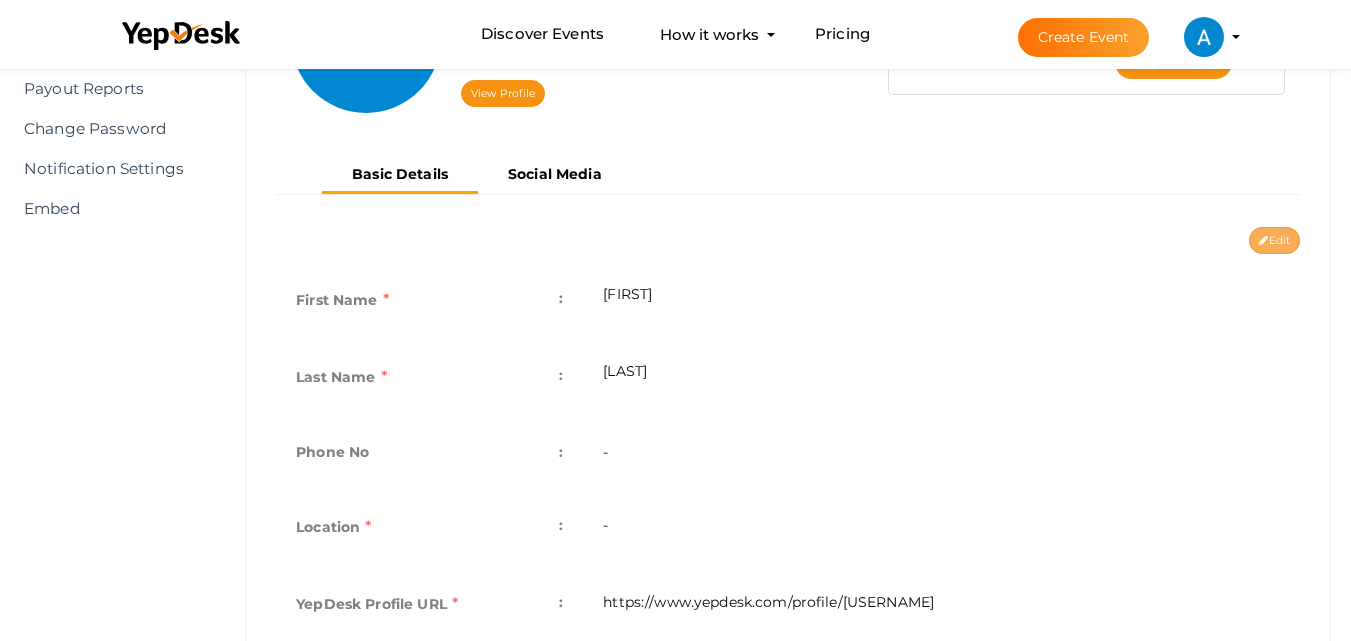 click on "Edit" at bounding box center [1274, 240] 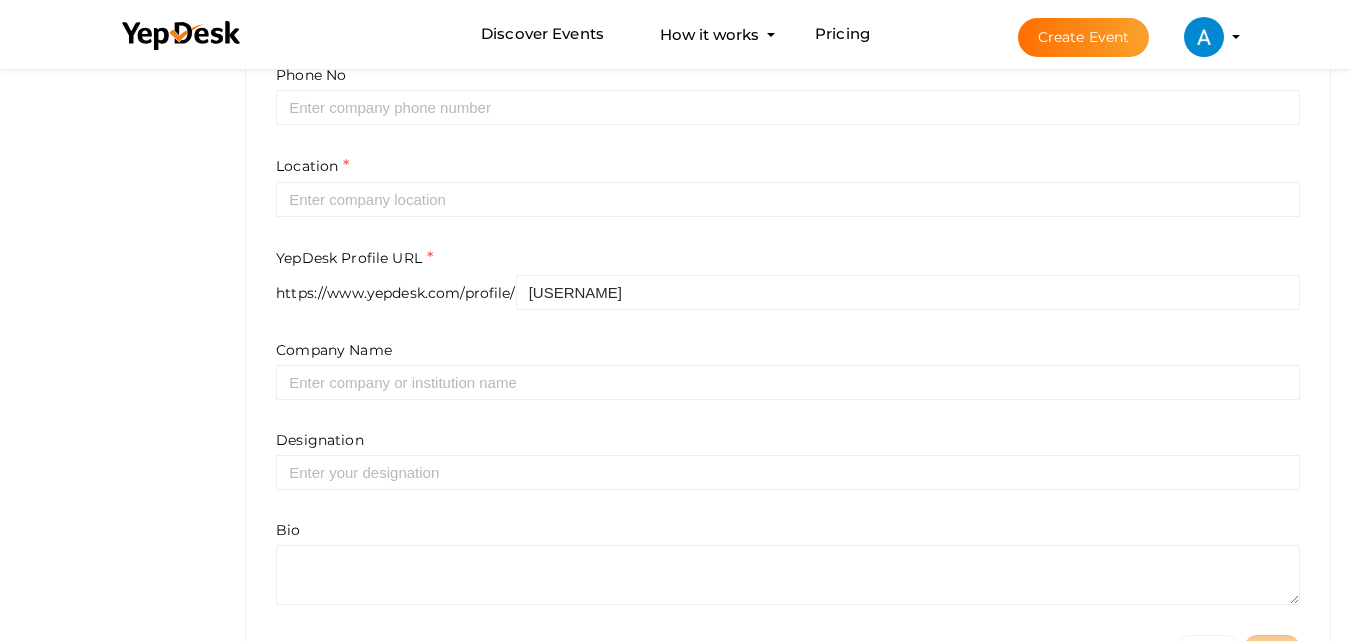 scroll, scrollTop: 638, scrollLeft: 0, axis: vertical 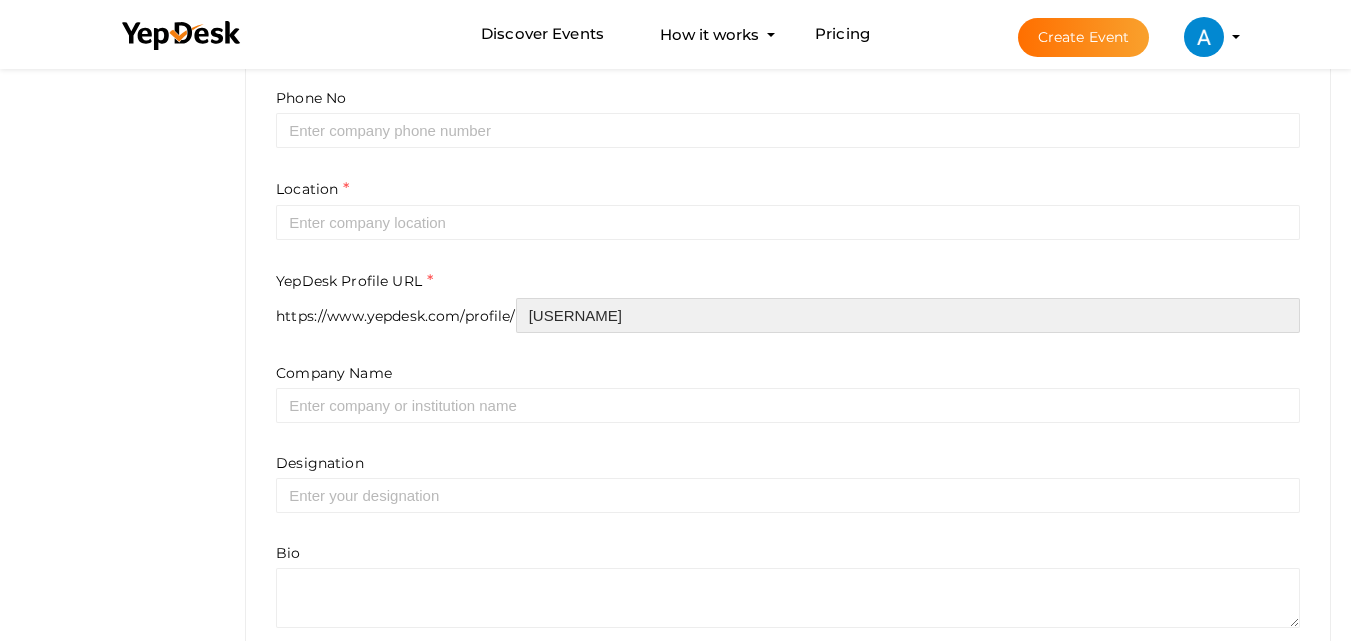 drag, startPoint x: 642, startPoint y: 314, endPoint x: 159, endPoint y: 410, distance: 492.44797 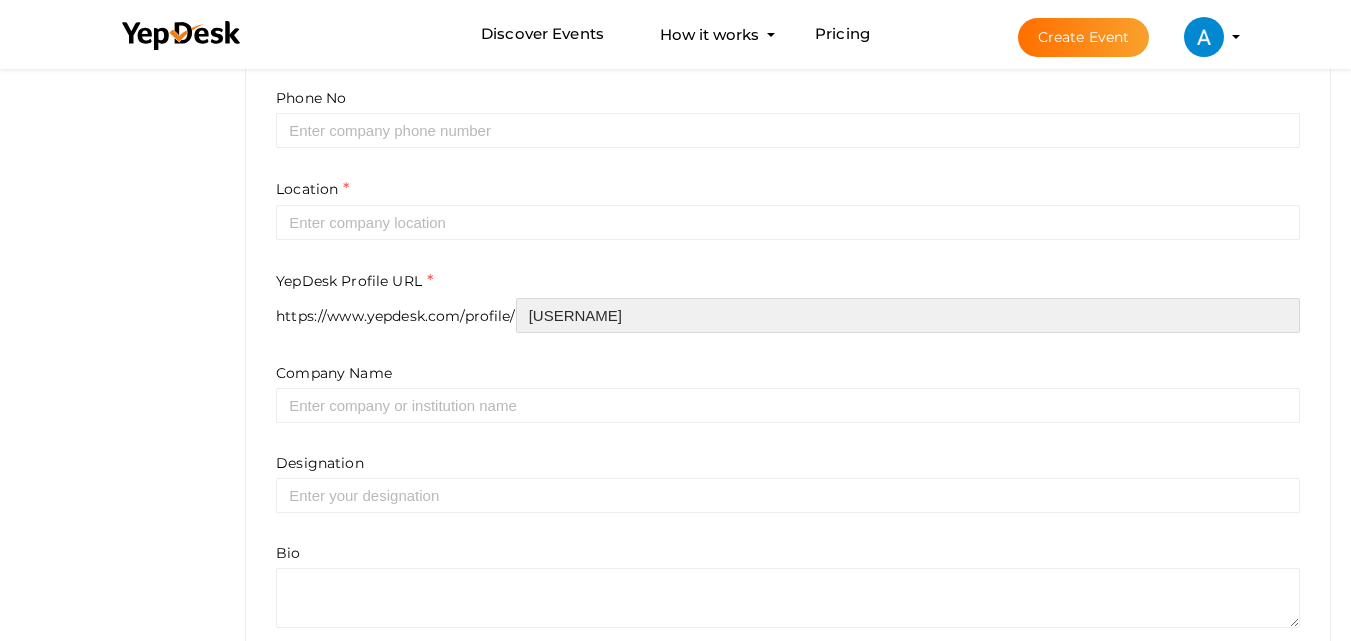 click on "Discover Events
How it works
Powerful Registration / Ticketing
Start selling your tickets in minutes
Pricing
Create Event" at bounding box center (675, -318) 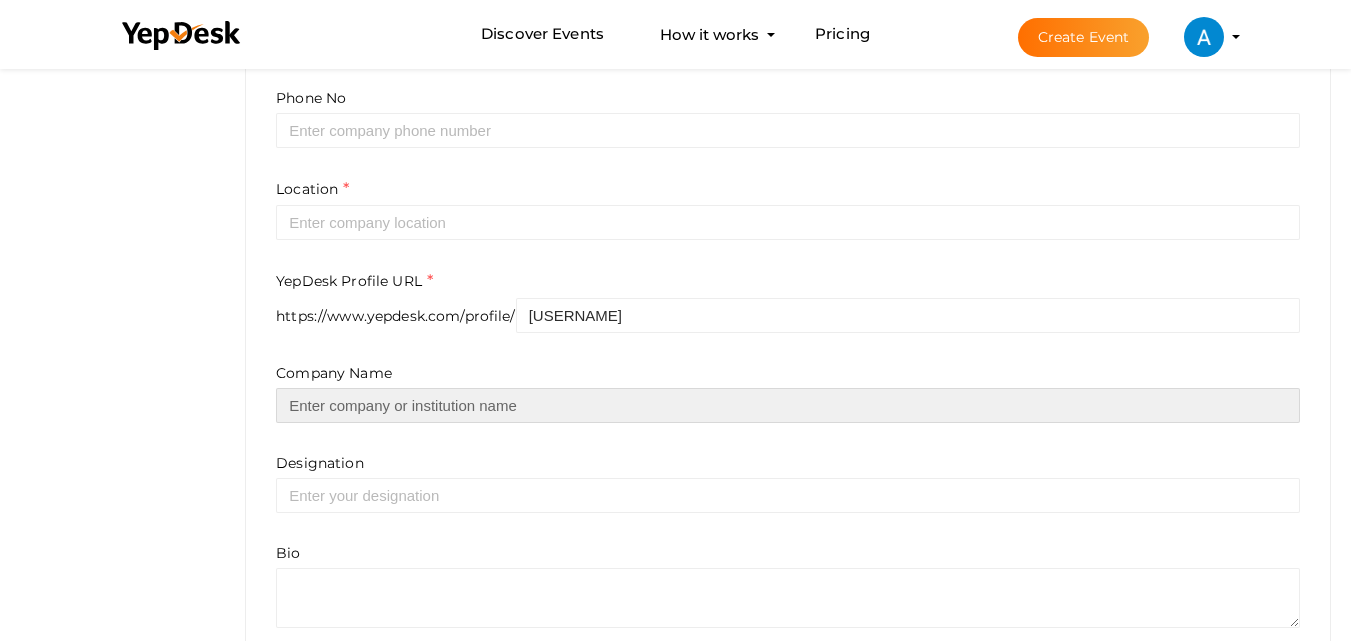 click at bounding box center (788, 405) 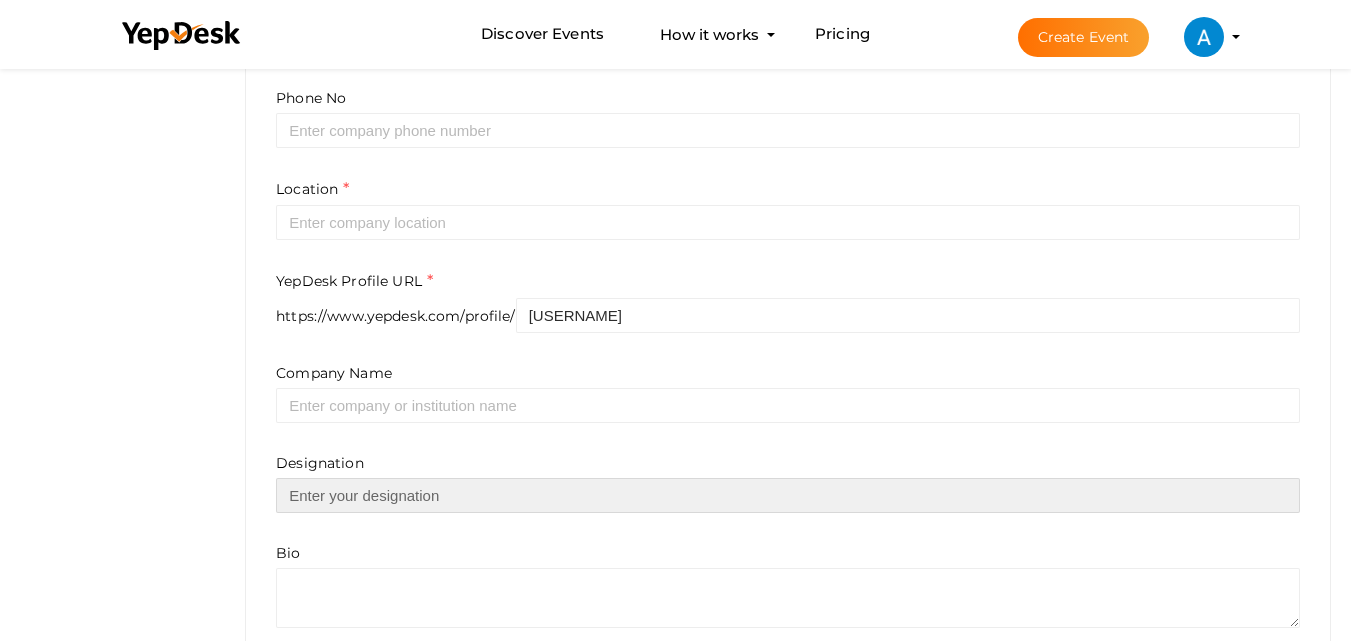 click at bounding box center [788, 495] 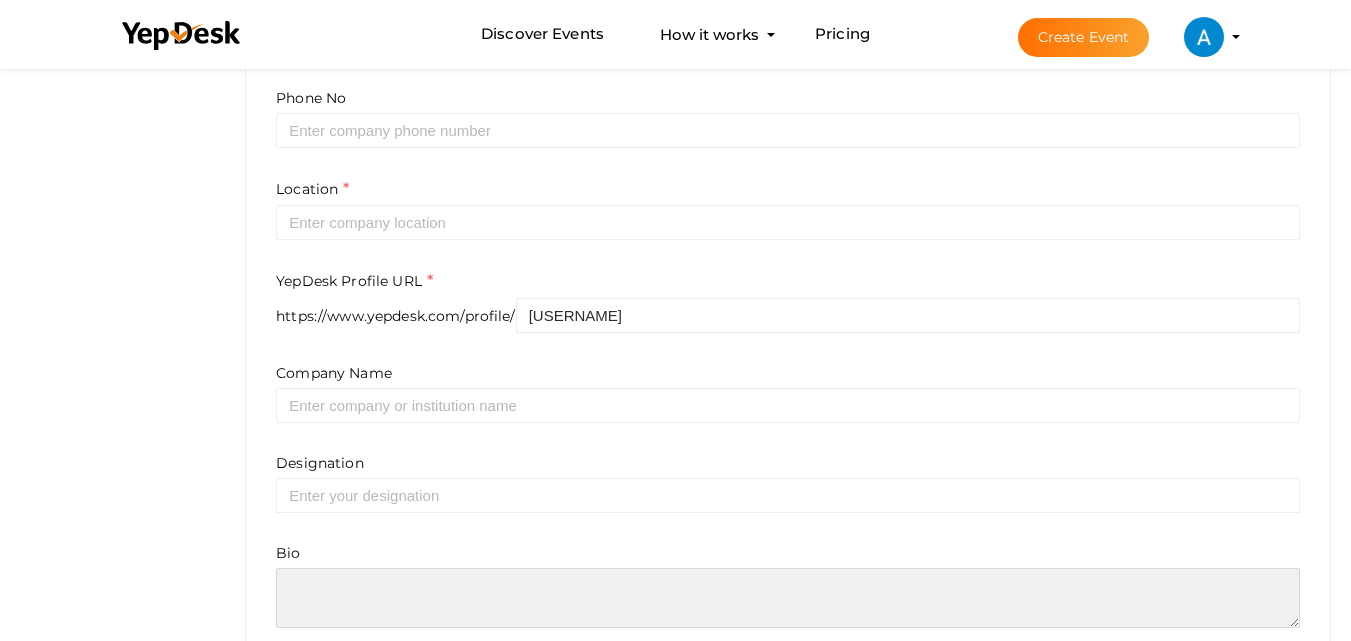 click at bounding box center (788, 598) 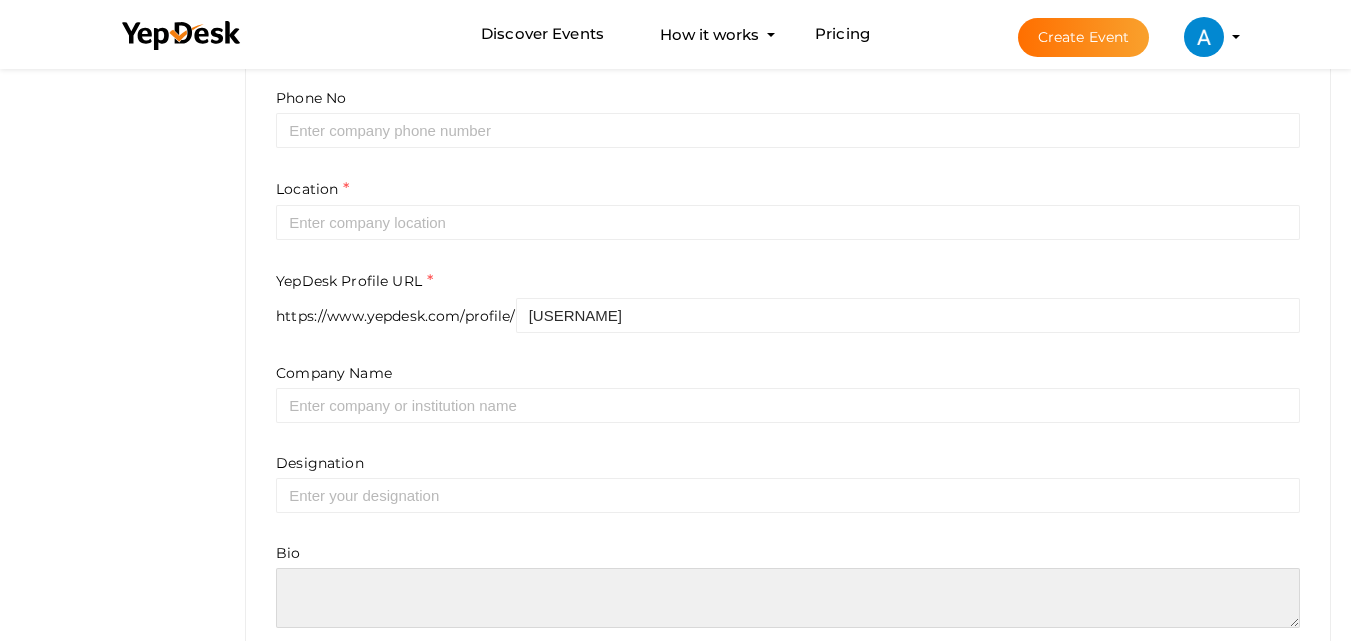 paste on "Give your child the best foundation for life at The Asian School Ludhiana, an English medium school in Ludhiana that blends tradition with innovation. Our state-of-the-art infrastructure, well-qualified faculty, and commitment to student well-being make us a preferred choice among parents. We believe in nurturing not just academic intelligence but also emotional and social skills that are vital in the modern era." 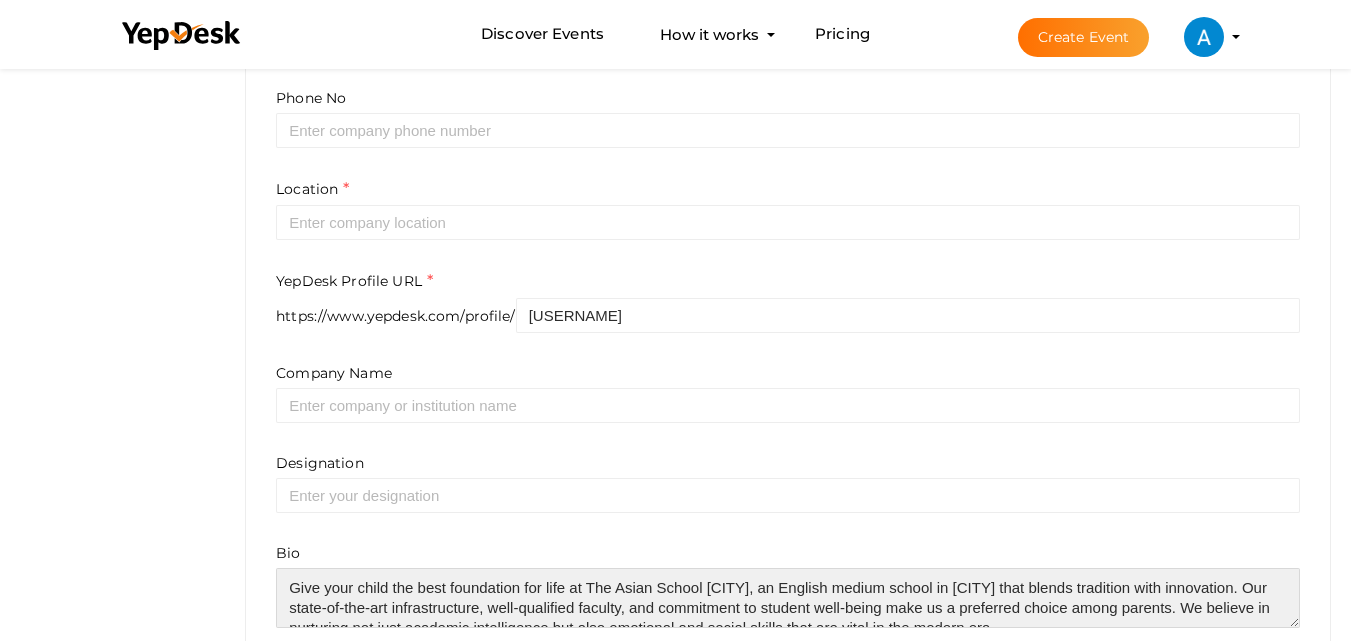 scroll, scrollTop: 10, scrollLeft: 0, axis: vertical 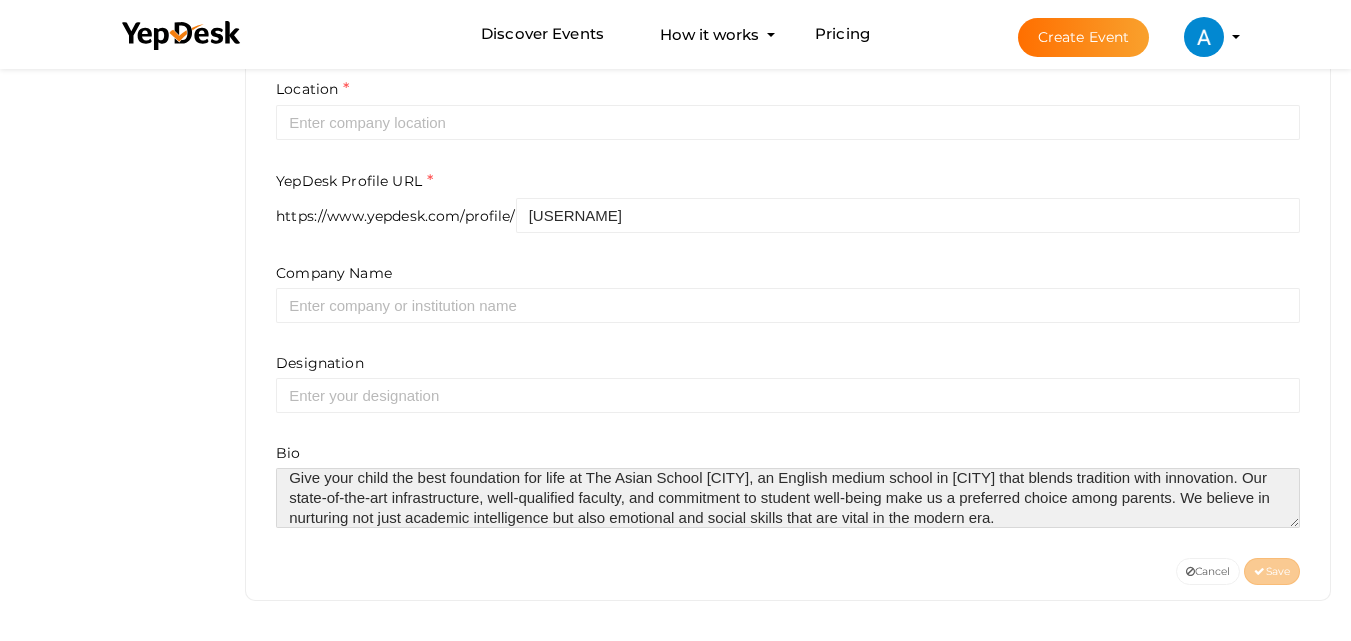 type on "Give your child the best foundation for life at The Asian School Ludhiana, an English medium school in Ludhiana that blends tradition with innovation. Our state-of-the-art infrastructure, well-qualified faculty, and commitment to student well-being make us a preferred choice among parents. We believe in nurturing not just academic intelligence but also emotional and social skills that are vital in the modern era." 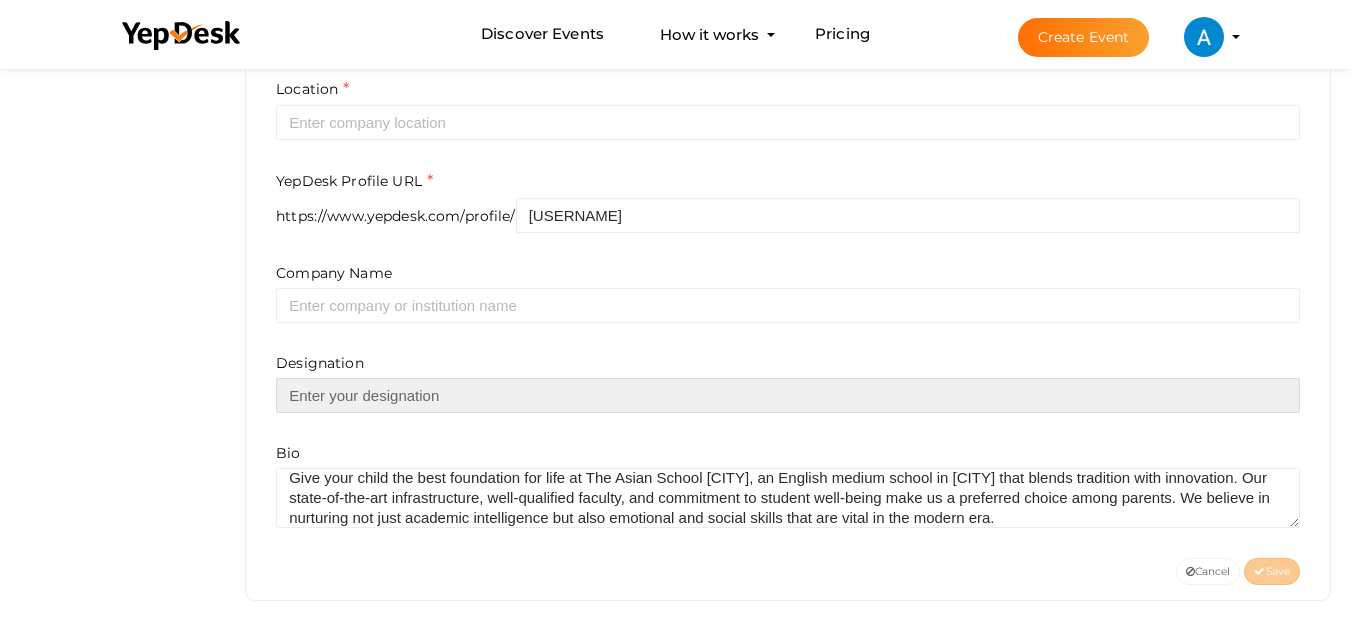 click at bounding box center [788, 395] 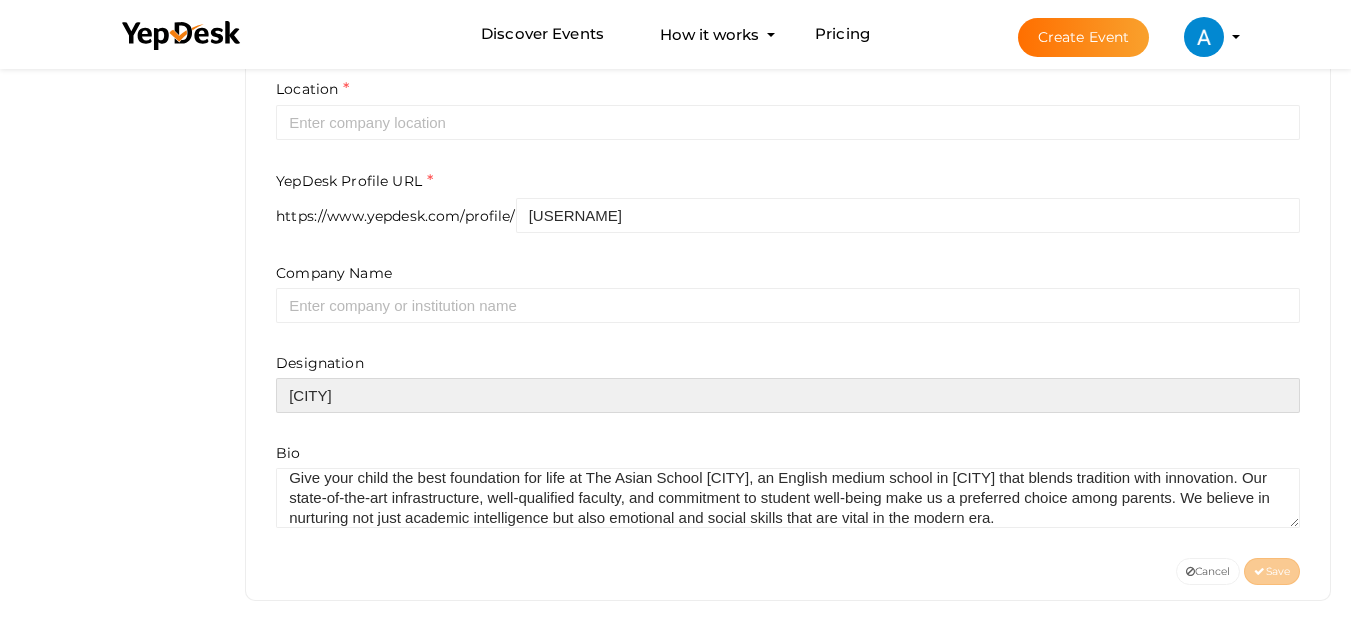 type on "Delhi NCR" 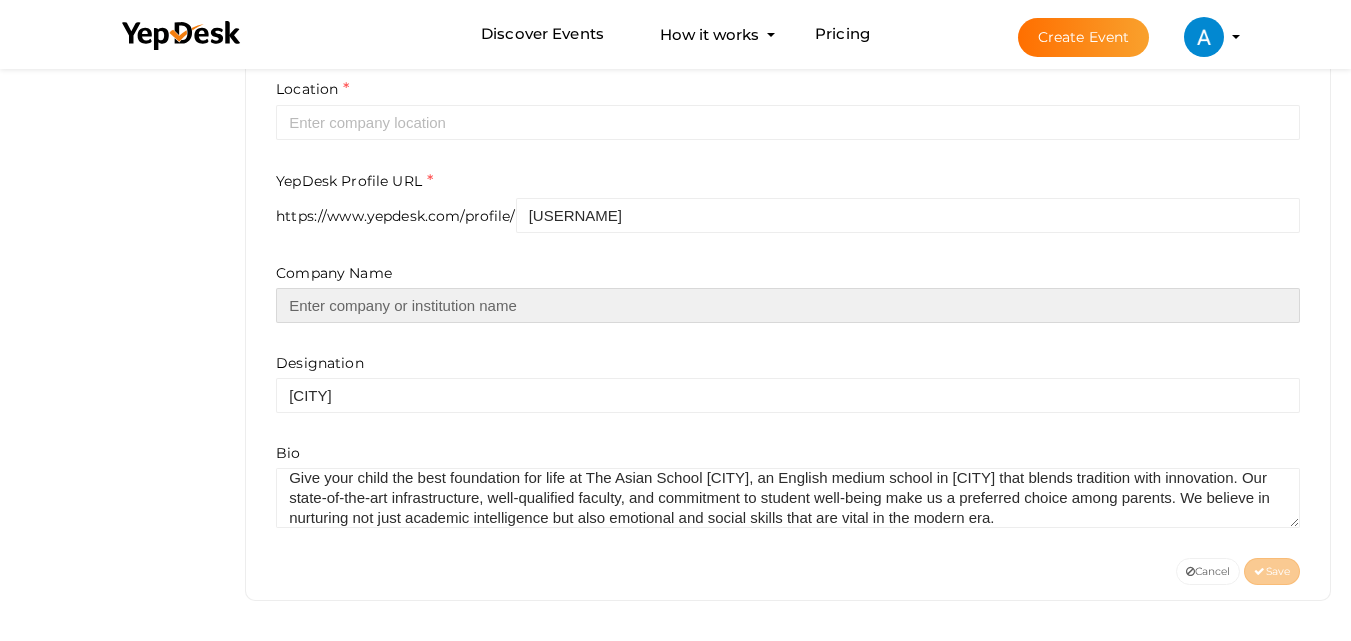 click at bounding box center [788, 305] 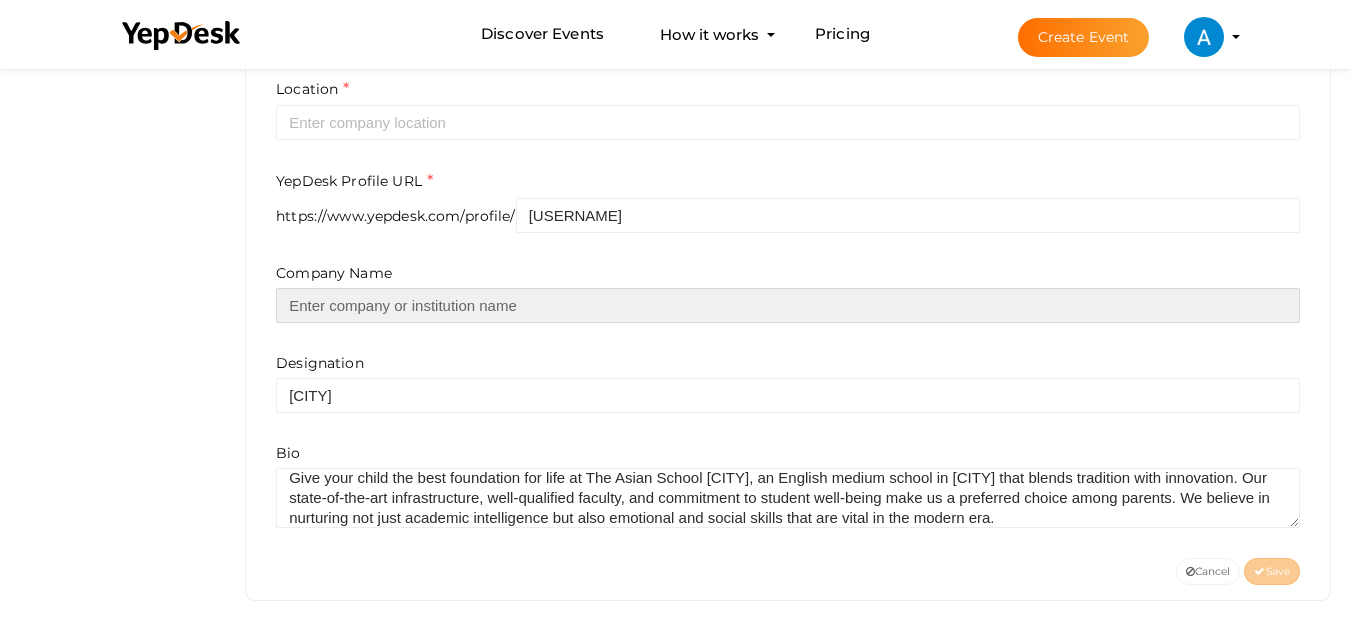 type on "w" 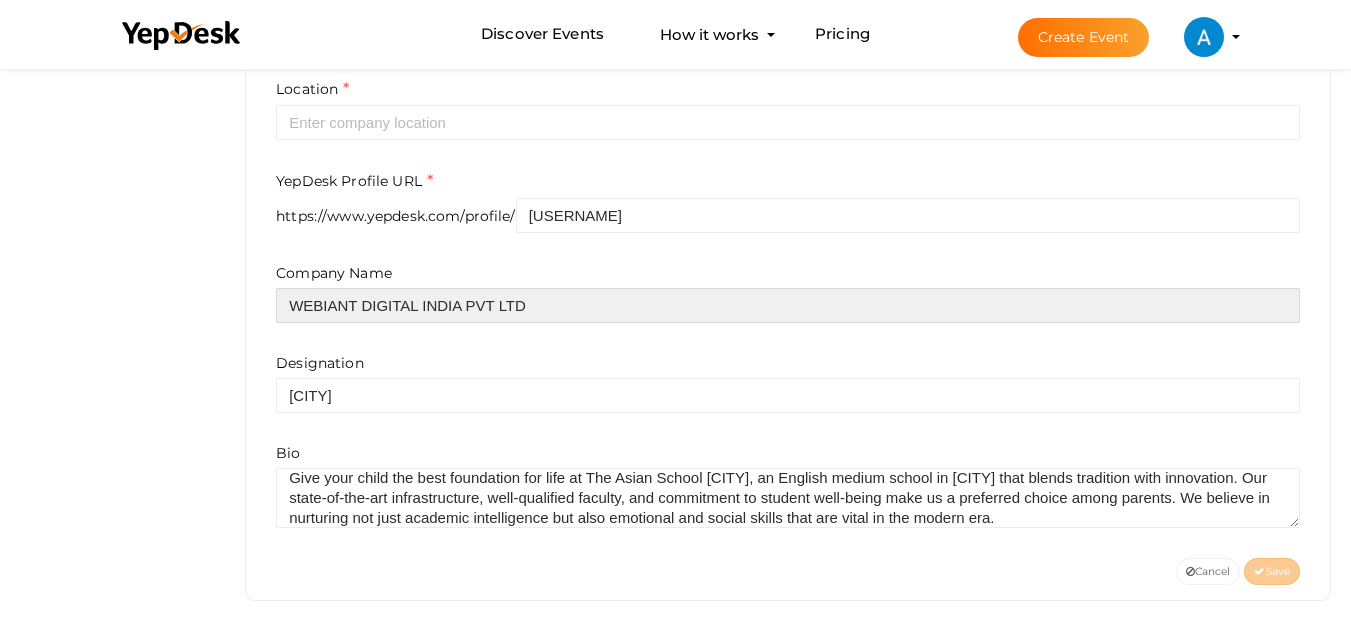 type on "WEBIANT DIGITAL INDIA PVT LTD" 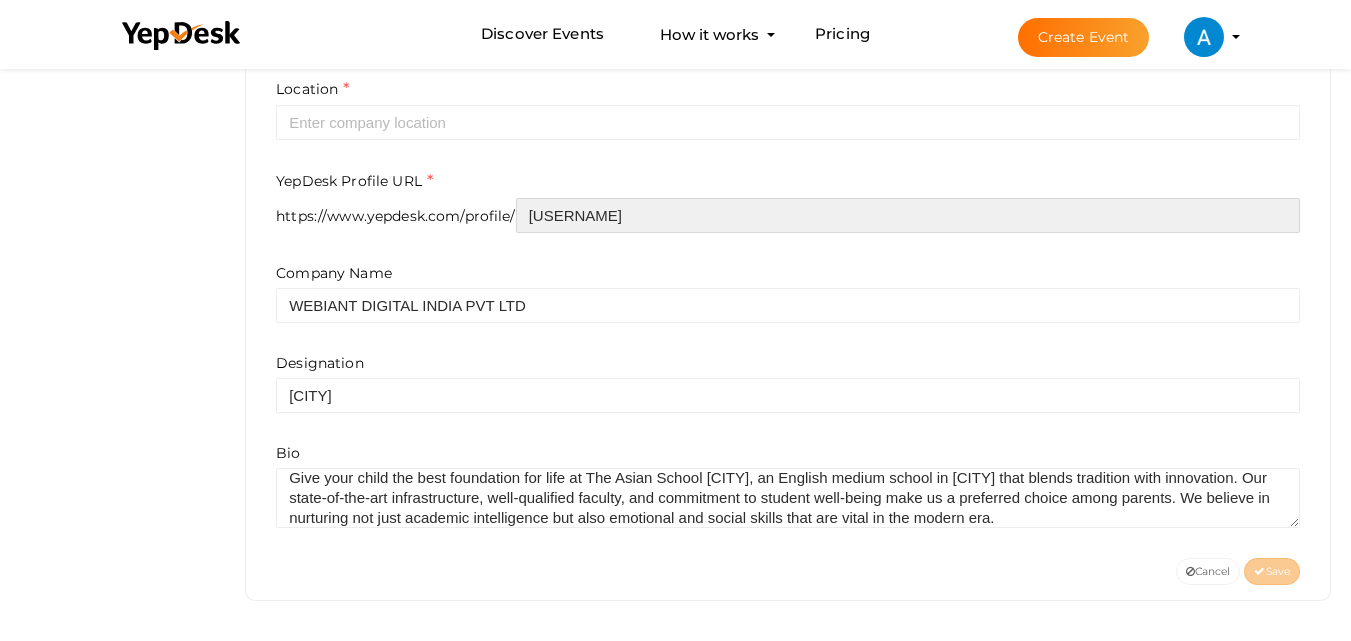 drag, startPoint x: 701, startPoint y: 206, endPoint x: 449, endPoint y: 105, distance: 271.48663 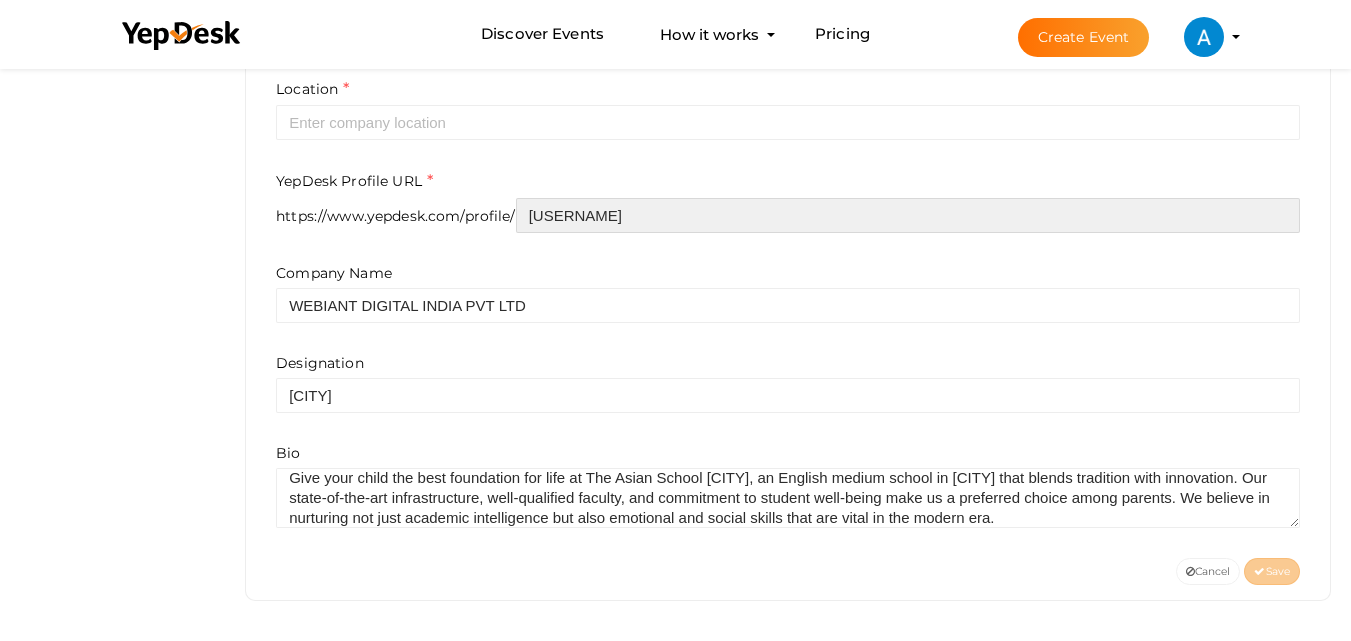 click on "First Name
e.g. "John"
Aarti
Last Name
e.g. "Doe"
Khanduri
Phone No
Location
YepDesk Profile URL
https://www.yepdesk.com/profile/
aartikhanduri
Company Name
WEBIANT DIGITAL INDIA PVT LTD
Designation
Delhi NCR
Bio" at bounding box center (788, 165) 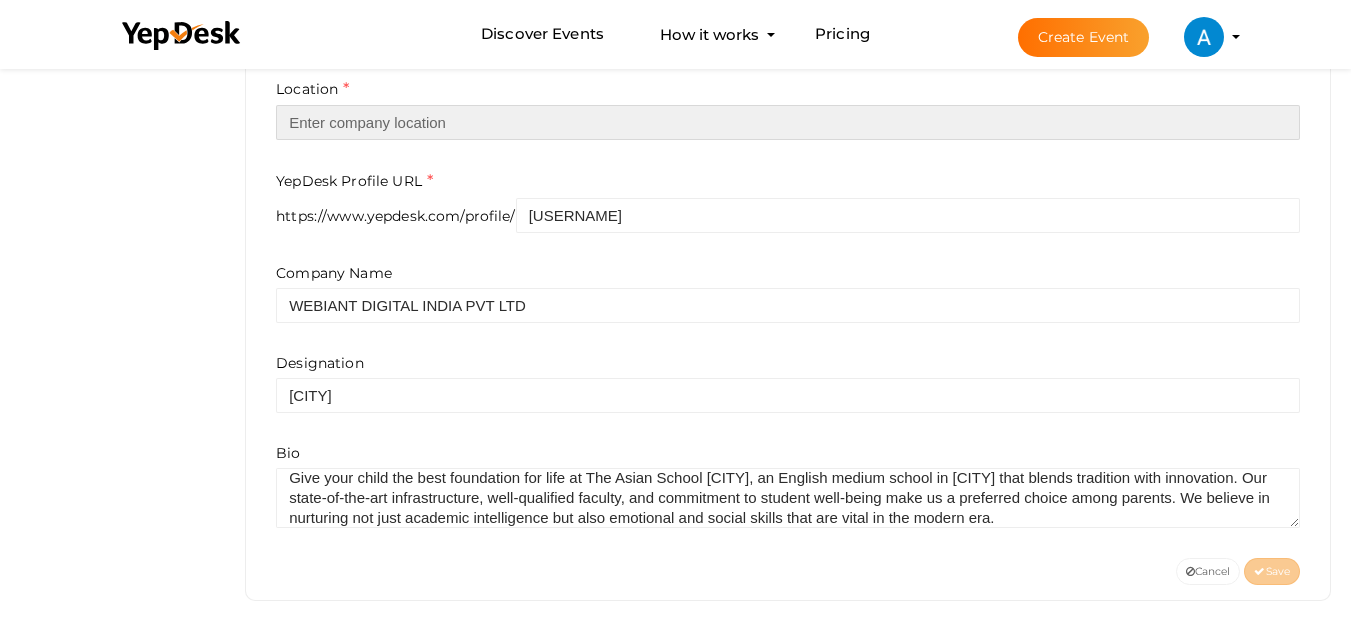 drag, startPoint x: 441, startPoint y: 110, endPoint x: 432, endPoint y: 140, distance: 31.320919 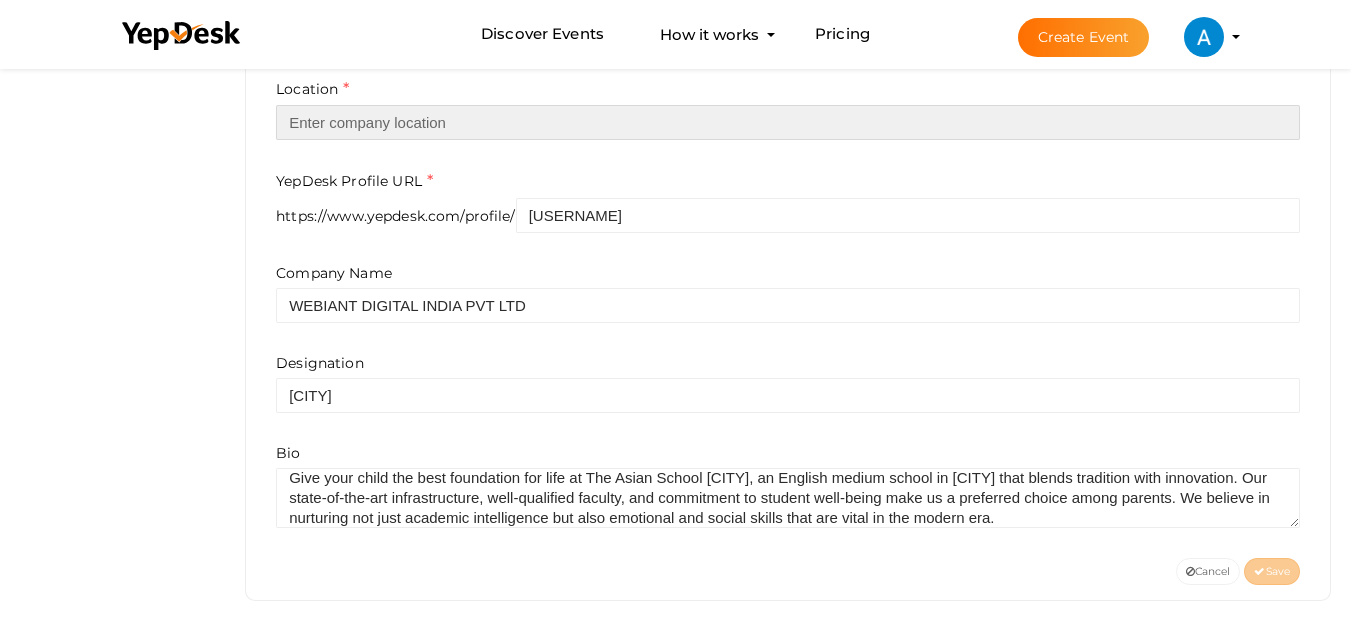 click at bounding box center (788, 122) 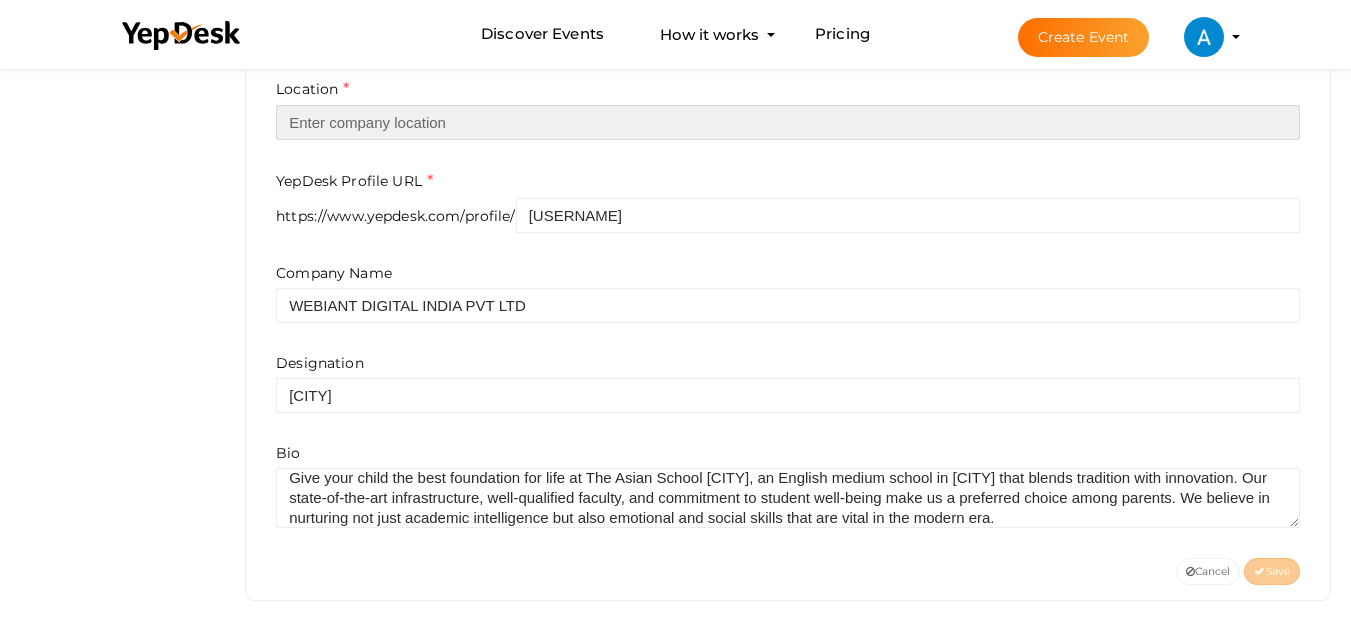 paste on "Give your child the best foundation for life at The Asian School Ludhiana, an English medium school in Ludhiana that blends tradition with innovation. Our state-of-the-art infrastructure, well-qualified faculty, and commitment to student well-being make us a preferred choice among parents. We believe in nurturing not just academic intelligence but also emotional and social skills that are vital in the modern era." 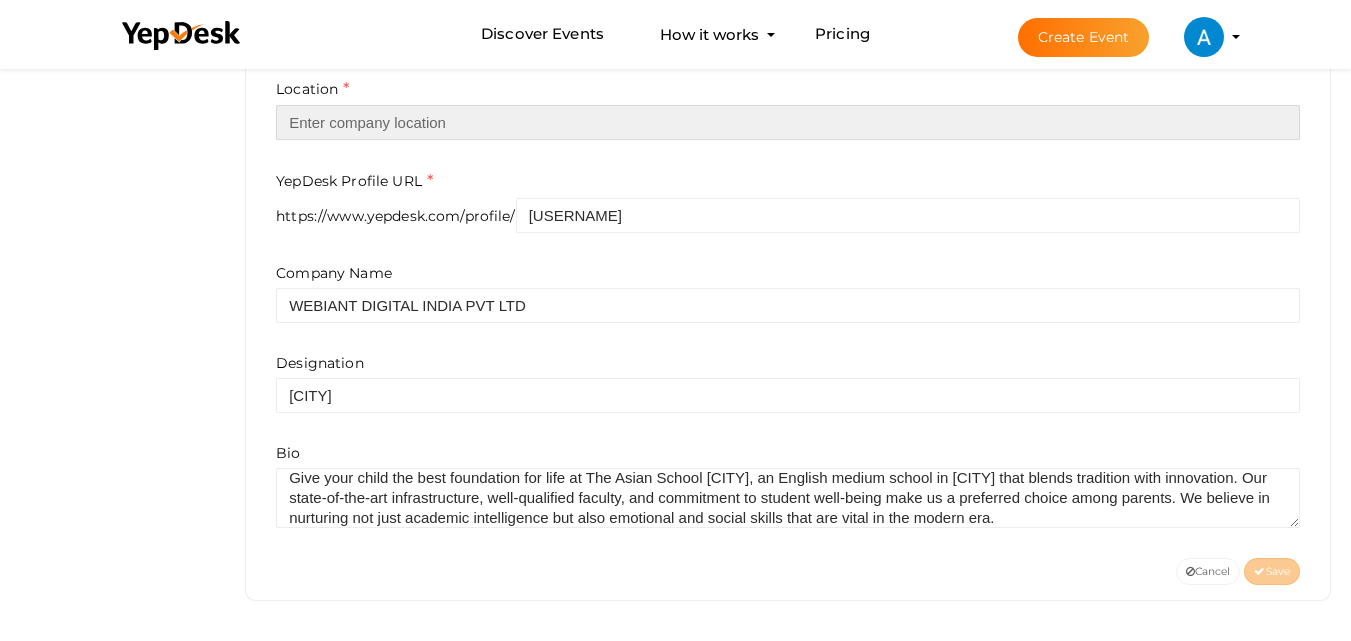 type on "Give your child the best foundation for life at The Asian School Ludhiana, an English medium school in Ludhiana that blends tradition with innovation. Our state-of-the-art infrastructure, well-qualified faculty, and commitment to student well-being make us a preferred choice among parents. We believe in nurturing not just academic intelligence but also emotional and social skills that are vital in the modern era." 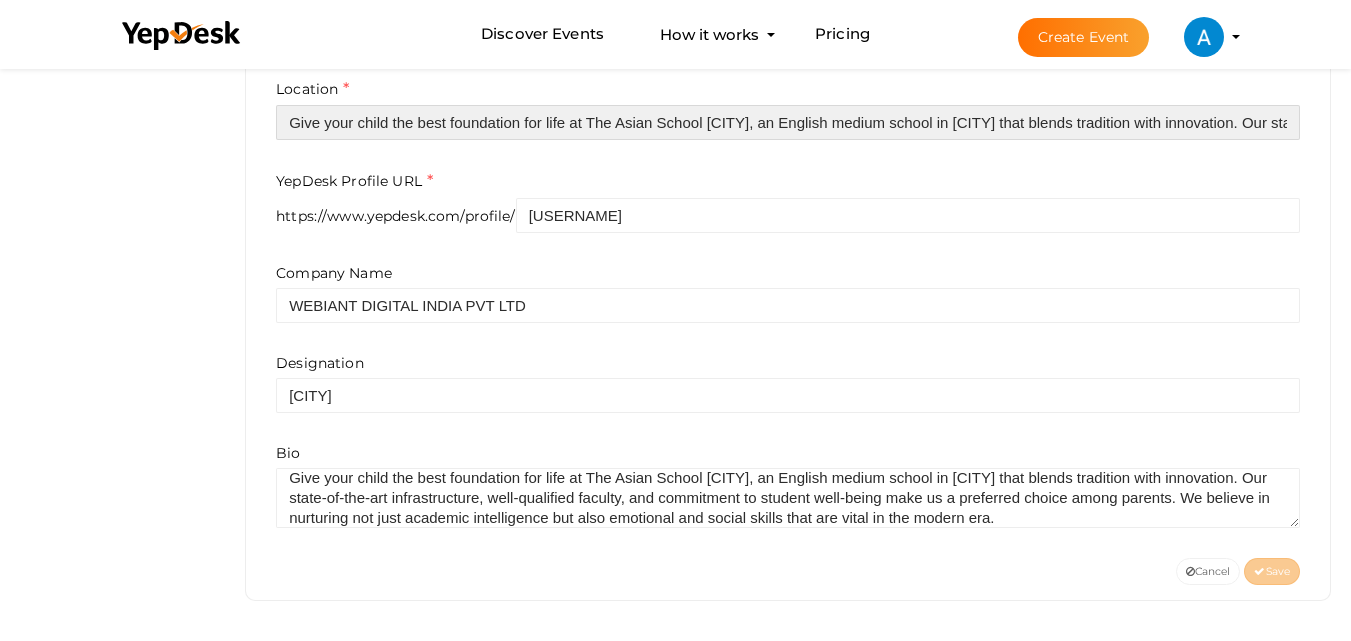 scroll, scrollTop: 0, scrollLeft: 1717, axis: horizontal 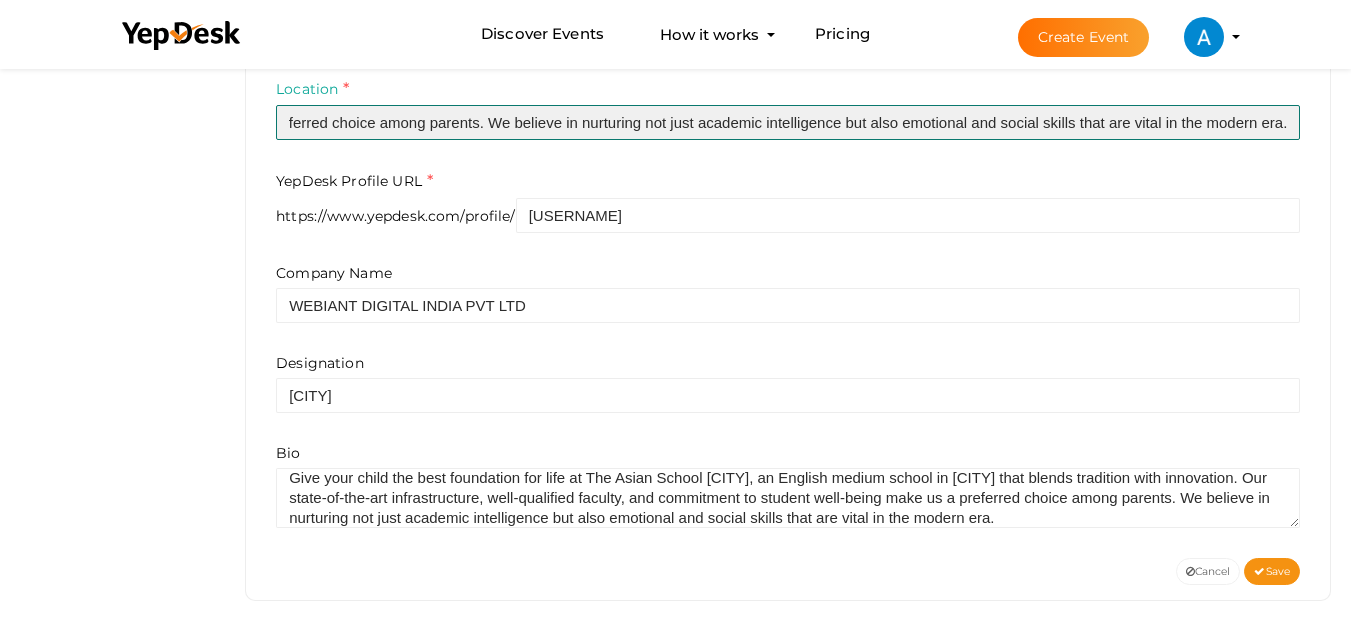 click on "Give your child the best foundation for life at The Asian School Ludhiana, an English medium school in Ludhiana that blends tradition with innovation. Our state-of-the-art infrastructure, well-qualified faculty, and commitment to student well-being make us a preferred choice among parents. We believe in nurturing not just academic intelligence but also emotional and social skills that are vital in the modern era." at bounding box center (788, 122) 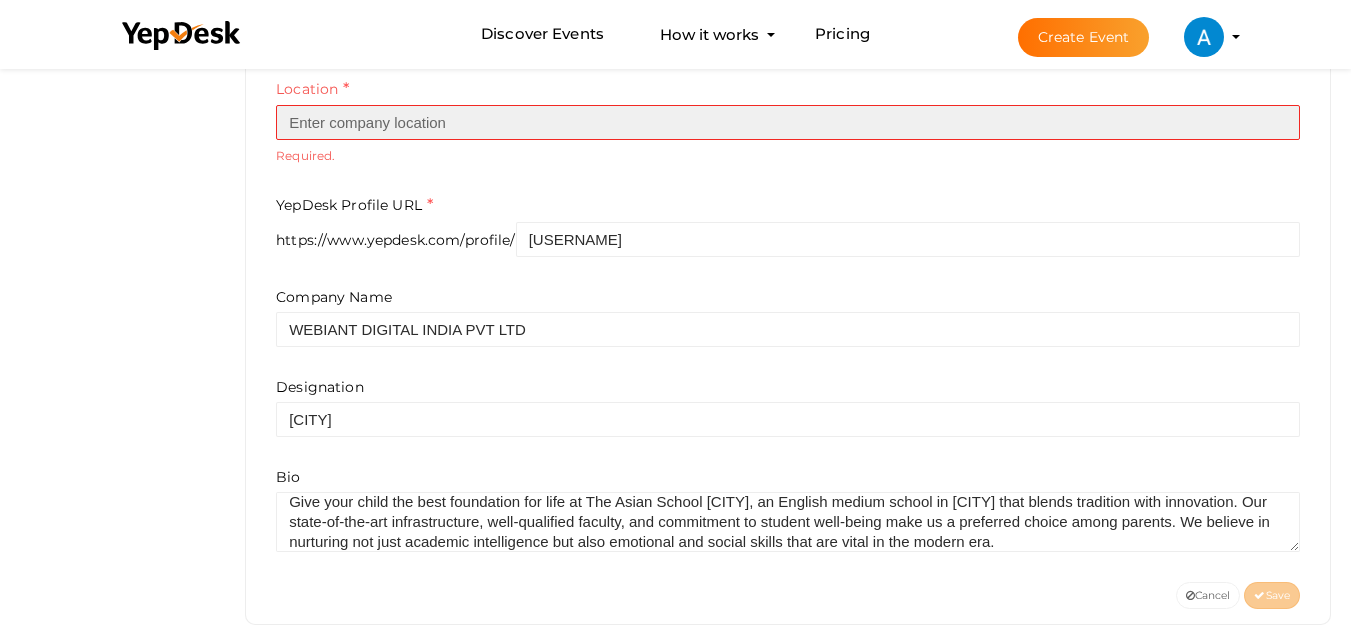 scroll, scrollTop: 0, scrollLeft: 0, axis: both 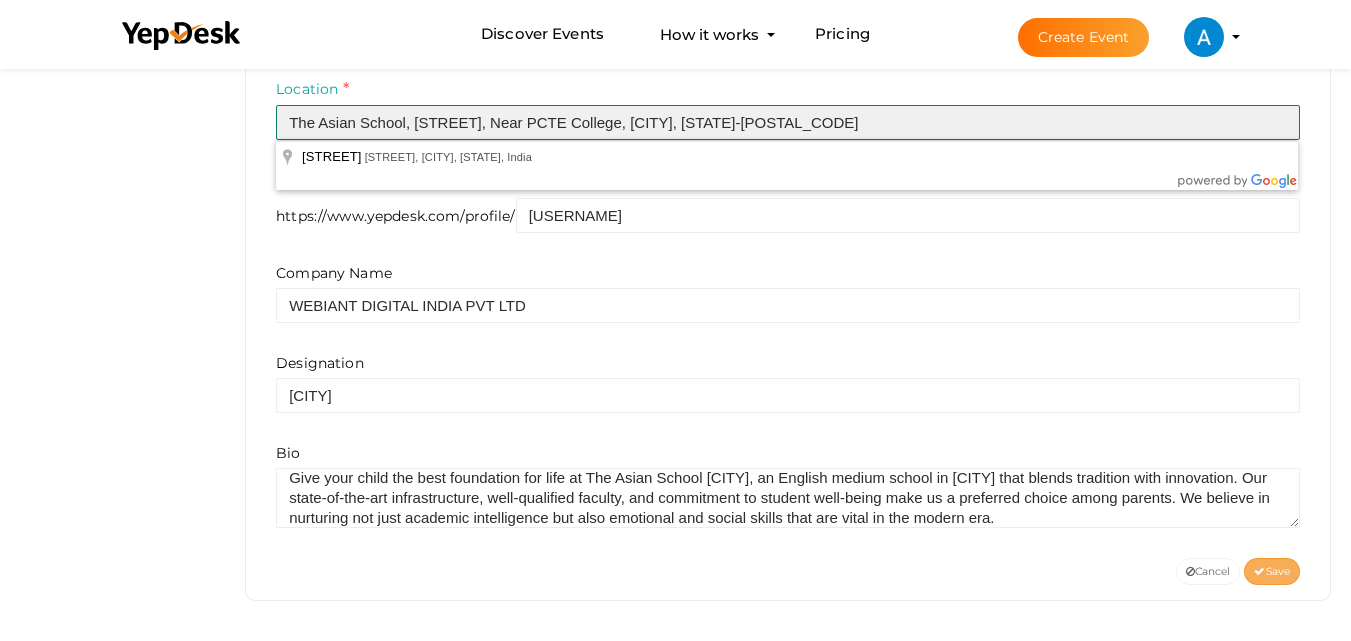 type on "The Asian School, [STREET], Near PCTE College, Baddowal, [CITY]-[POSTAL_CODE]" 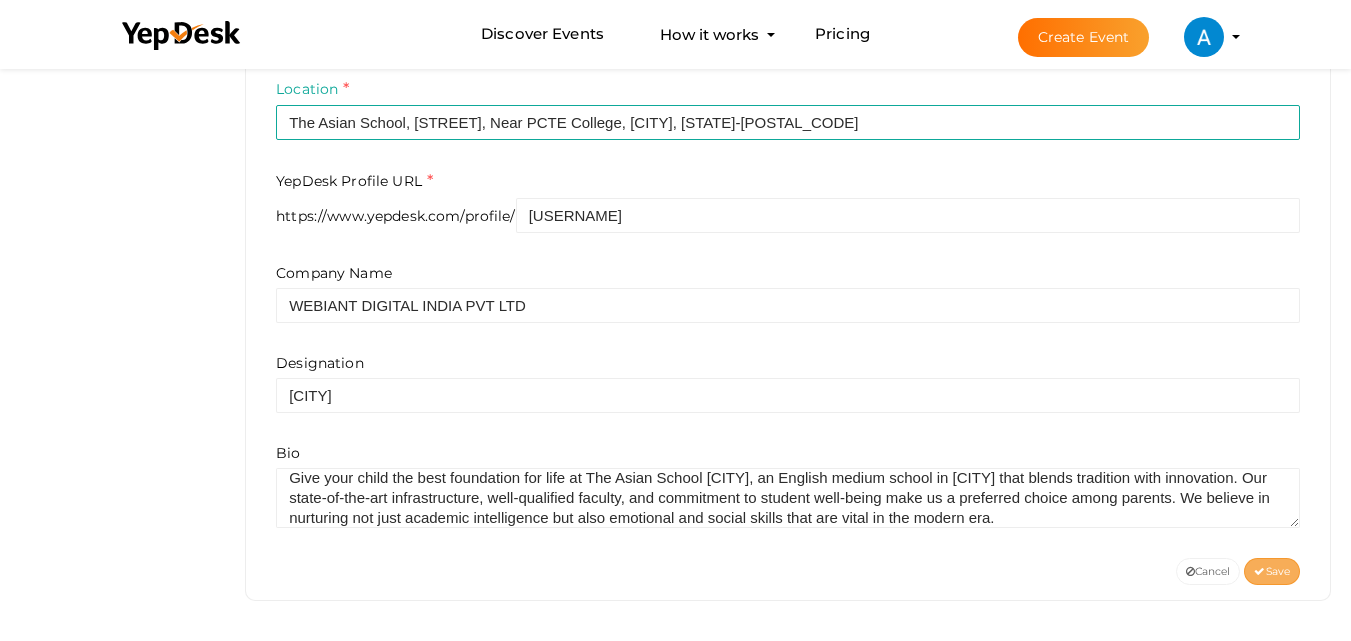 click on "Save" at bounding box center [1272, 571] 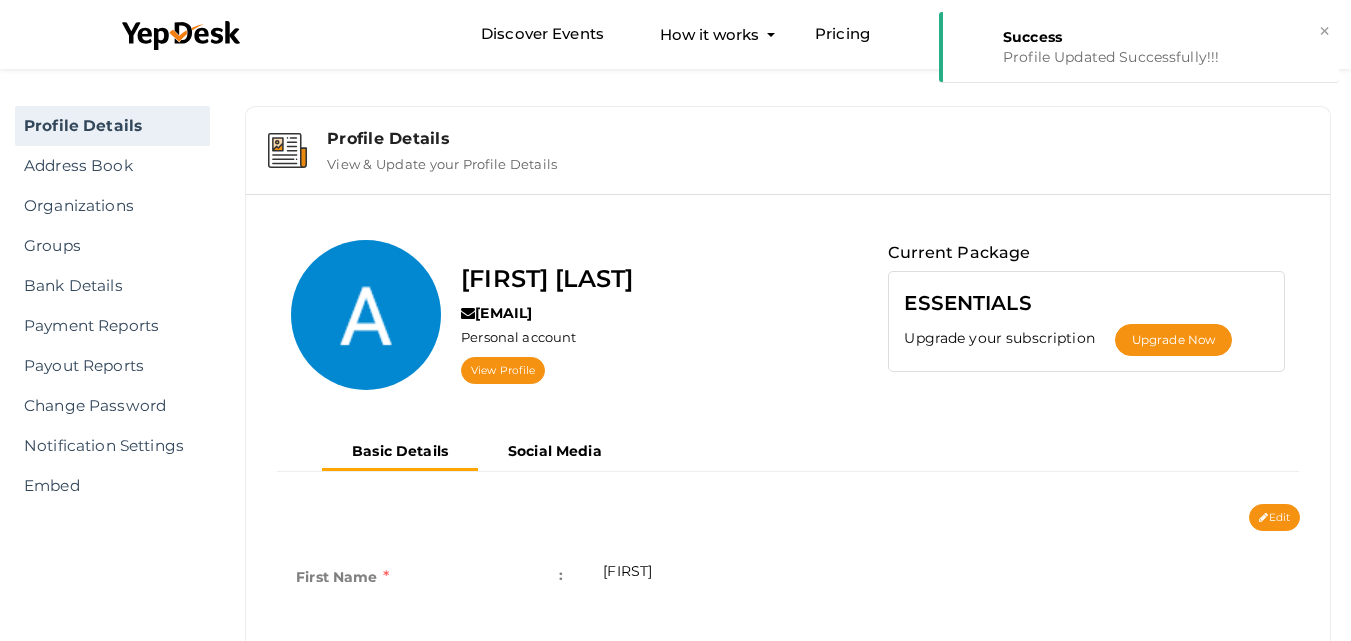 scroll, scrollTop: 0, scrollLeft: 0, axis: both 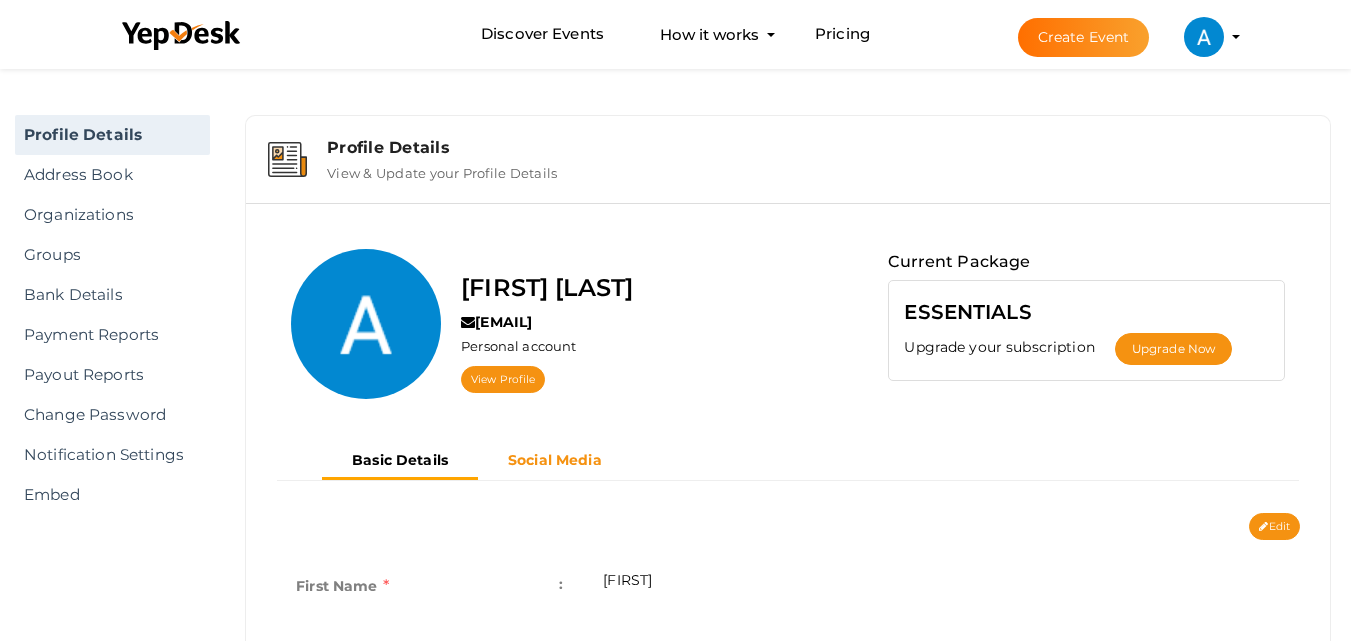 click on "Social Media" at bounding box center (555, 460) 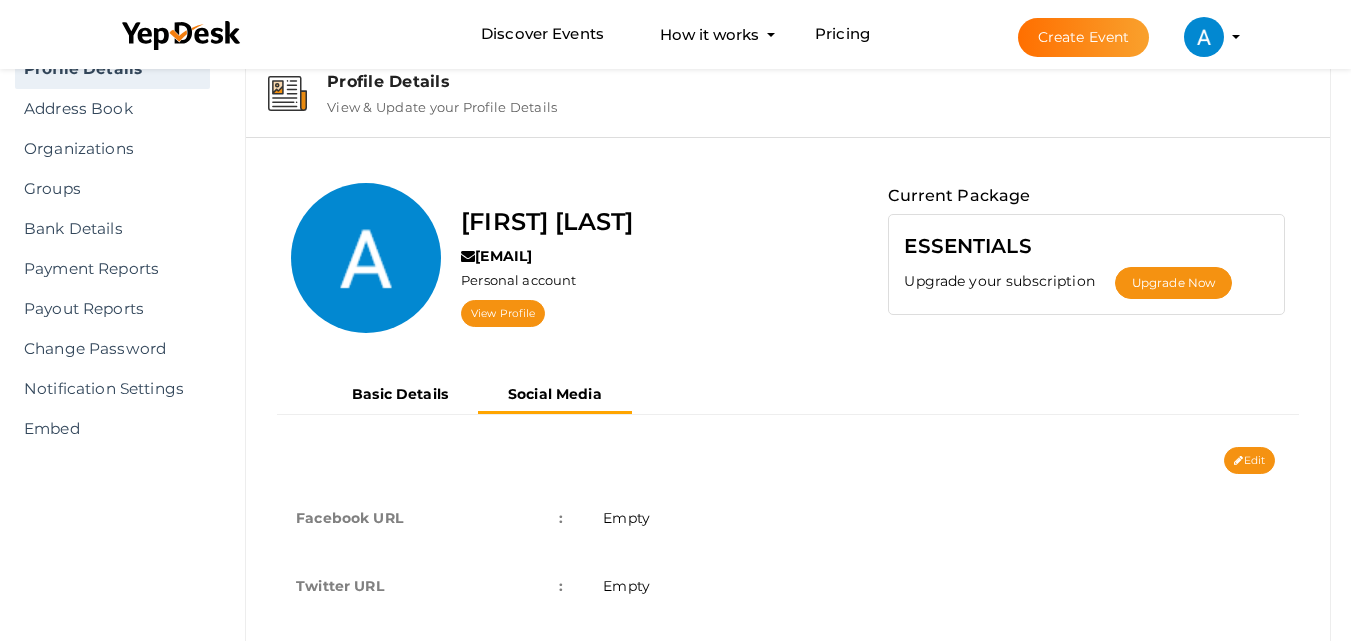 scroll, scrollTop: 156, scrollLeft: 0, axis: vertical 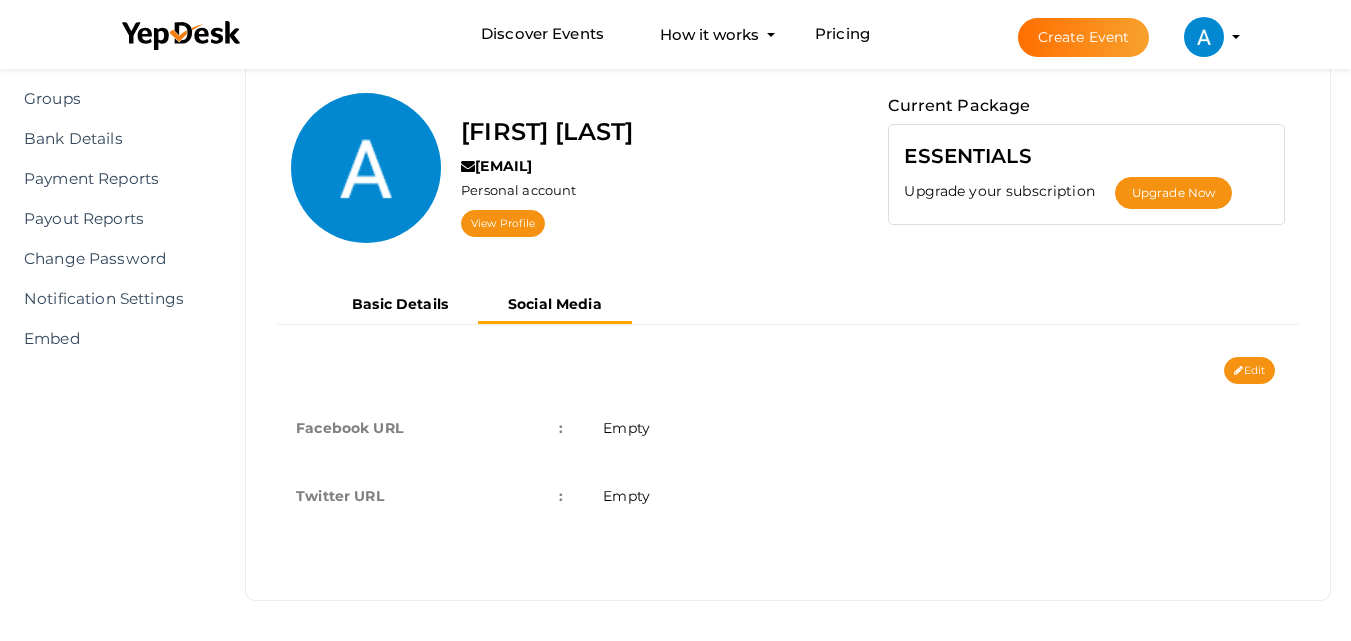 click on "Empty" at bounding box center [626, 428] 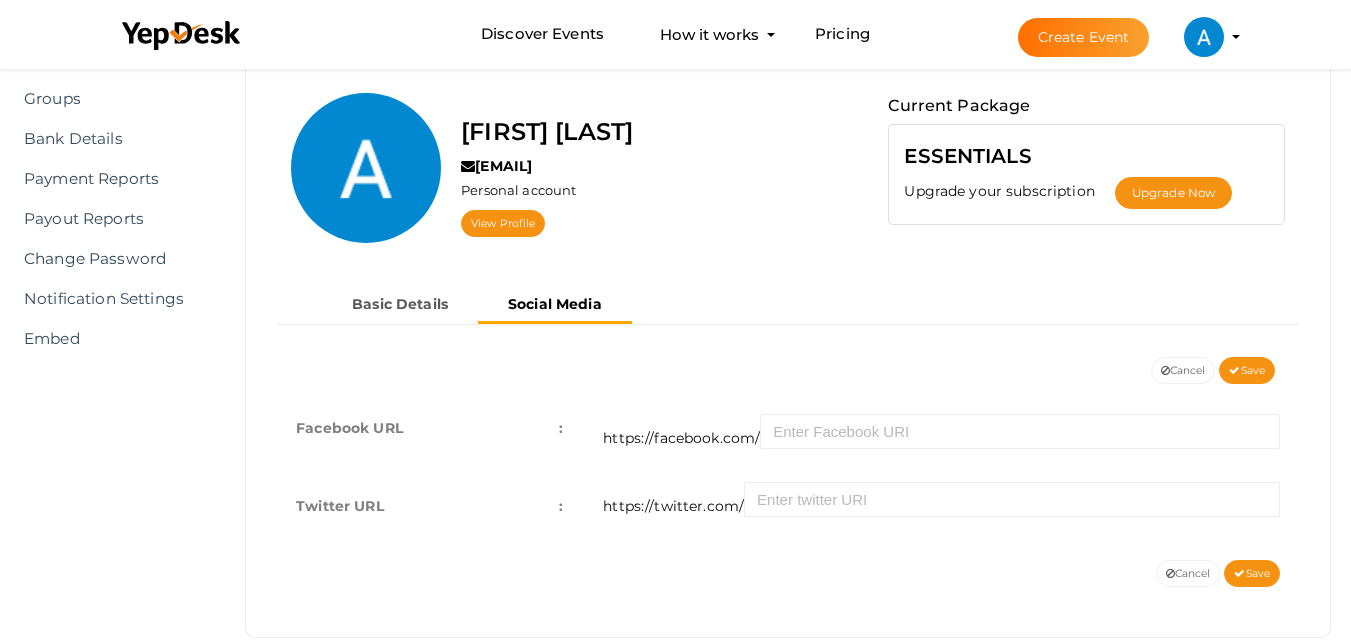 drag, startPoint x: 829, startPoint y: 412, endPoint x: 835, endPoint y: 433, distance: 21.84033 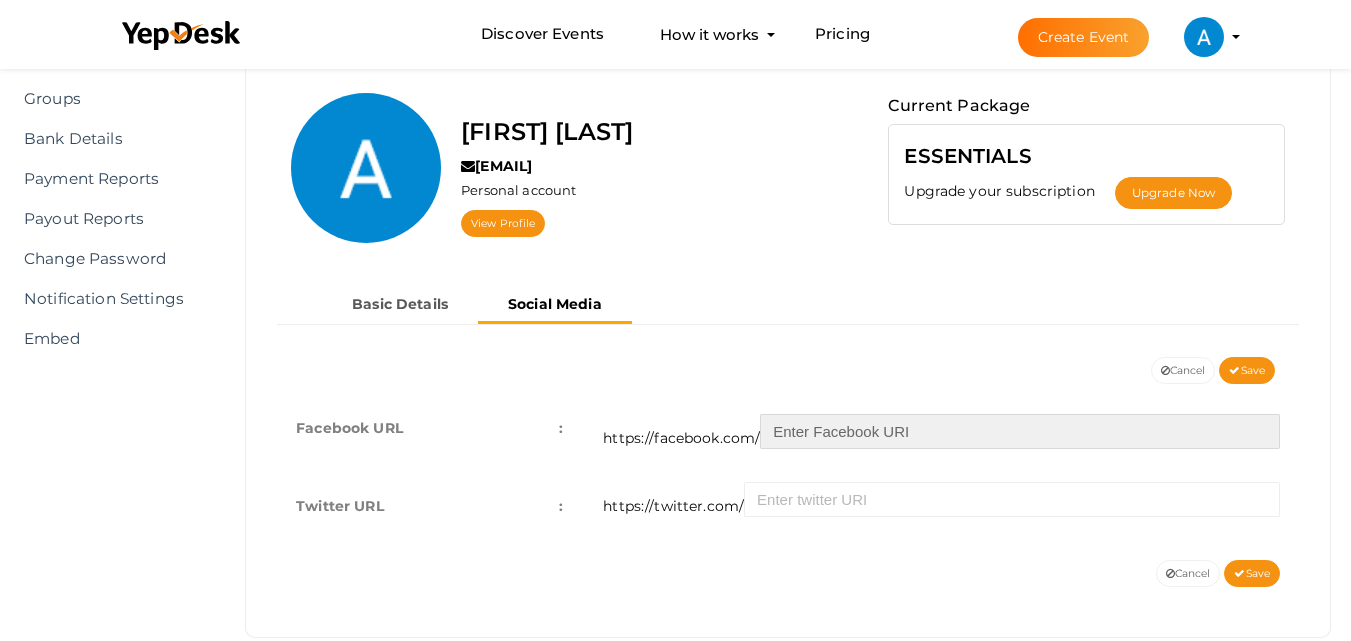 paste on "https://www.facebook.com/theasianschoolldh/" 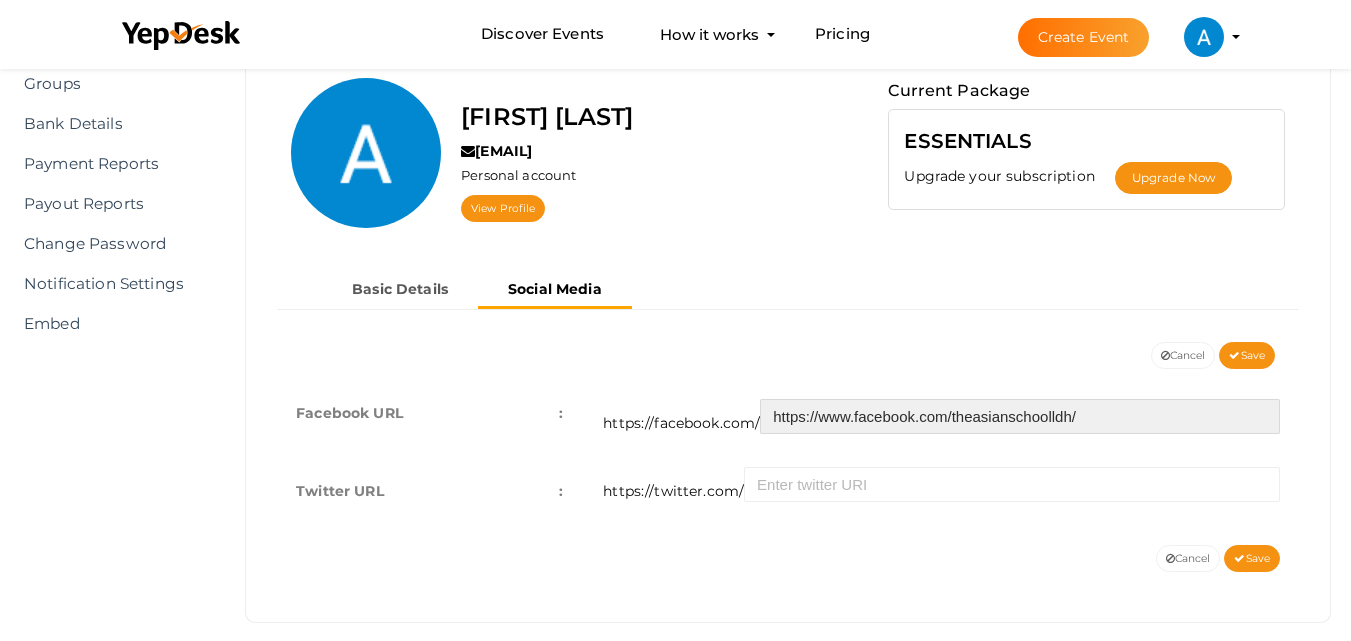 scroll, scrollTop: 193, scrollLeft: 0, axis: vertical 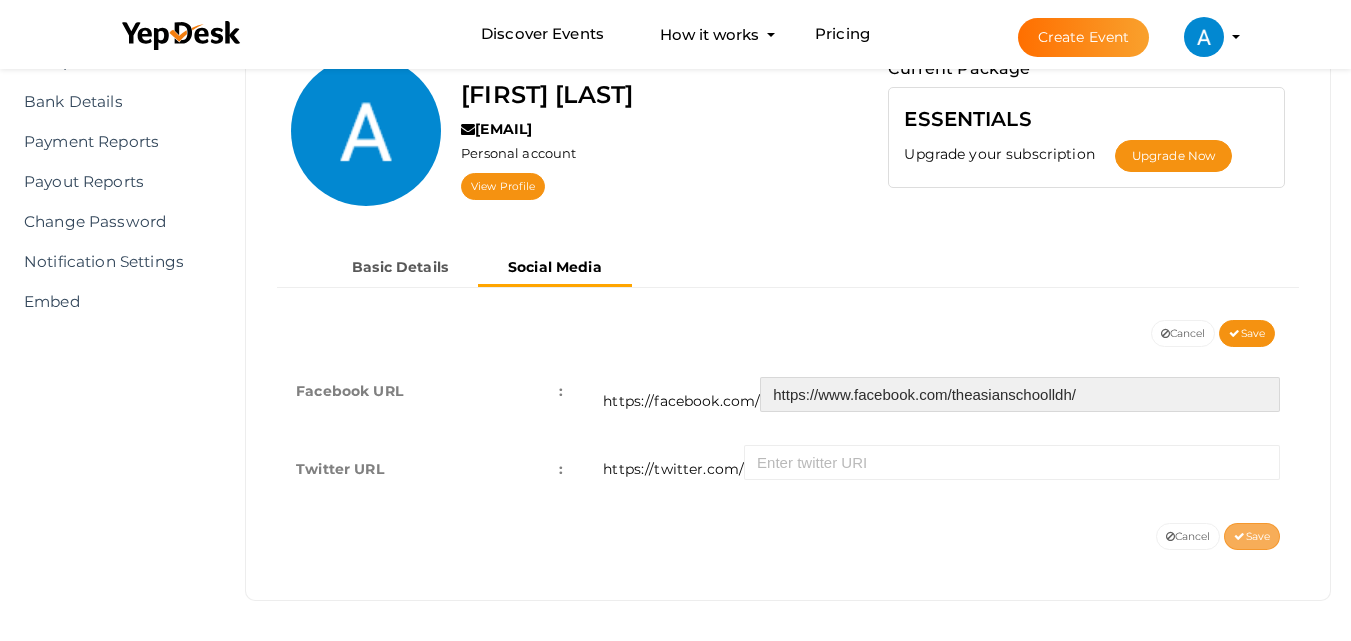 type on "https://www.facebook.com/theasianschoolldh/" 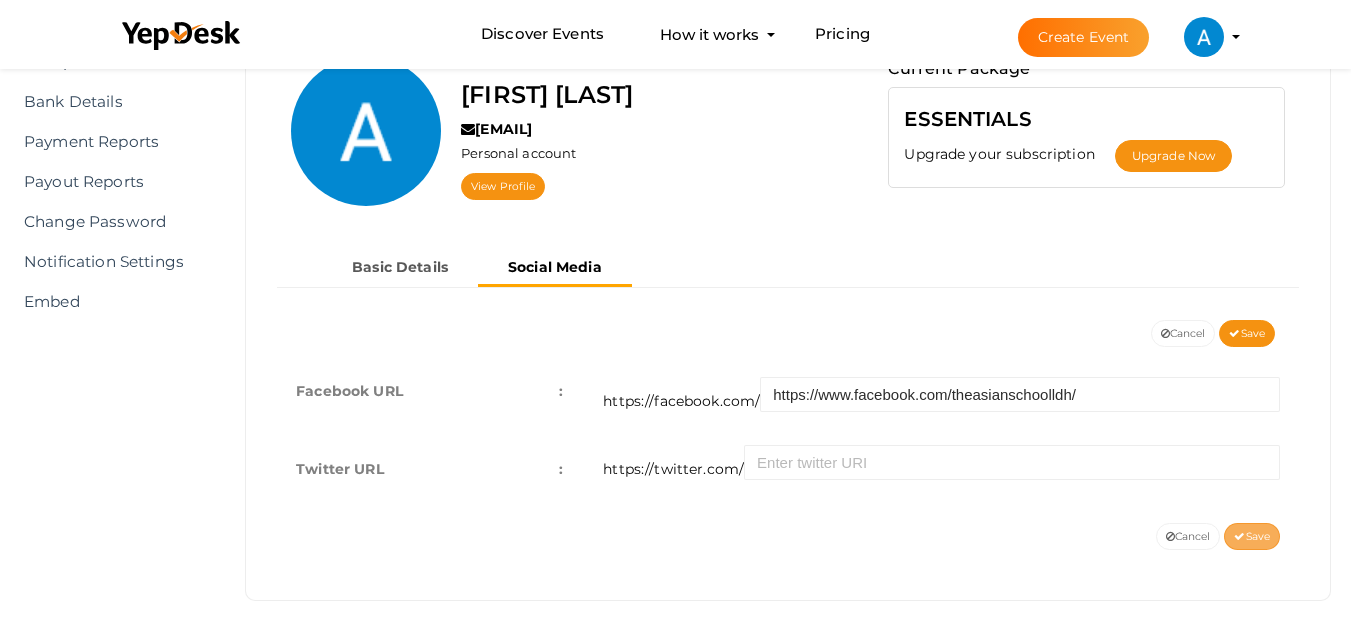 click at bounding box center [1239, 537] 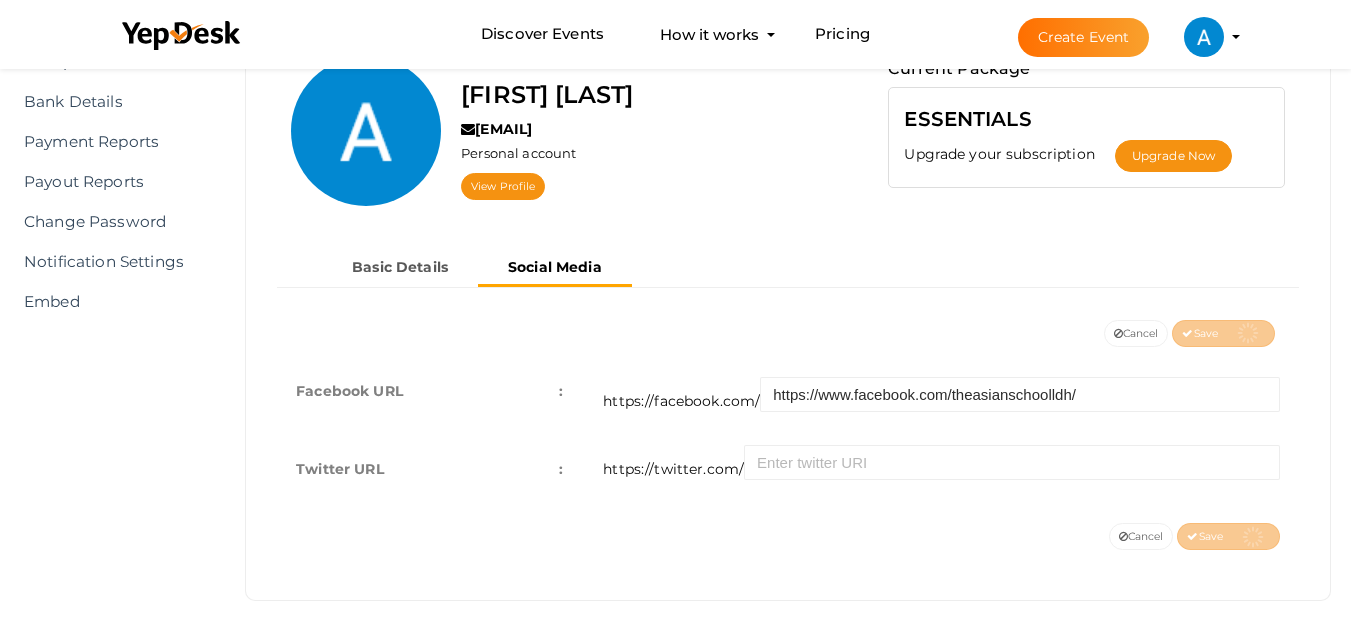 scroll, scrollTop: 156, scrollLeft: 0, axis: vertical 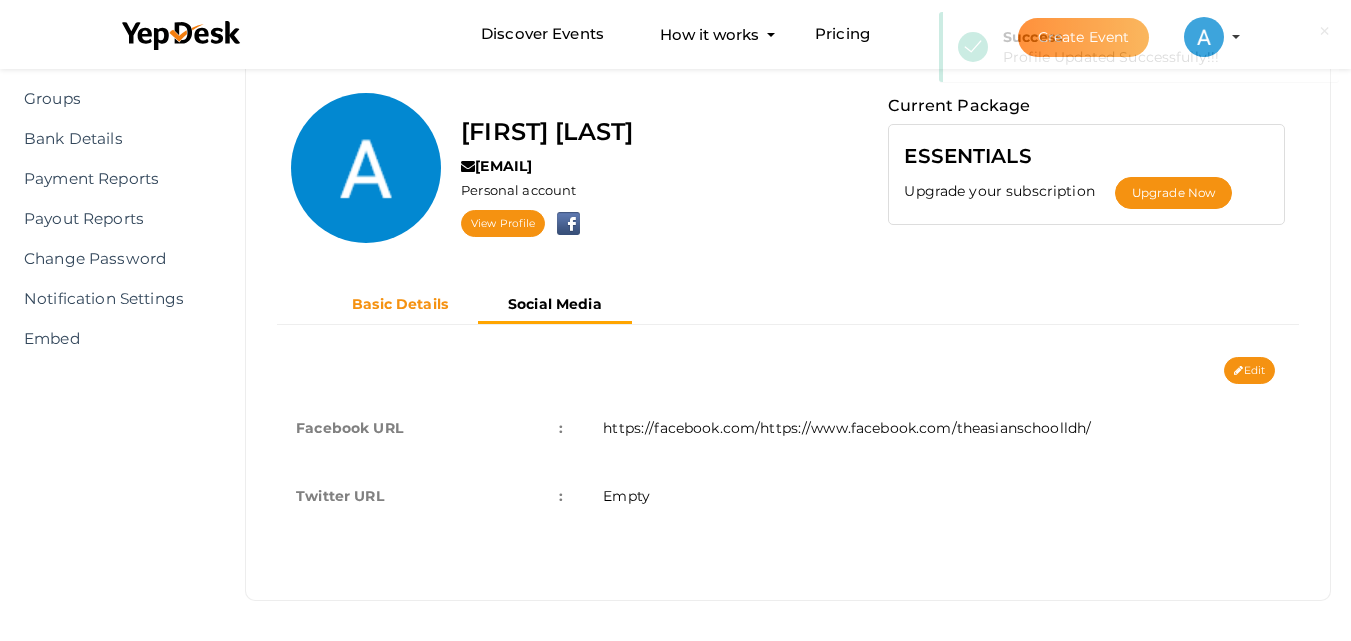 click on "Basic Details" at bounding box center (400, 304) 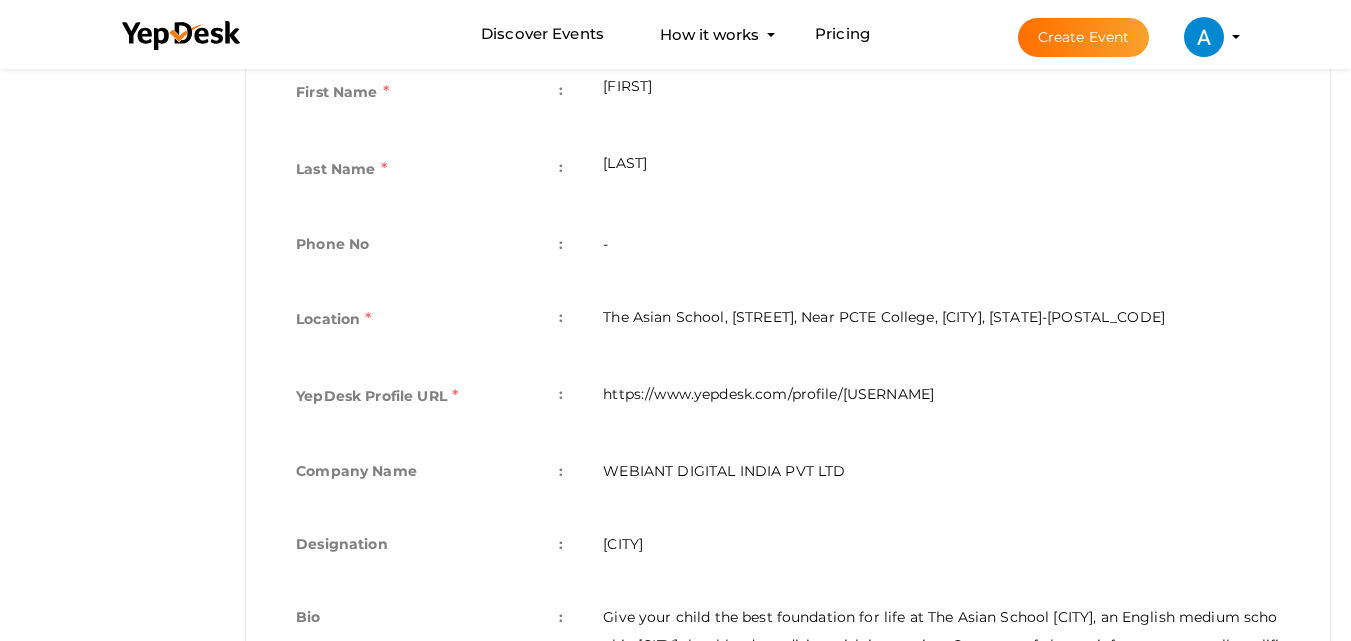 scroll, scrollTop: 393, scrollLeft: 0, axis: vertical 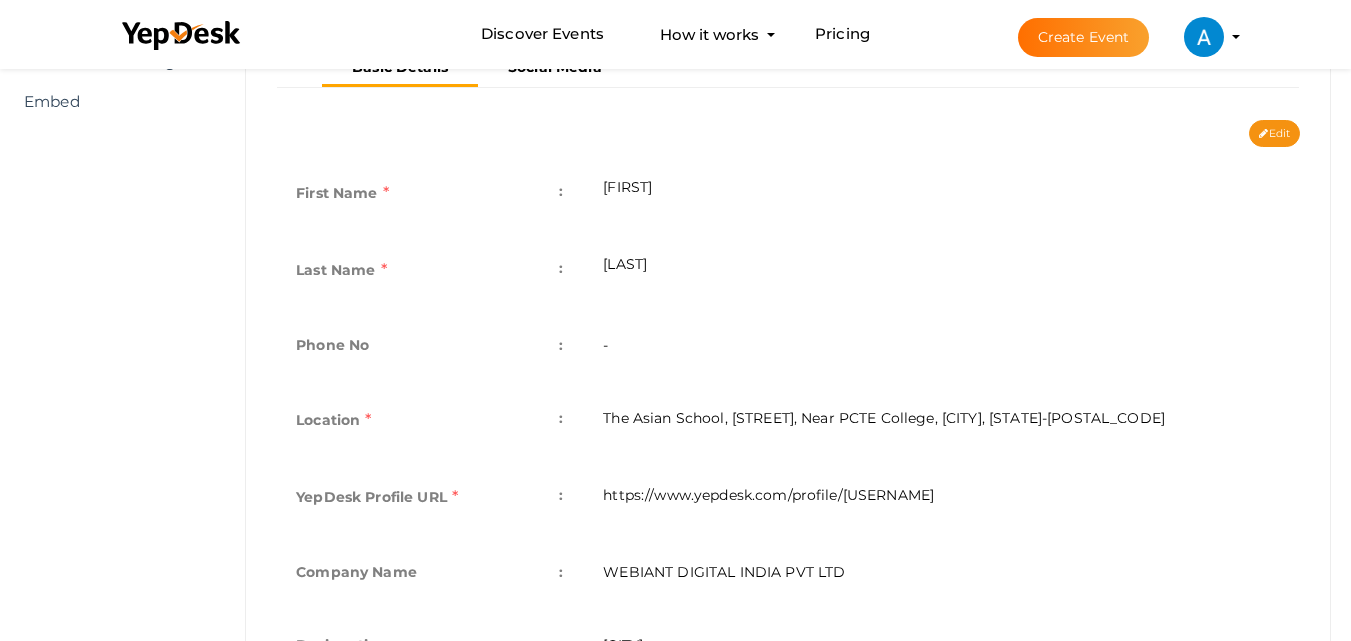 drag, startPoint x: 605, startPoint y: 419, endPoint x: 1194, endPoint y: 452, distance: 589.9237 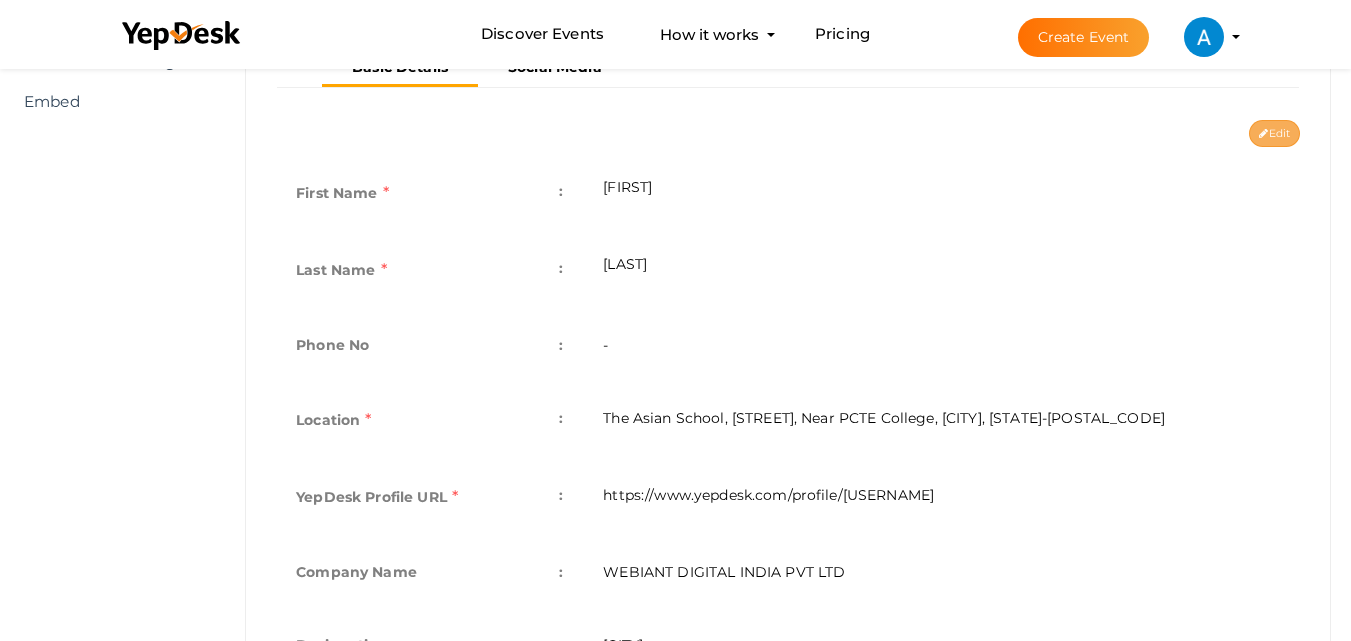click on "Edit" at bounding box center [1274, 133] 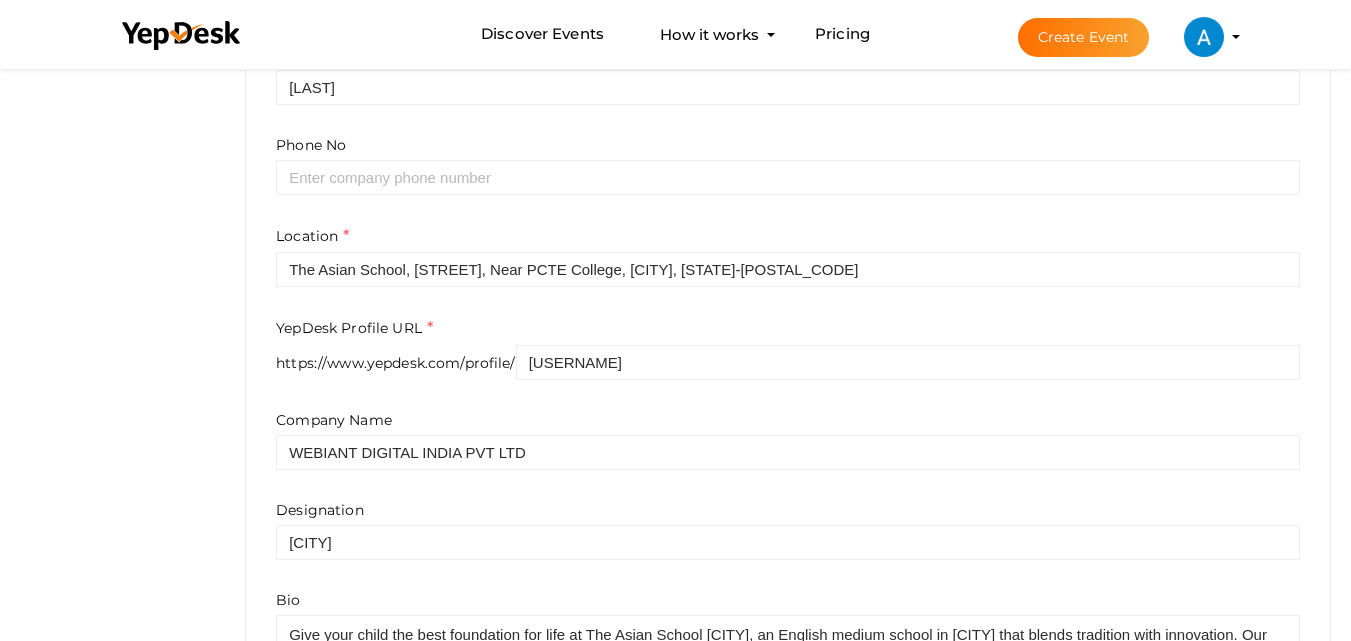 scroll, scrollTop: 593, scrollLeft: 0, axis: vertical 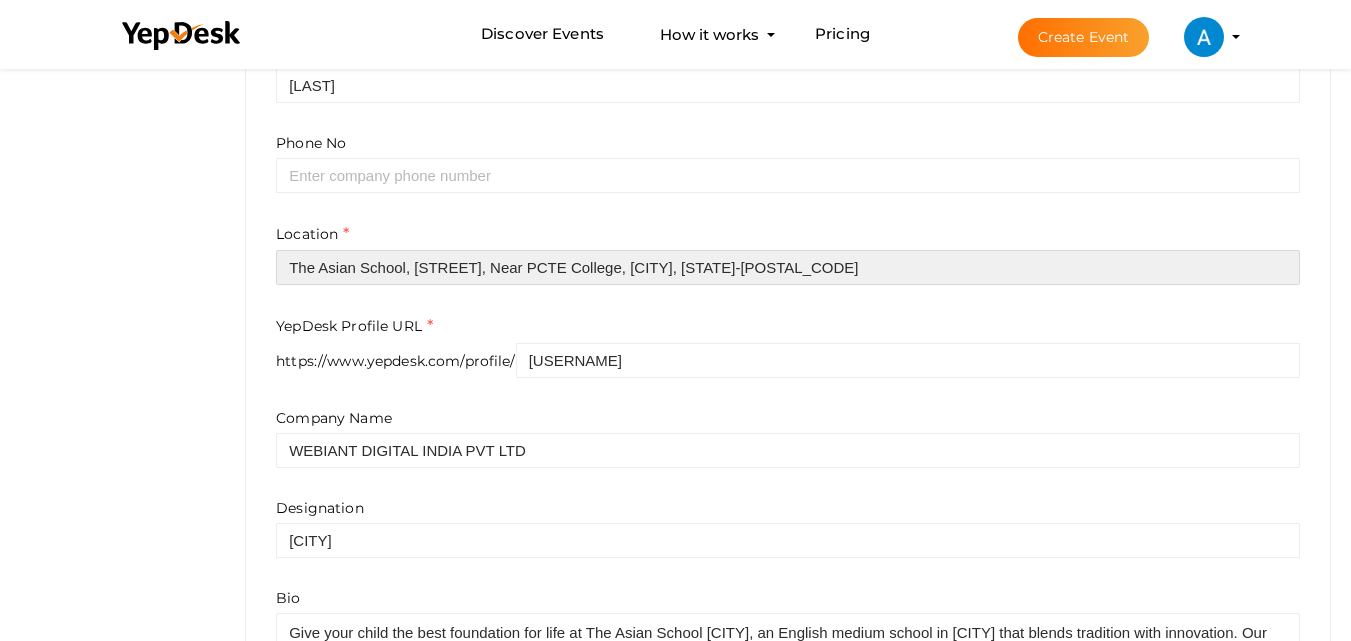 click on "The Asian School, [STREET], Near PCTE College, Baddowal, [CITY]-[POSTAL_CODE]" at bounding box center (788, 267) 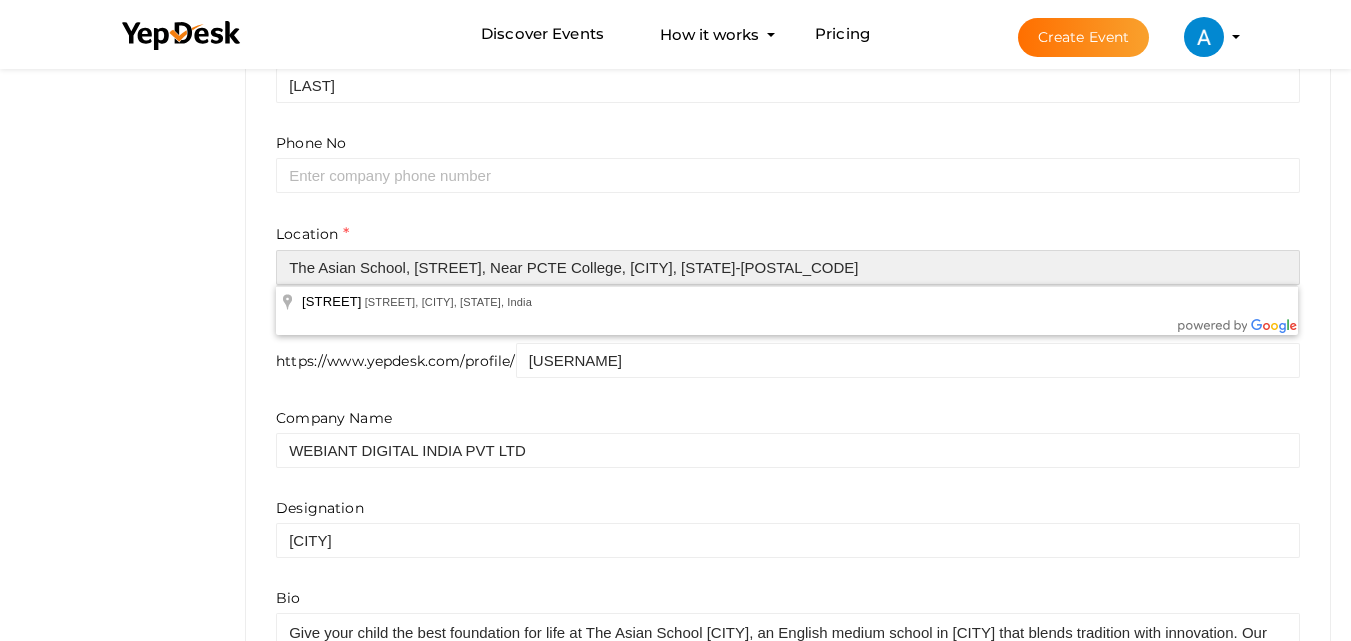 drag, startPoint x: 867, startPoint y: 261, endPoint x: 0, endPoint y: 498, distance: 898.8092 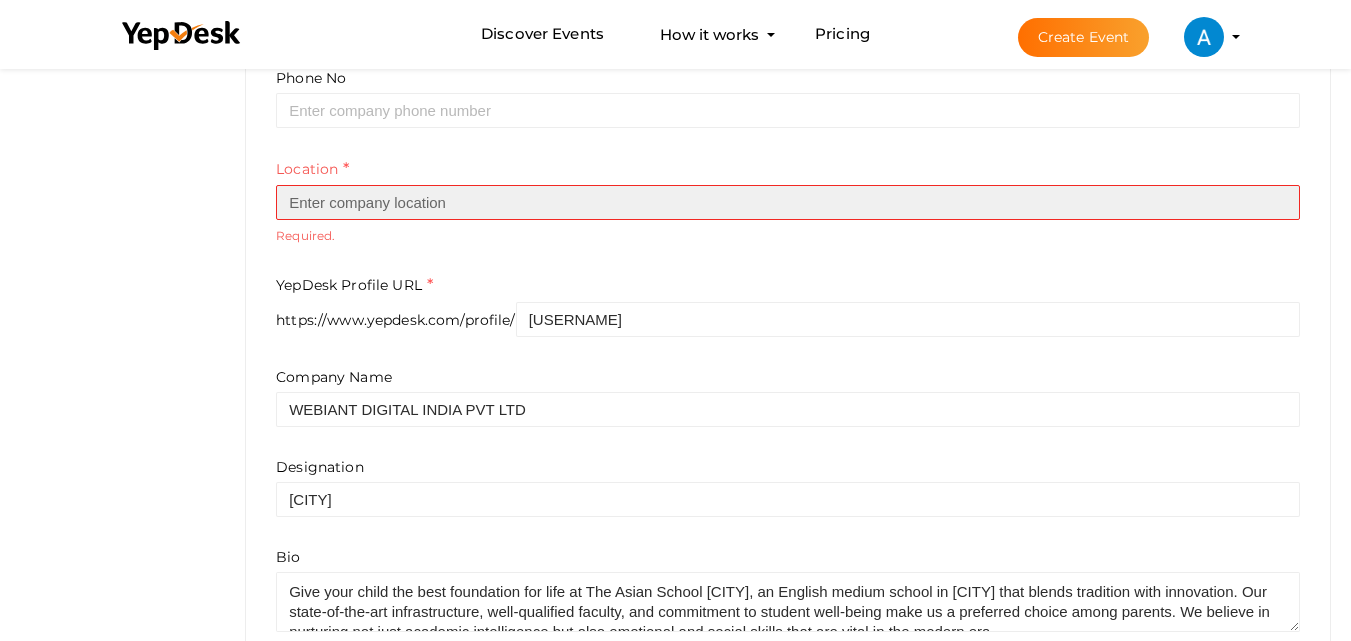 scroll, scrollTop: 693, scrollLeft: 0, axis: vertical 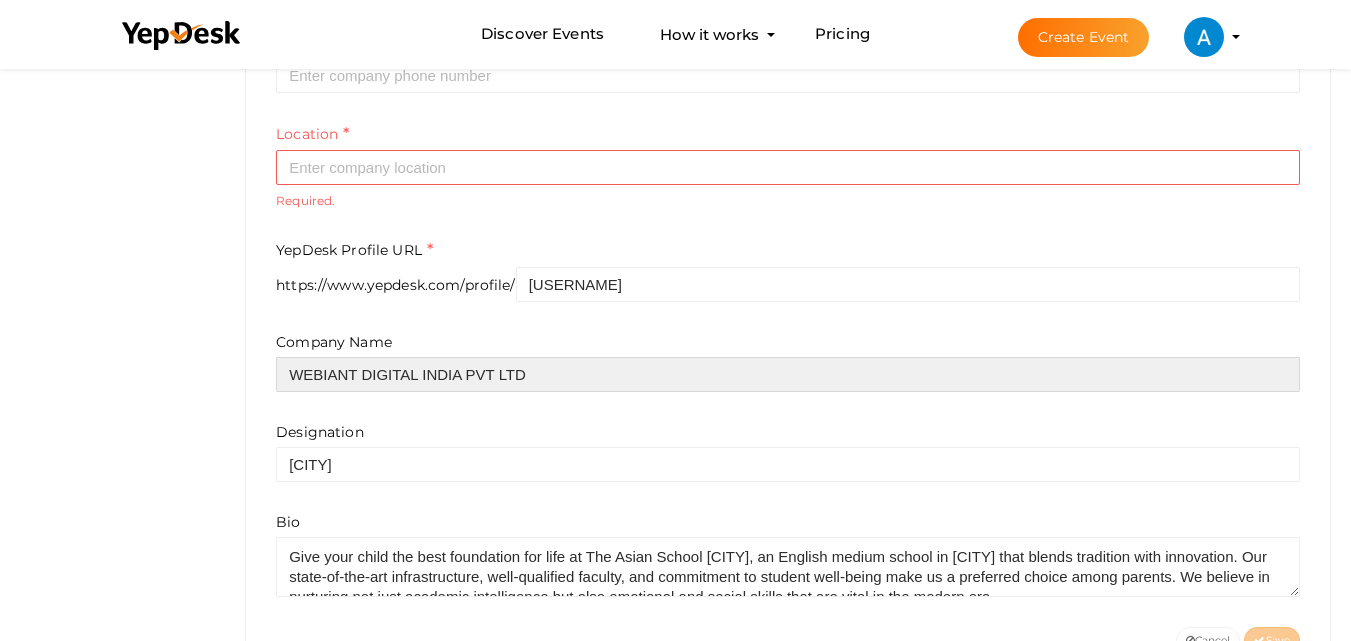 drag, startPoint x: 552, startPoint y: 372, endPoint x: 125, endPoint y: 402, distance: 428.05258 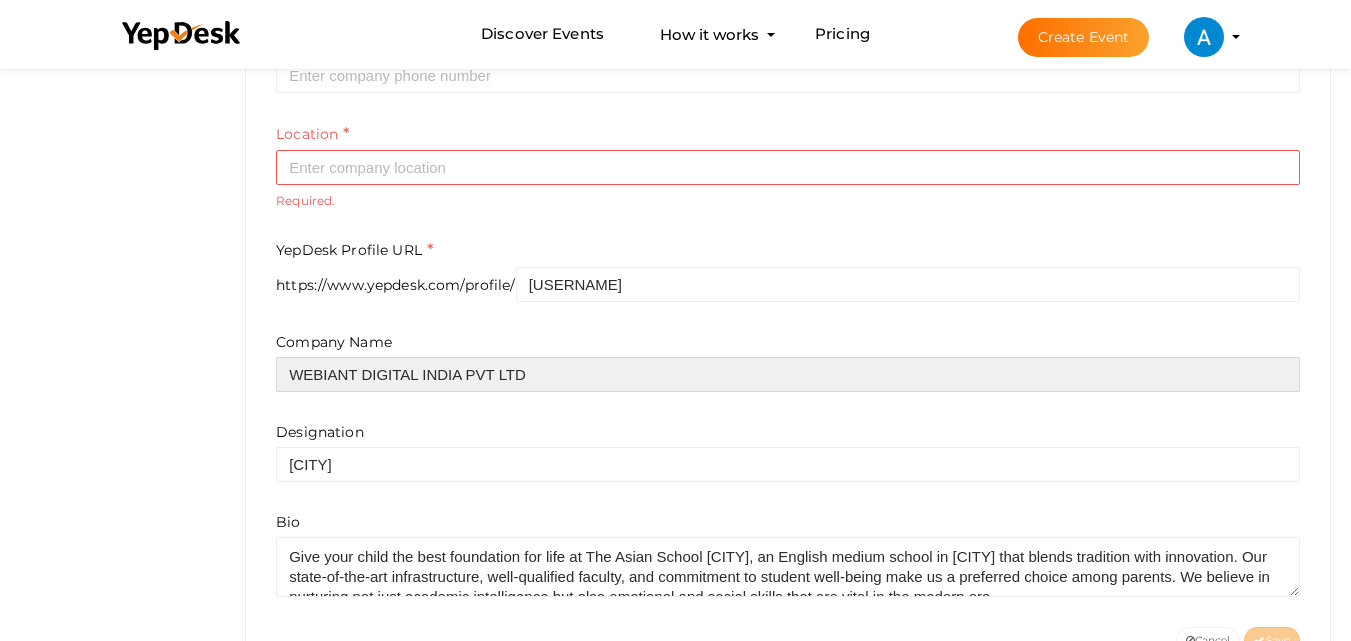 click on "Discover Events
How it works
Powerful Registration / Ticketing
Start selling your tickets in minutes
Pricing
Create Event" at bounding box center (675, -373) 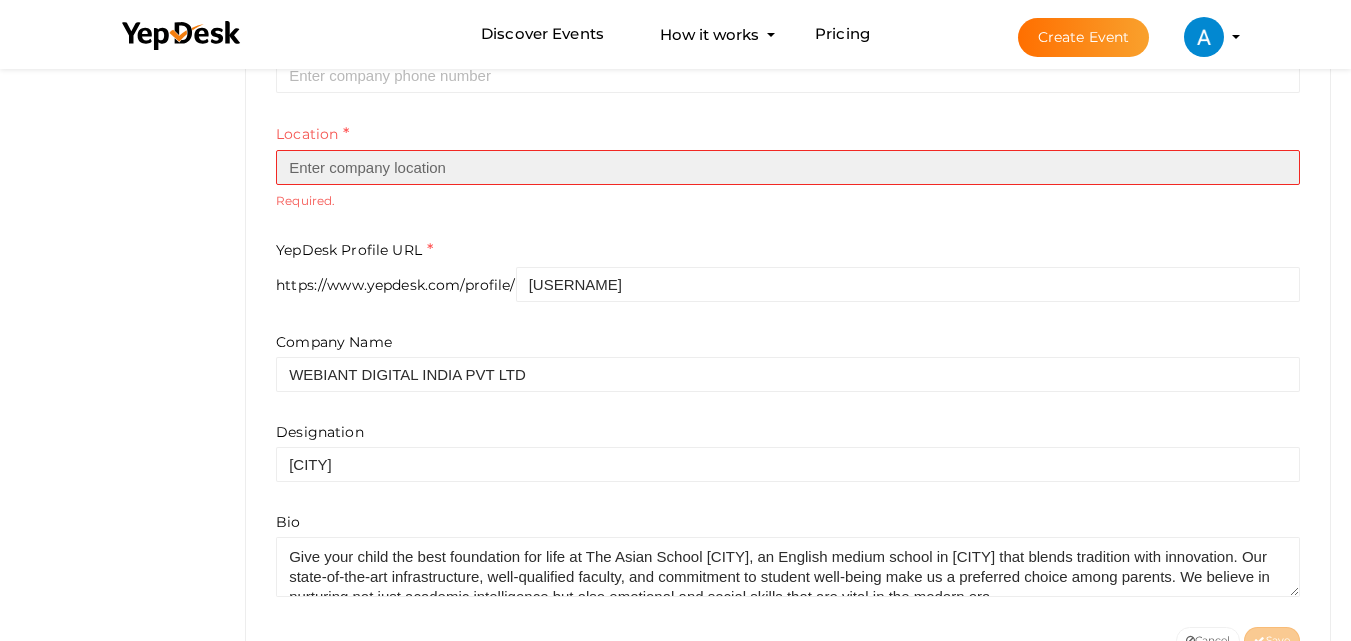 click at bounding box center (788, 167) 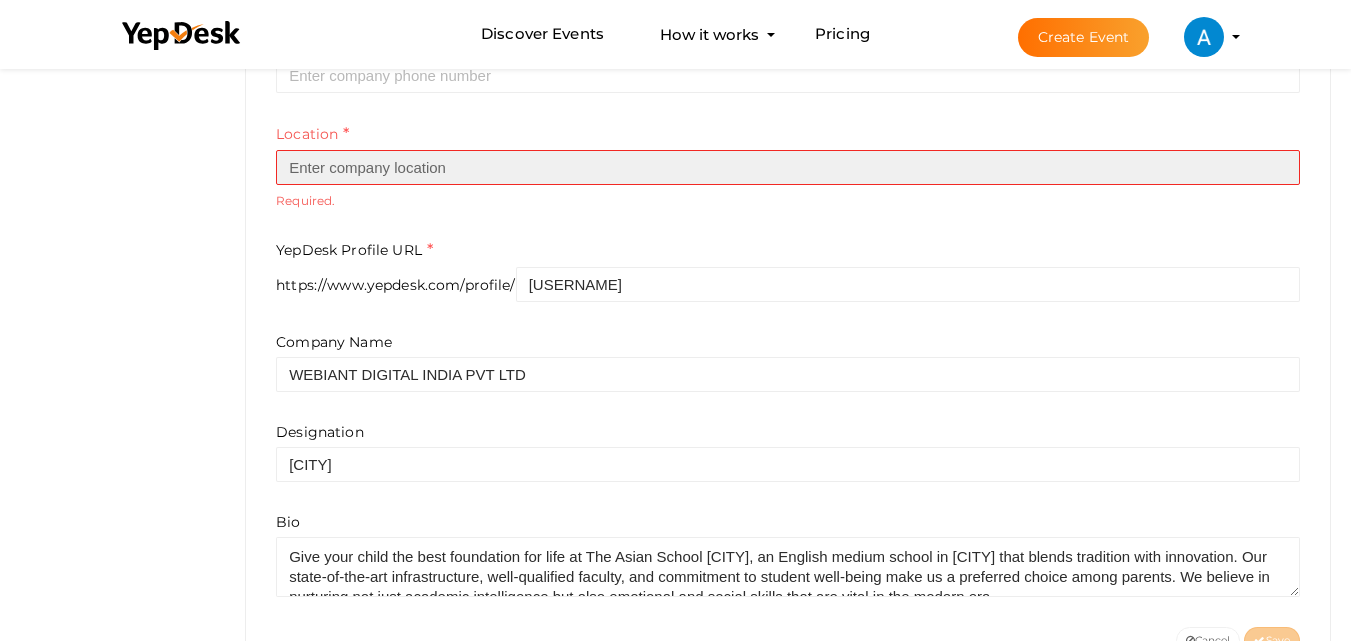 paste on "The Asian School, [STREET], Near PCTE College, [CITY]-[POSTAL_CODE]" 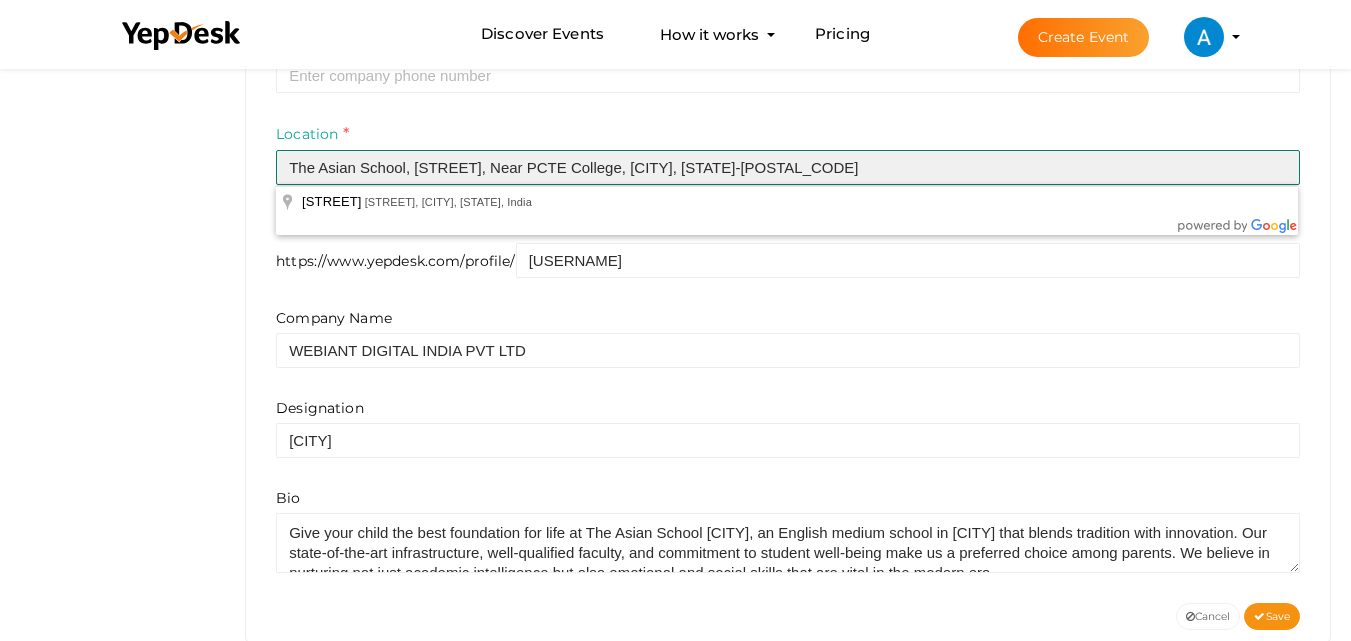 type on "The Asian School, [STREET], Near PCTE College, [CITY]-[POSTAL_CODE]" 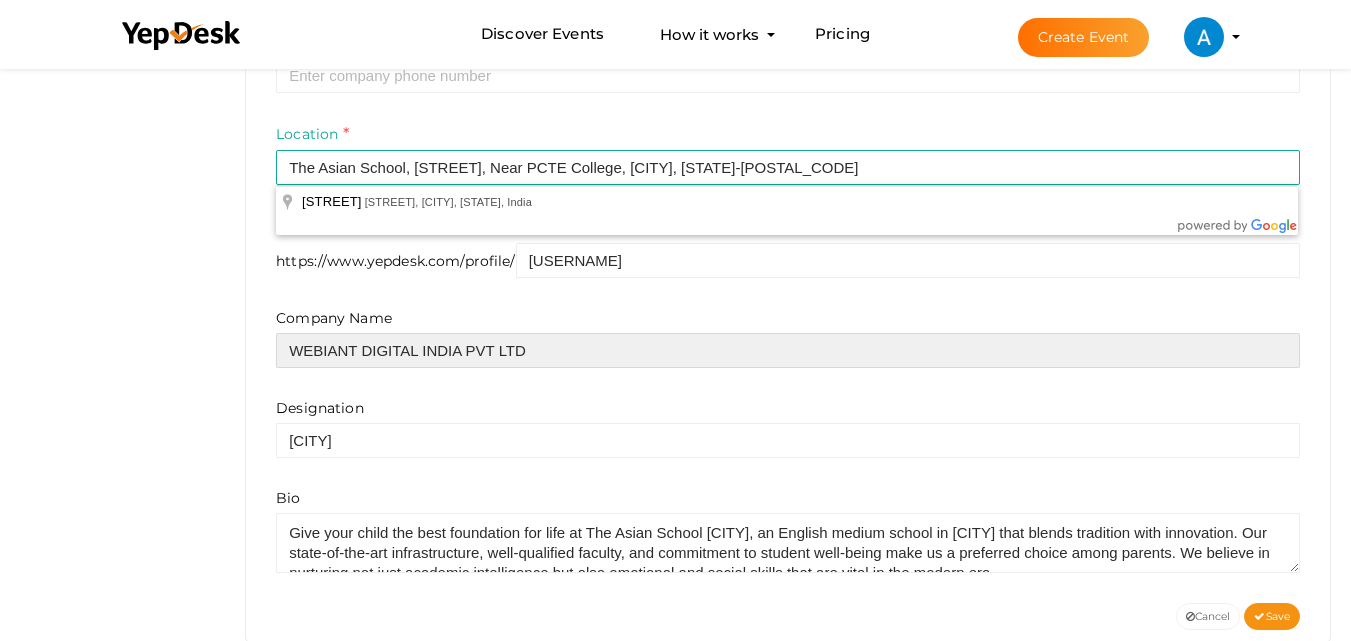 click on "WEBIANT DIGITAL INDIA PVT LTD" at bounding box center [788, 350] 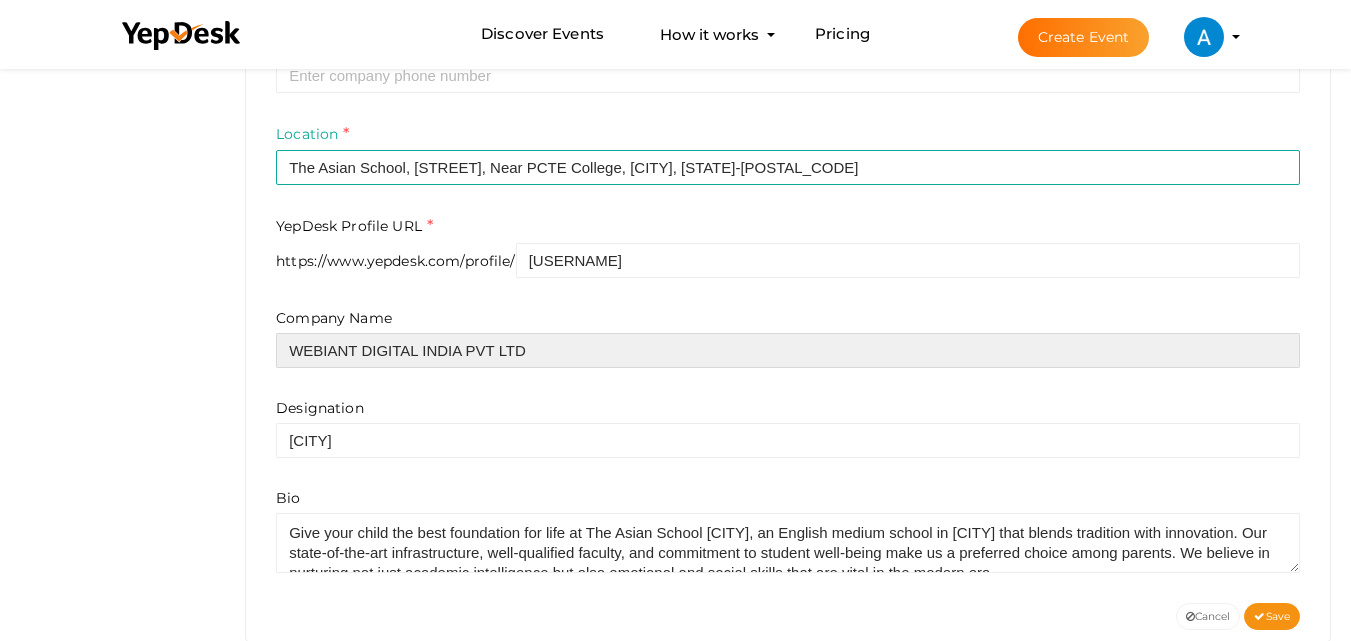 drag, startPoint x: 570, startPoint y: 355, endPoint x: 214, endPoint y: 335, distance: 356.56134 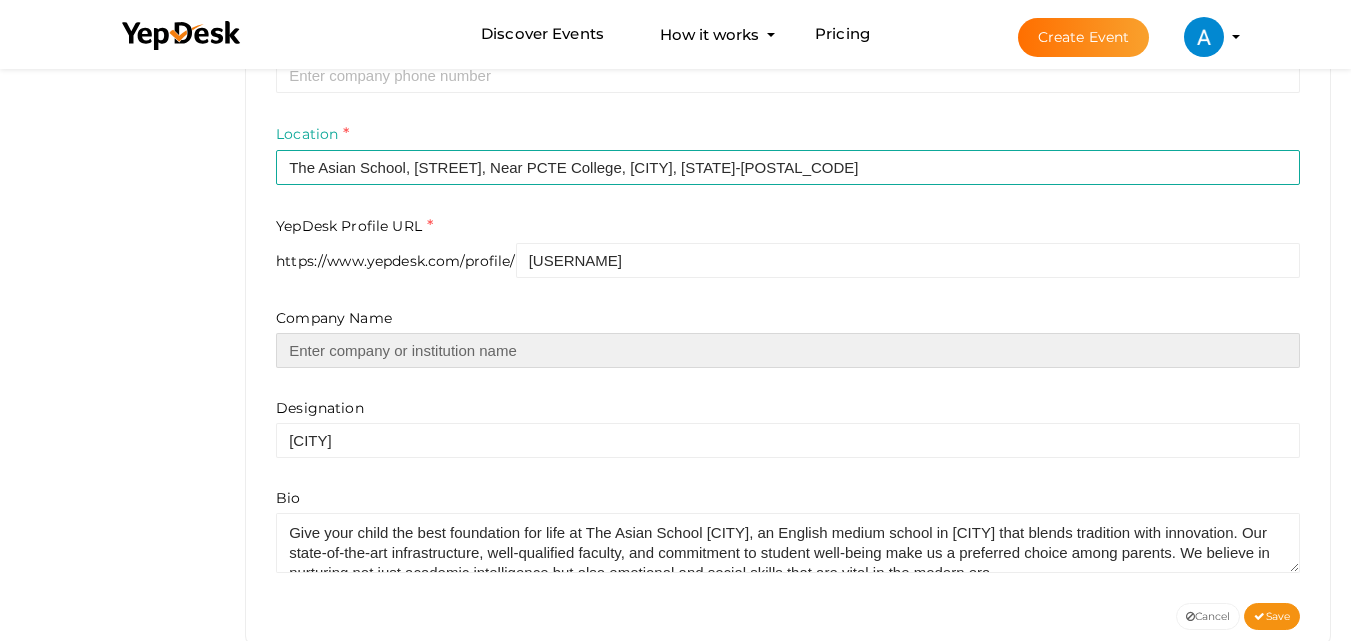 click at bounding box center [788, 350] 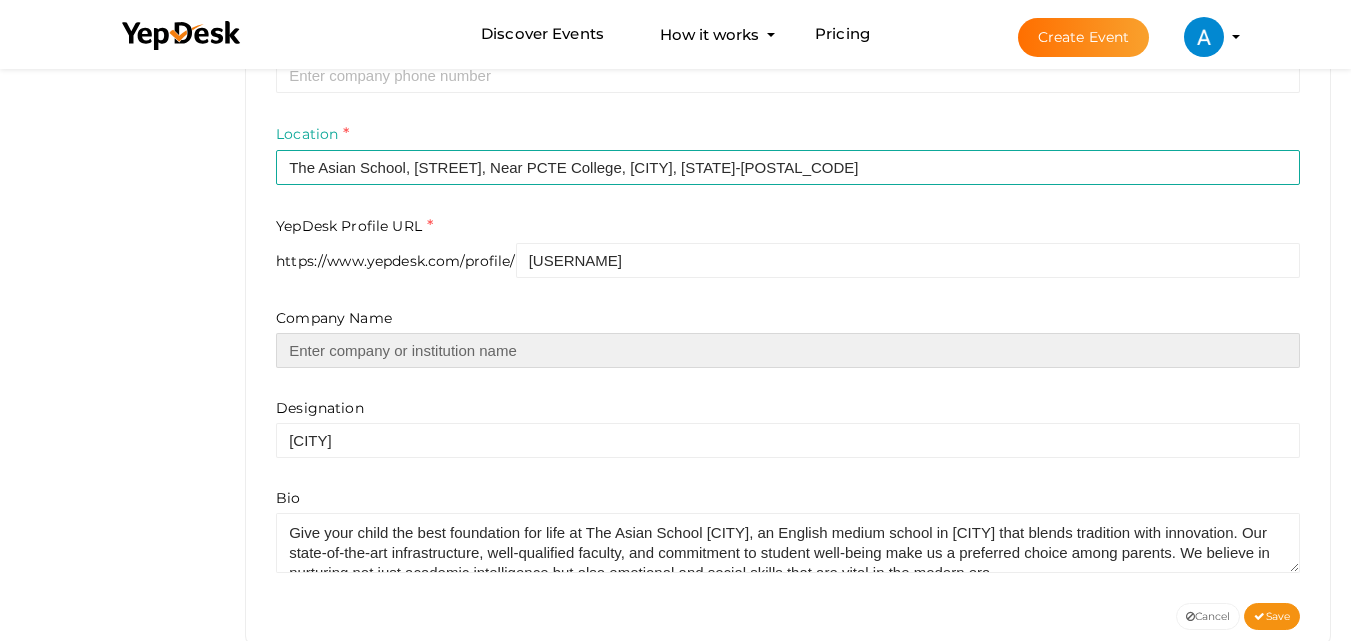 type on "m" 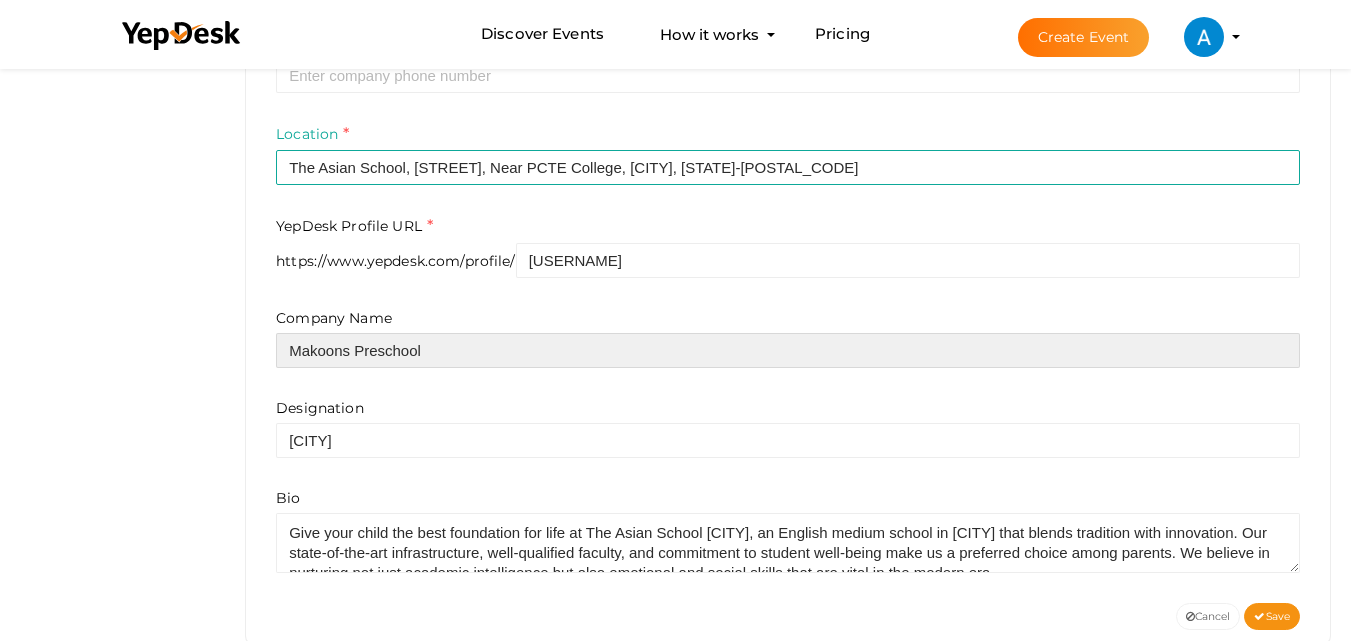 type on "Makoons Preschool" 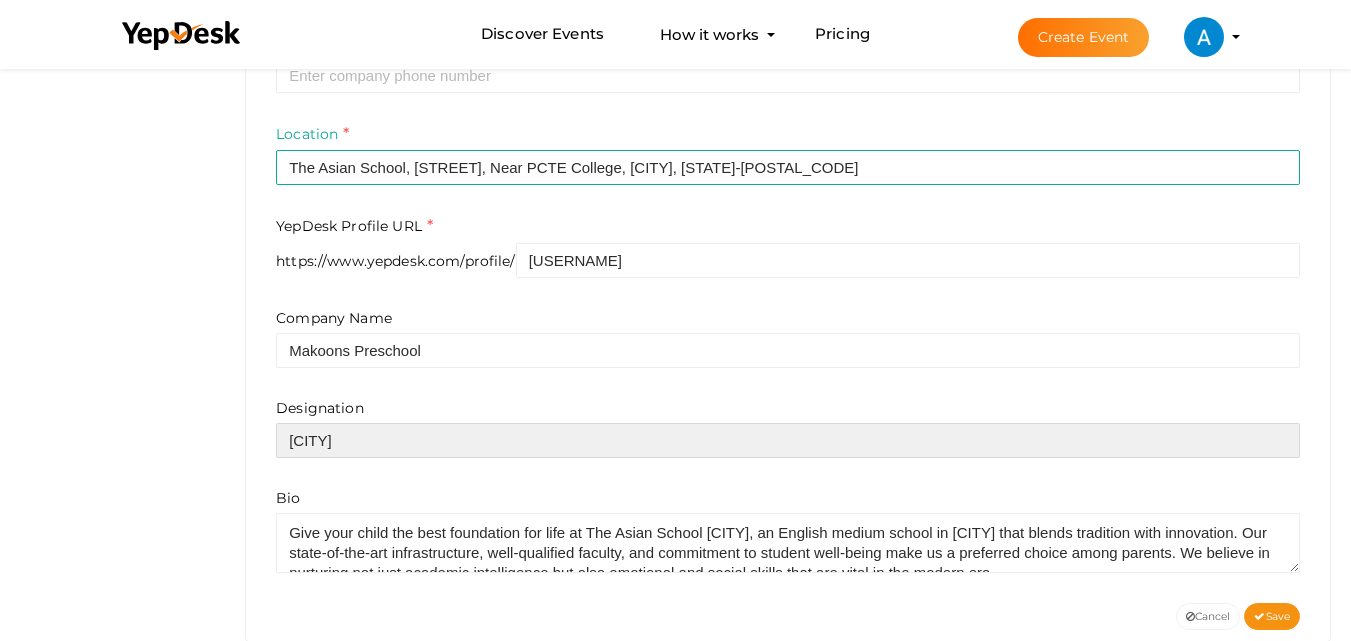 drag, startPoint x: 398, startPoint y: 445, endPoint x: 411, endPoint y: 450, distance: 13.928389 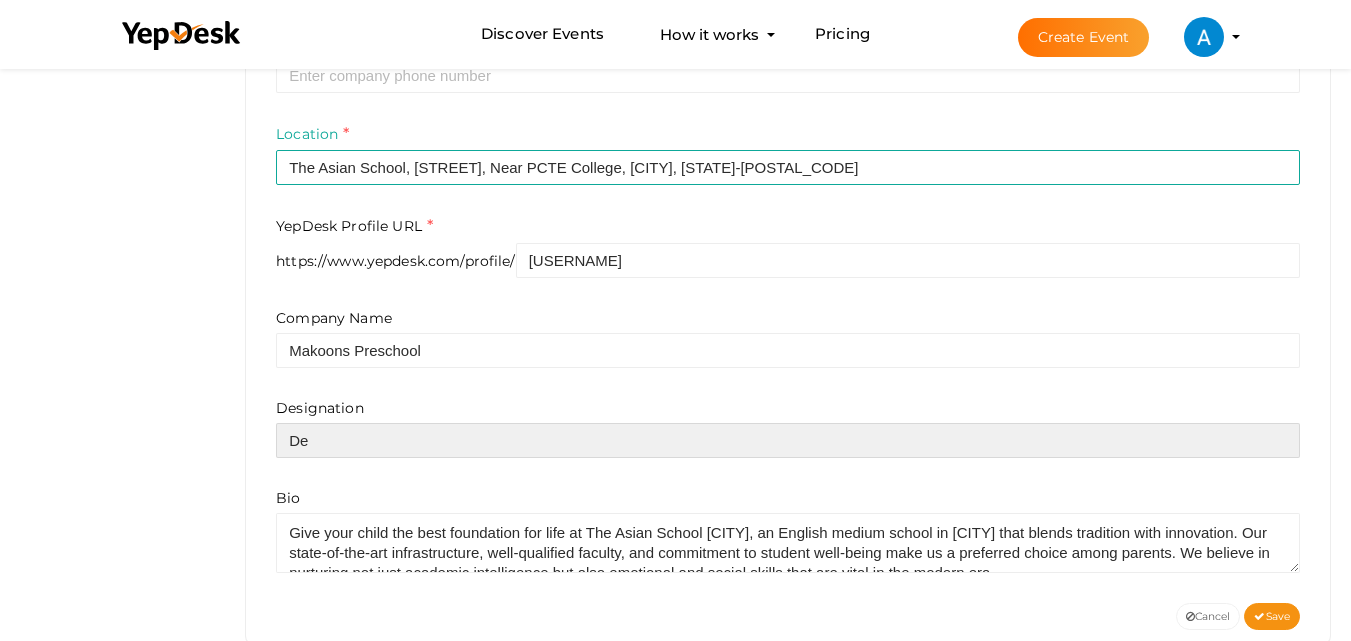 type on "D" 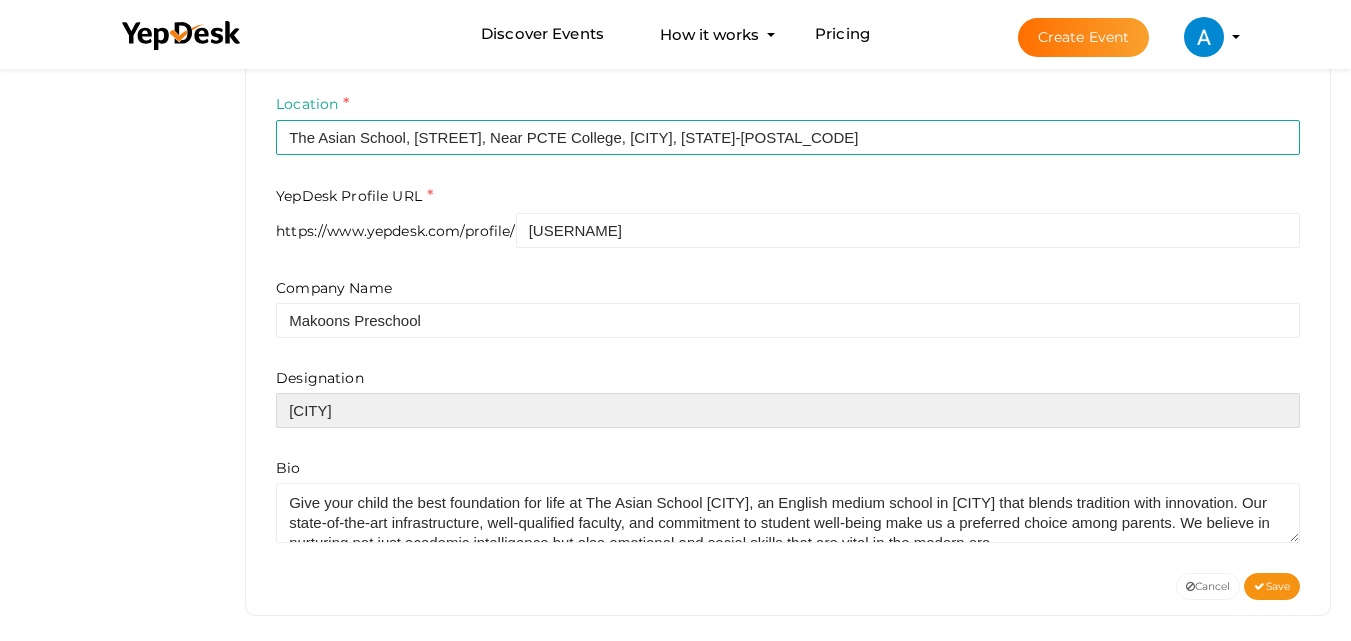 scroll, scrollTop: 738, scrollLeft: 0, axis: vertical 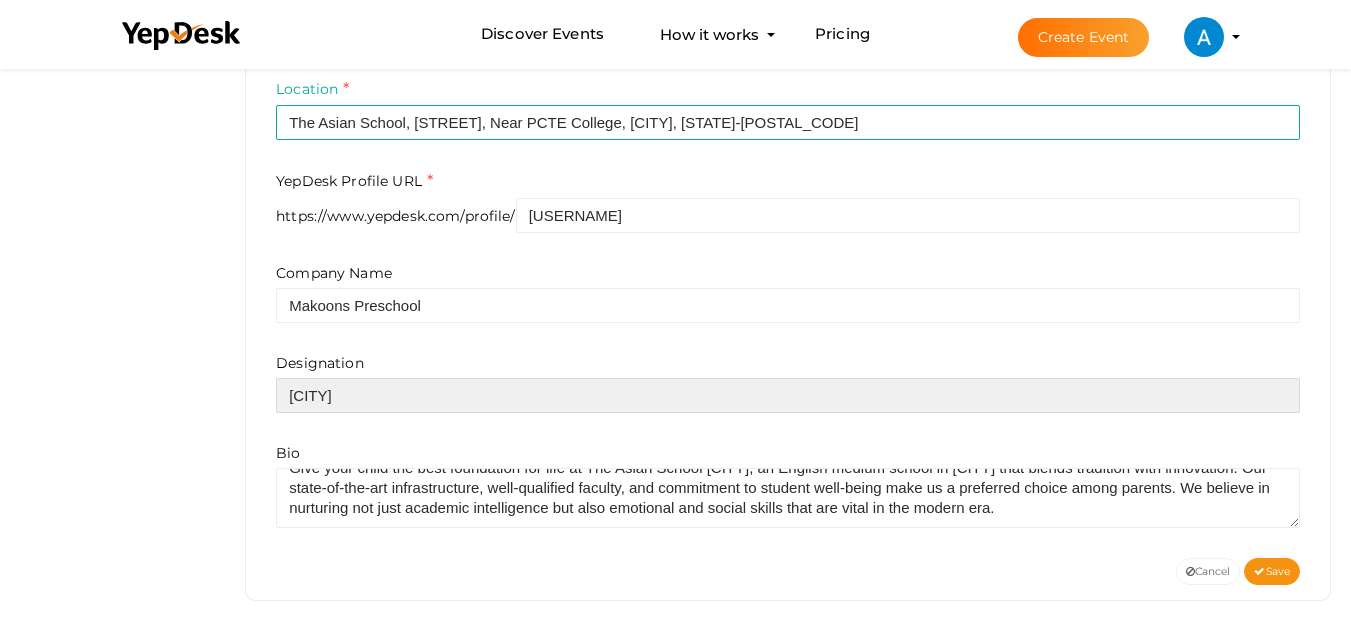 type on "Ludhiana" 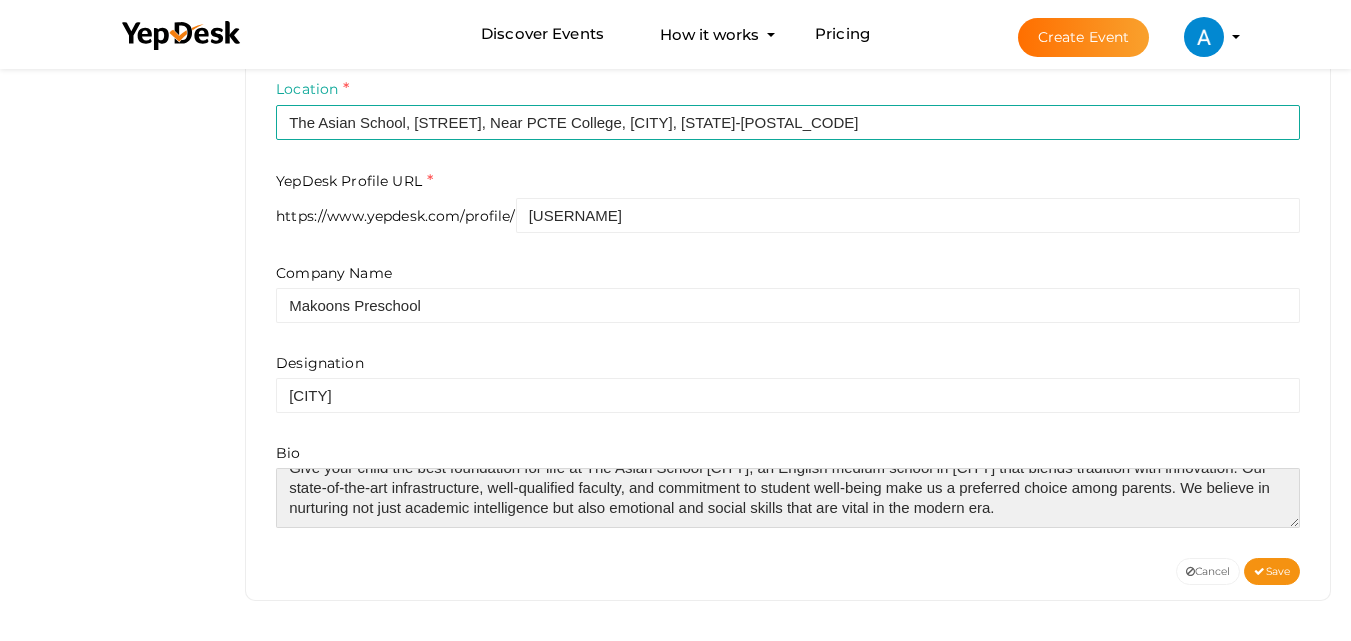 click at bounding box center [788, 498] 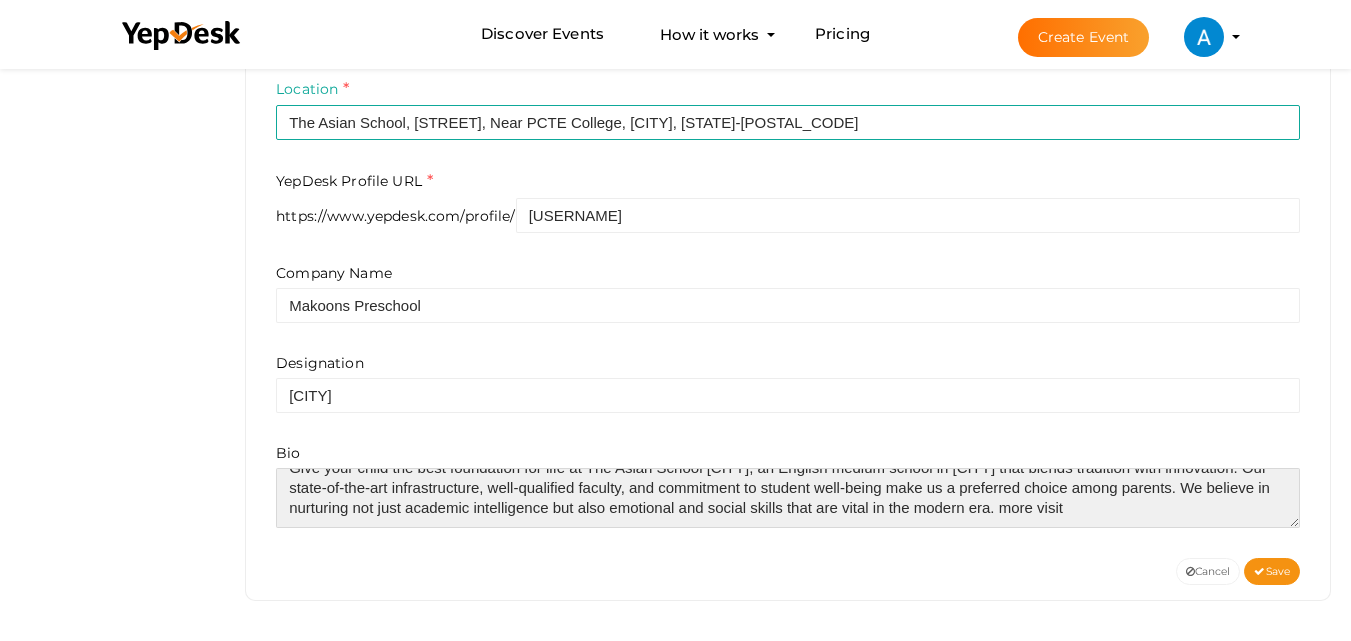 paste on "https://theasianschoolludhiana.net/" 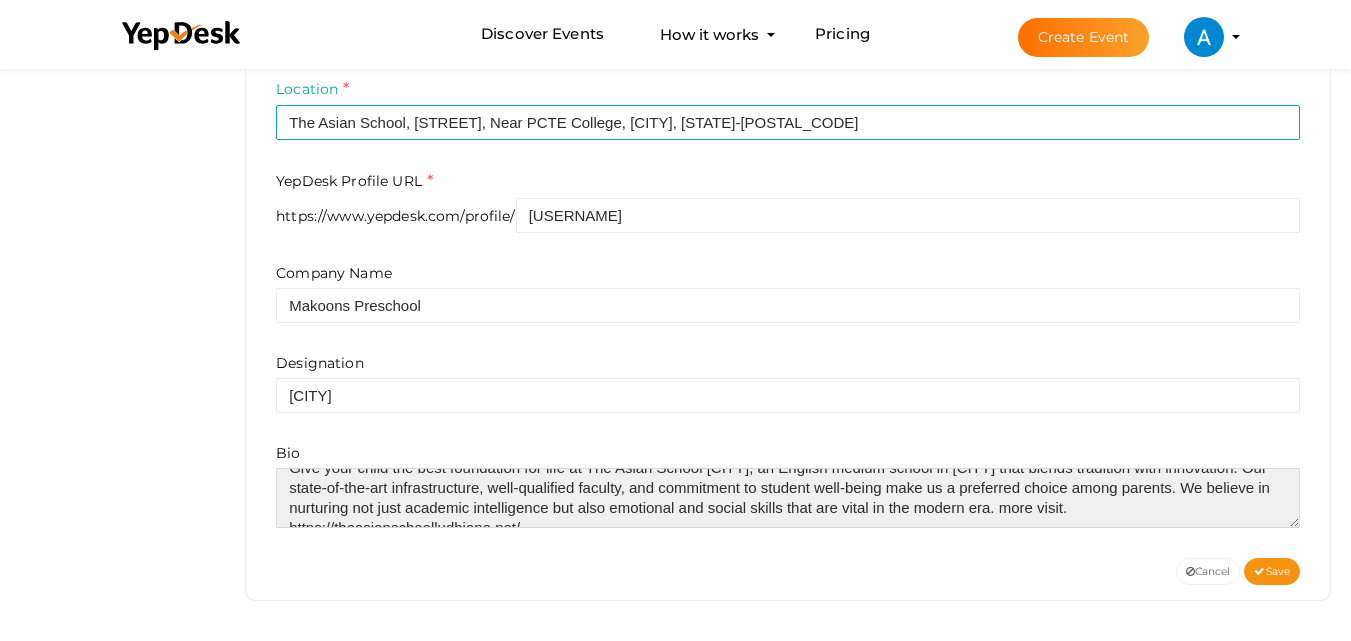 scroll, scrollTop: 30, scrollLeft: 0, axis: vertical 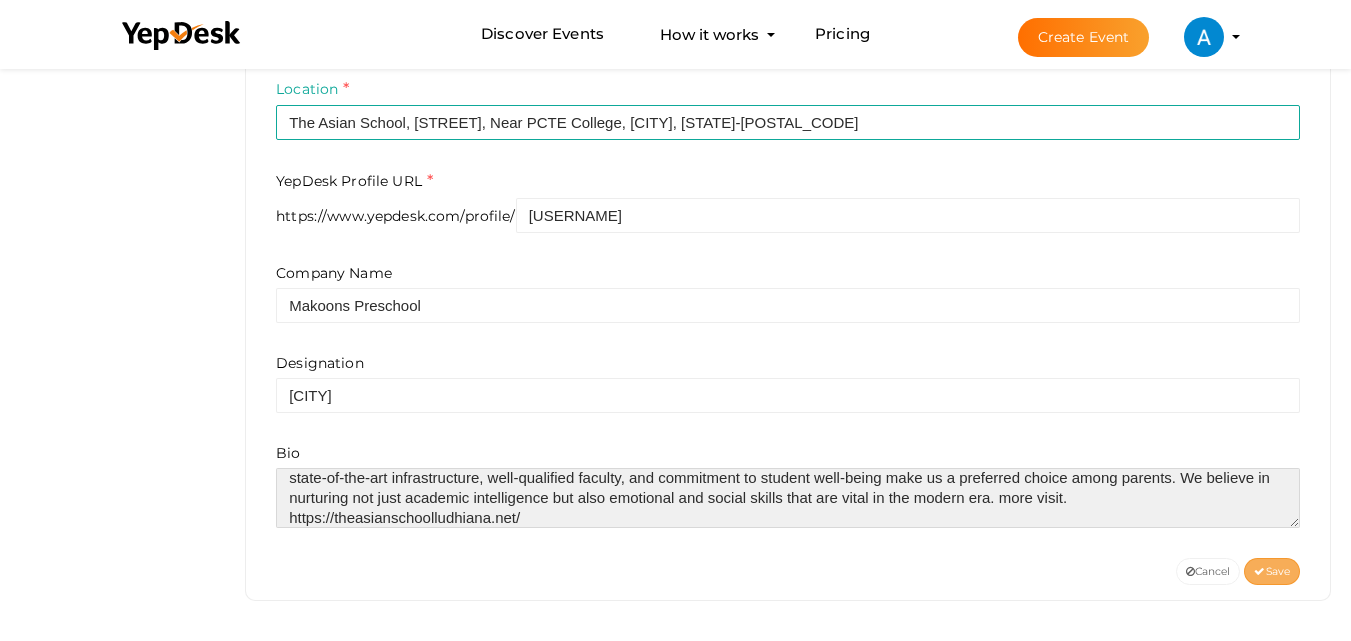 type on "Give your child the best foundation for life at The Asian School Ludhiana, an English medium school in Ludhiana that blends tradition with innovation. Our state-of-the-art infrastructure, well-qualified faculty, and commitment to student well-being make us a preferred choice among parents. We believe in nurturing not just academic intelligence but also emotional and social skills that are vital in the modern era. more visit. https://theasianschoolludhiana.net/" 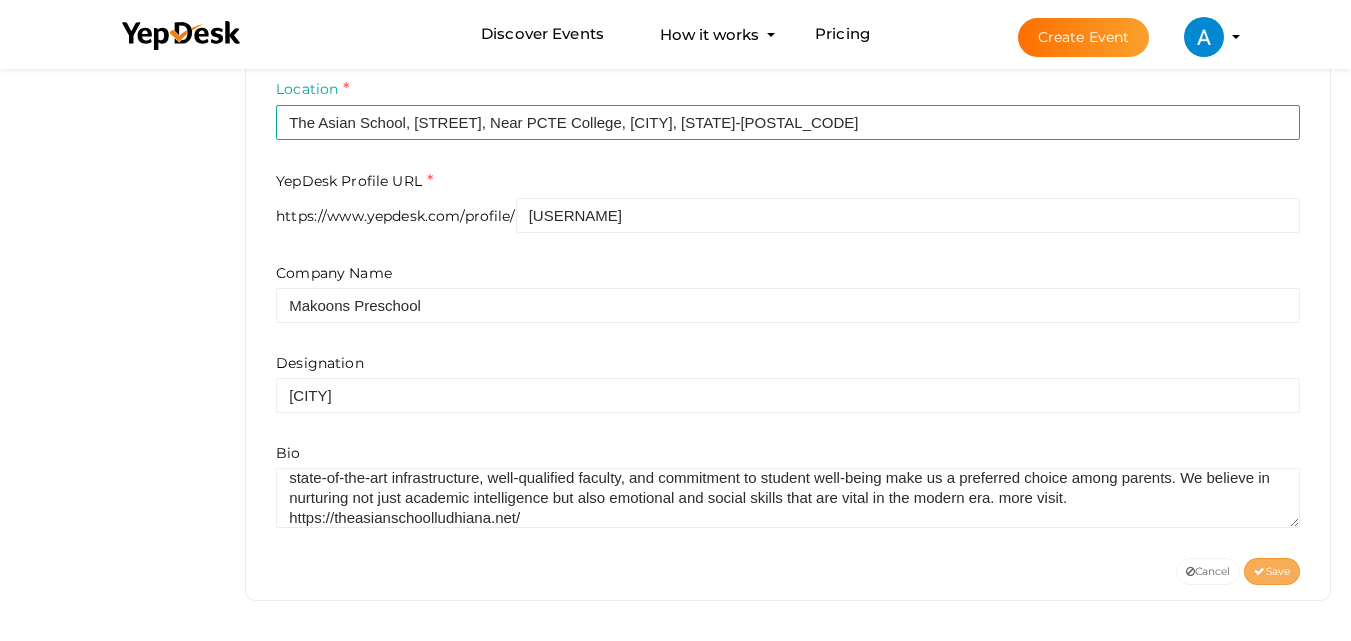 click on "Save" at bounding box center (1272, 571) 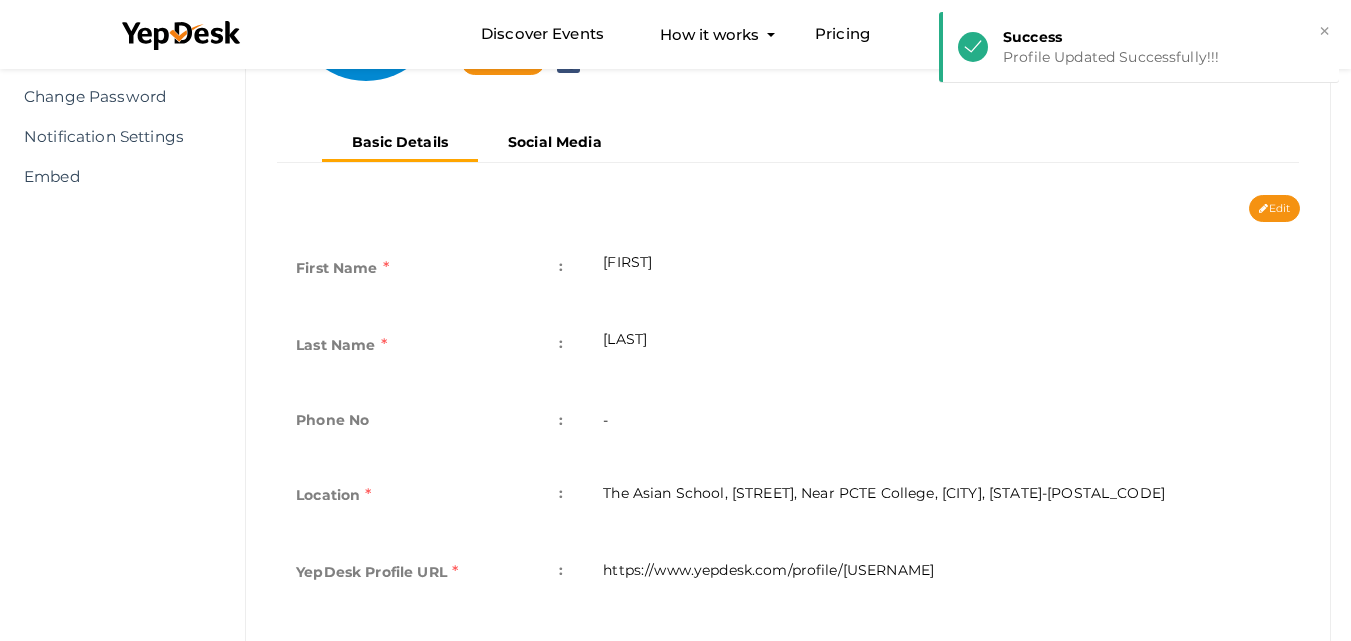 scroll, scrollTop: 193, scrollLeft: 0, axis: vertical 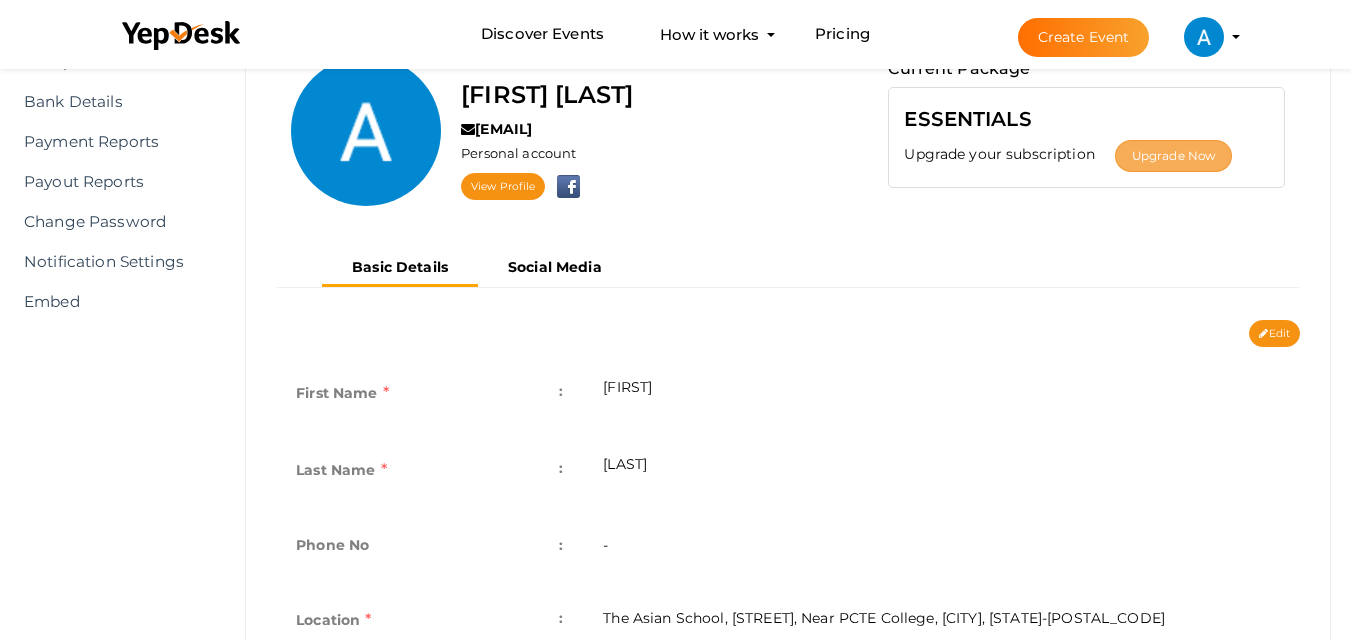 click on "Upgrade
Now" at bounding box center (1173, 156) 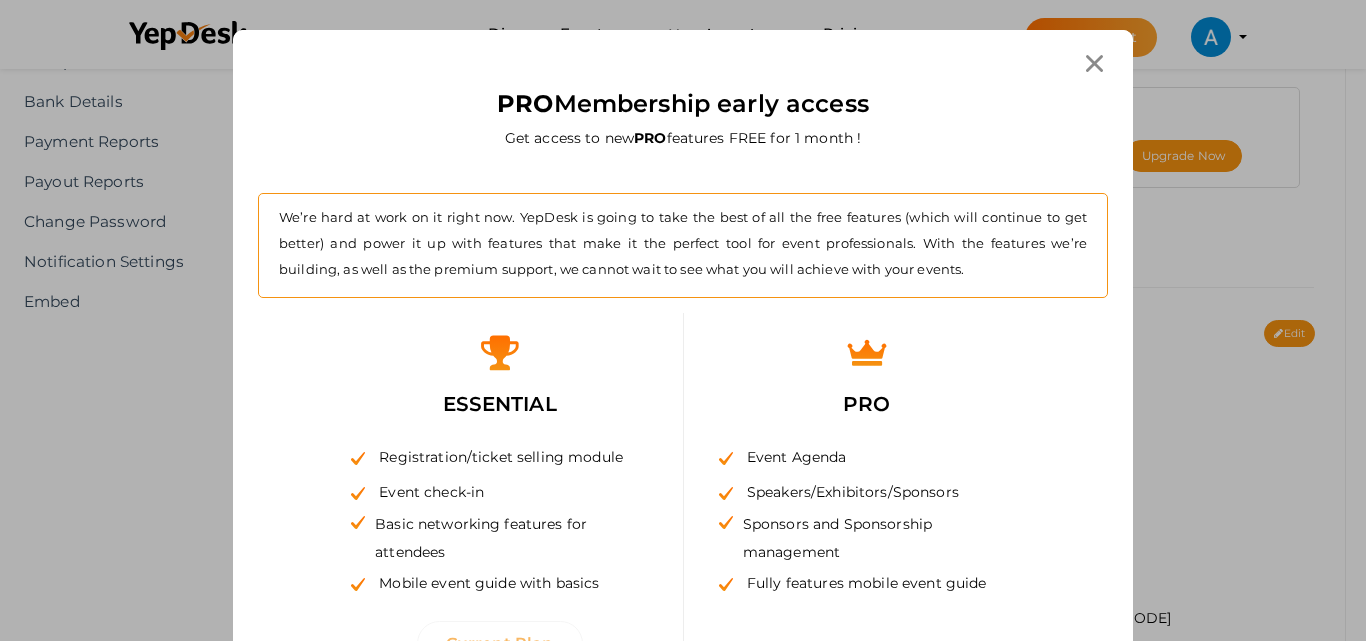 click at bounding box center [1094, 63] 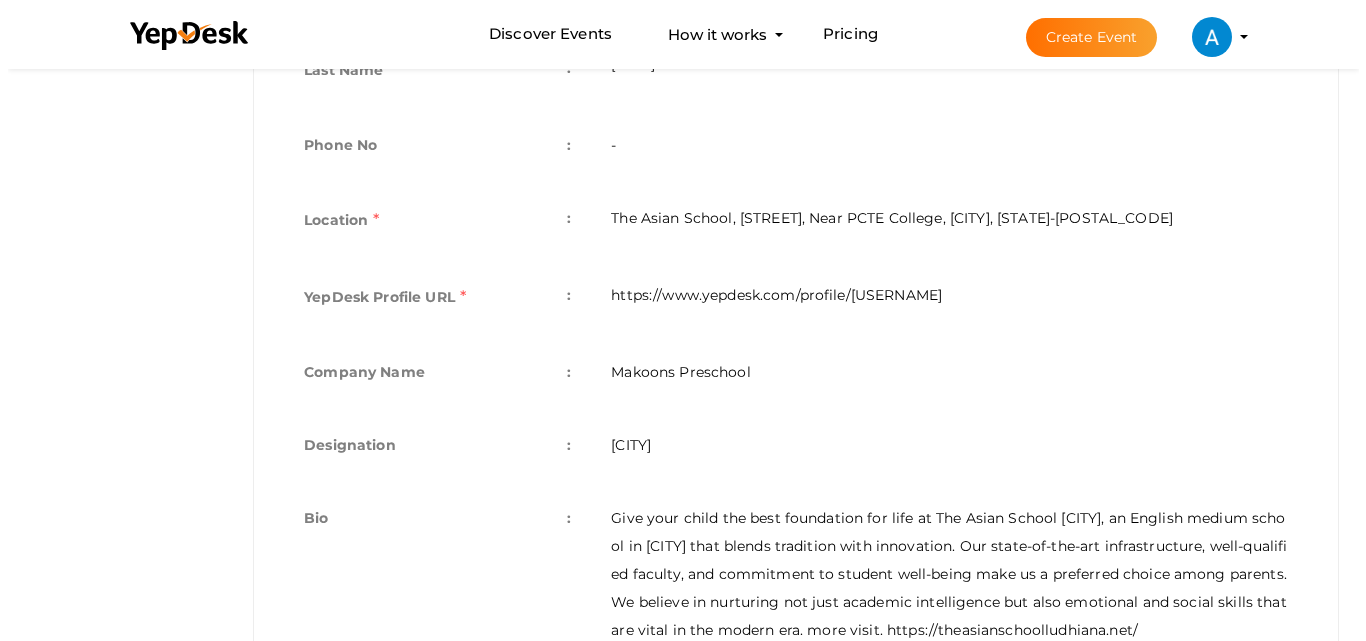 scroll, scrollTop: 93, scrollLeft: 0, axis: vertical 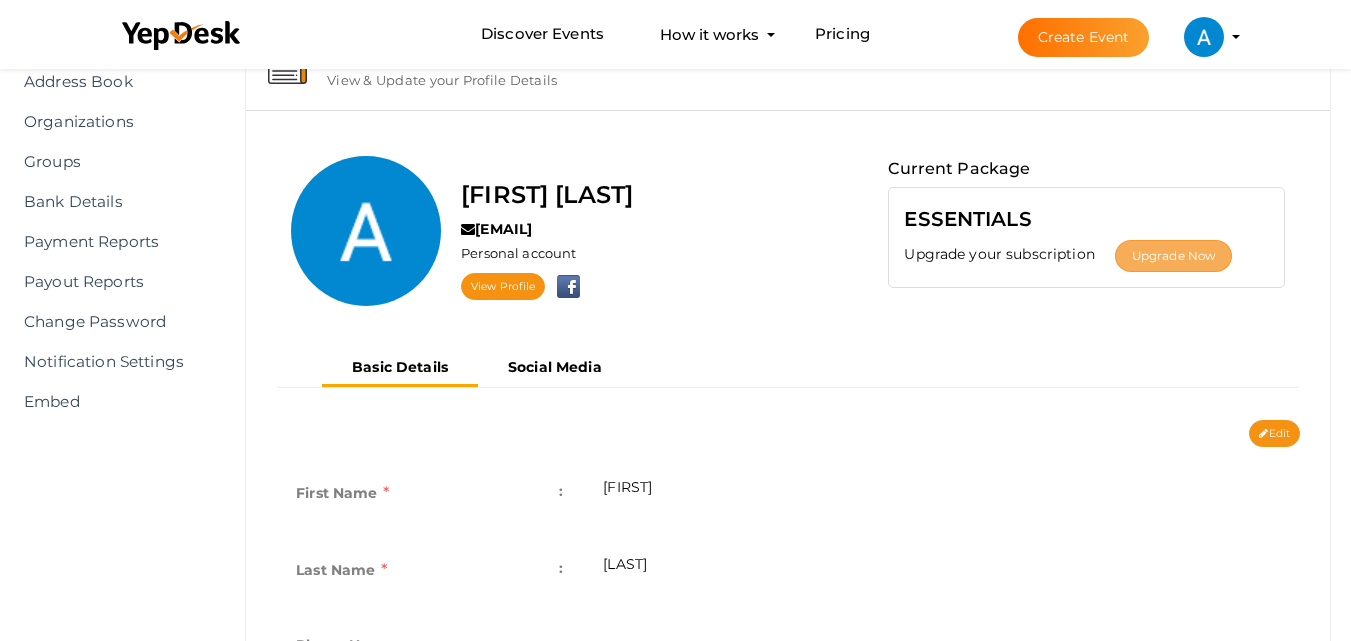 click on "Upgrade
Now" at bounding box center (1173, 256) 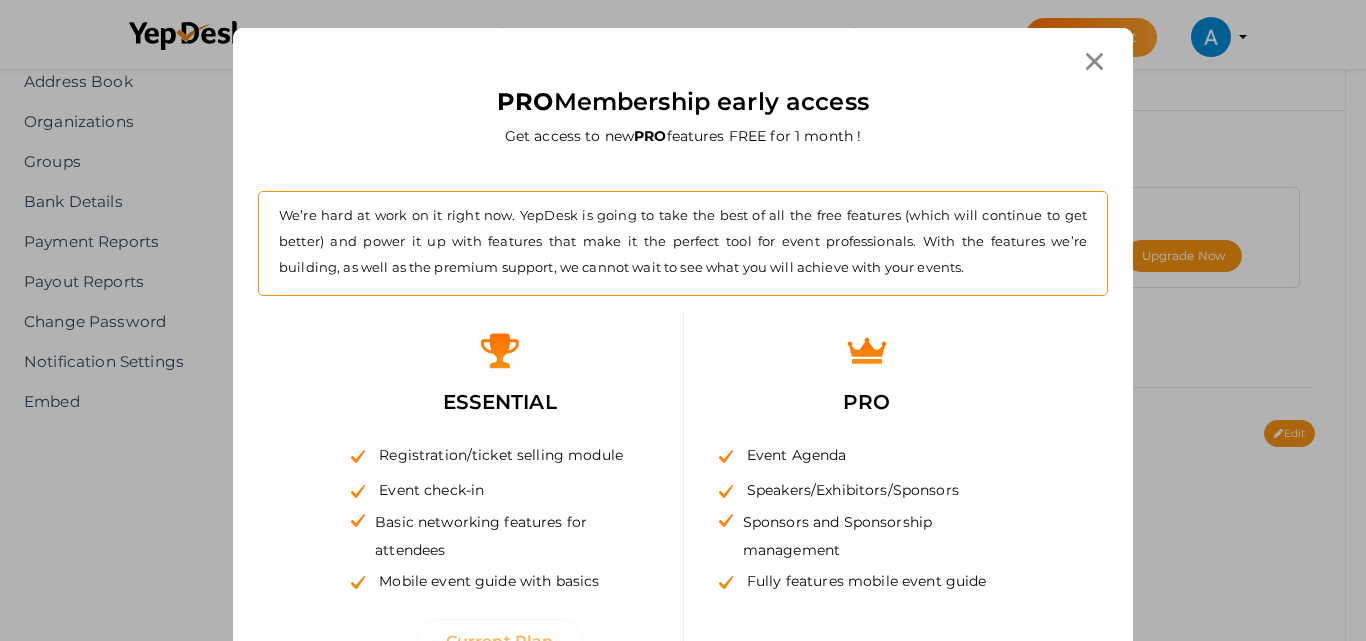scroll, scrollTop: 0, scrollLeft: 0, axis: both 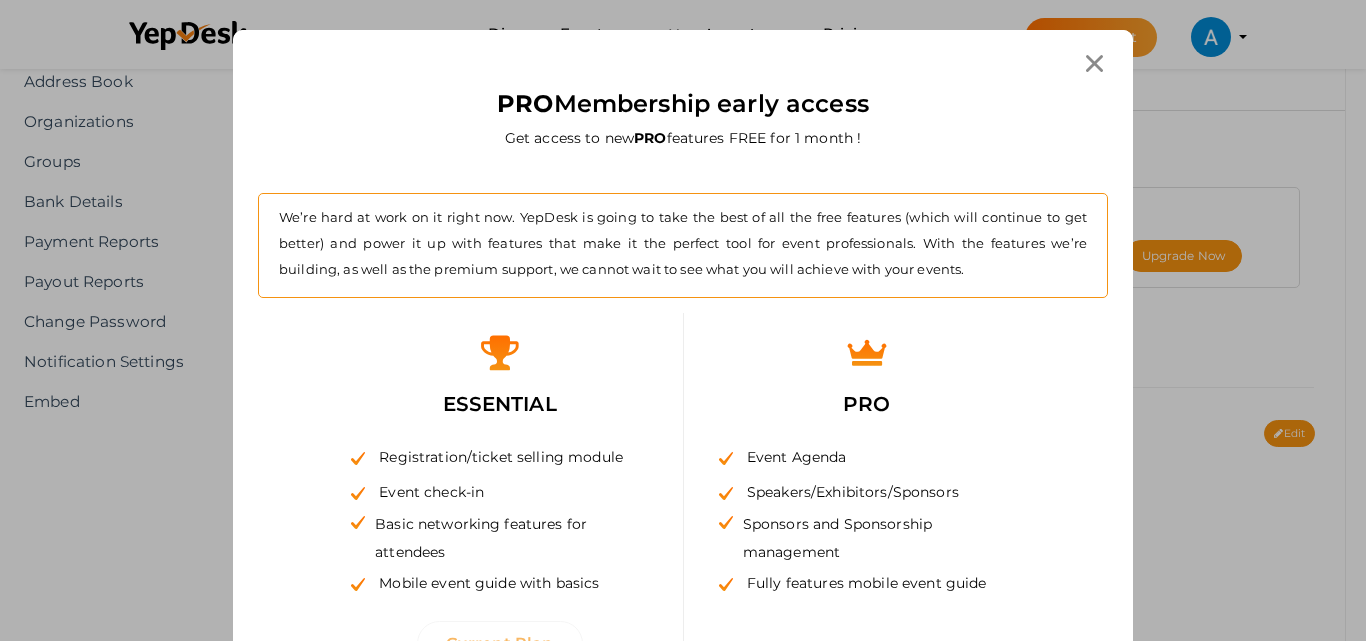 click 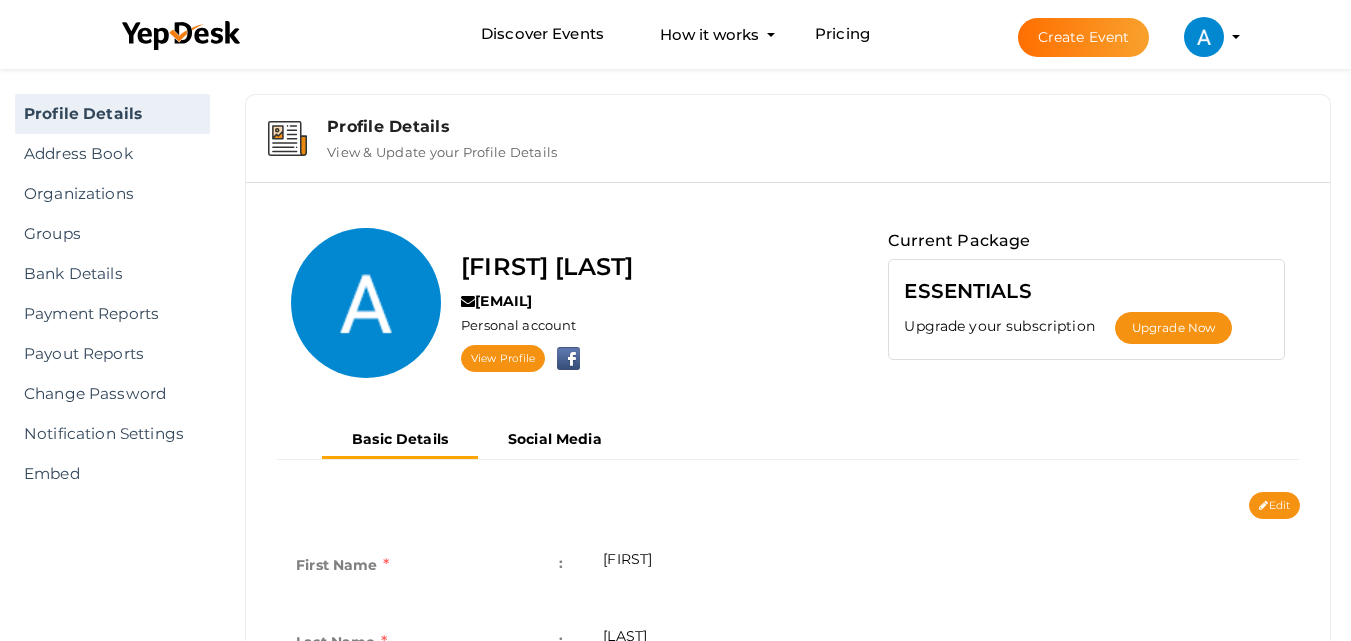 scroll, scrollTop: 0, scrollLeft: 0, axis: both 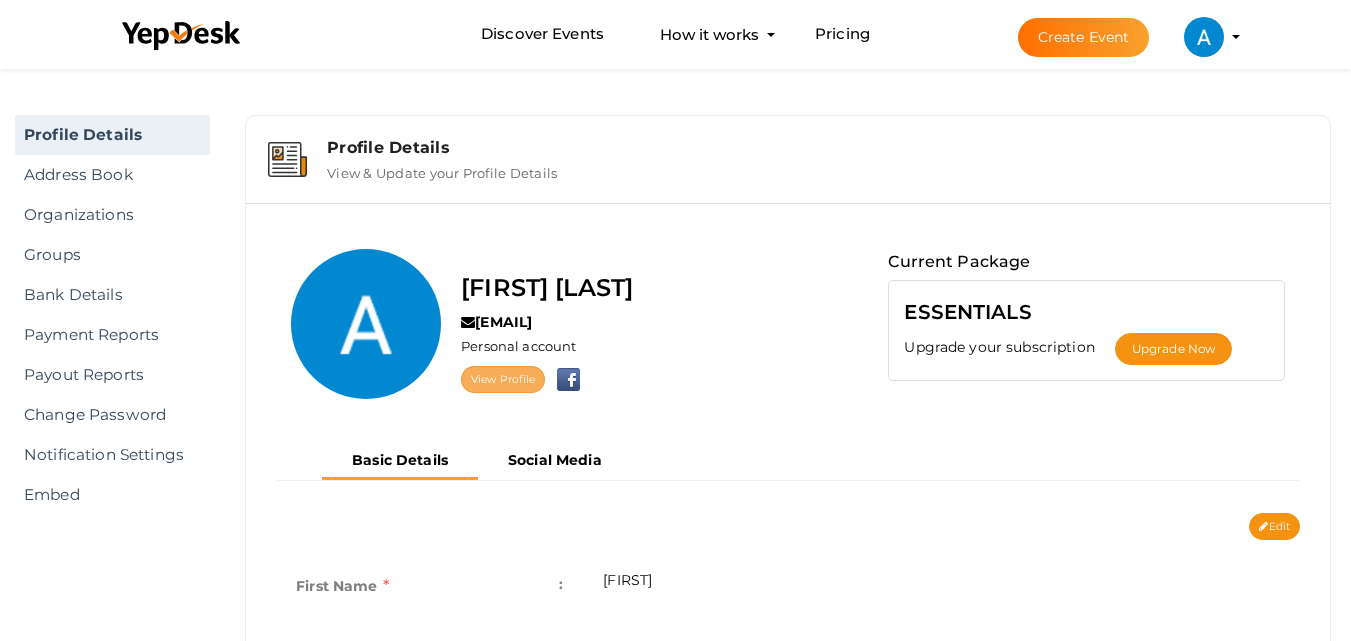 click on "View Profile" at bounding box center (503, 379) 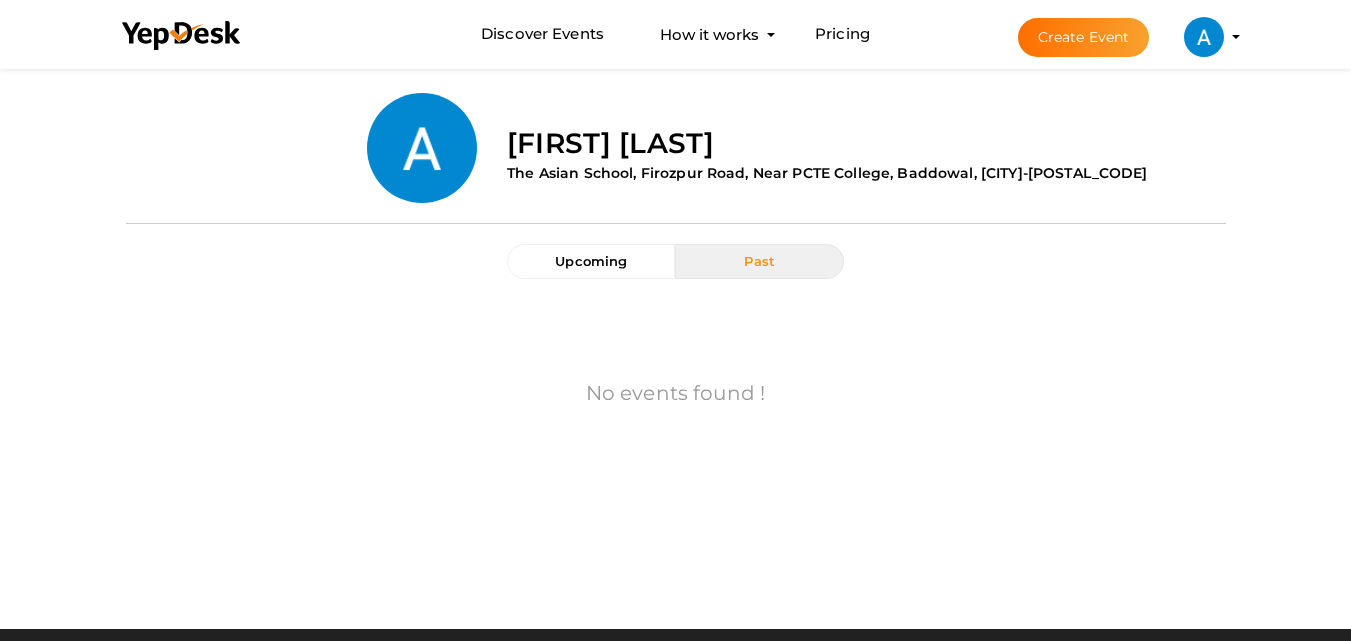 scroll, scrollTop: 0, scrollLeft: 0, axis: both 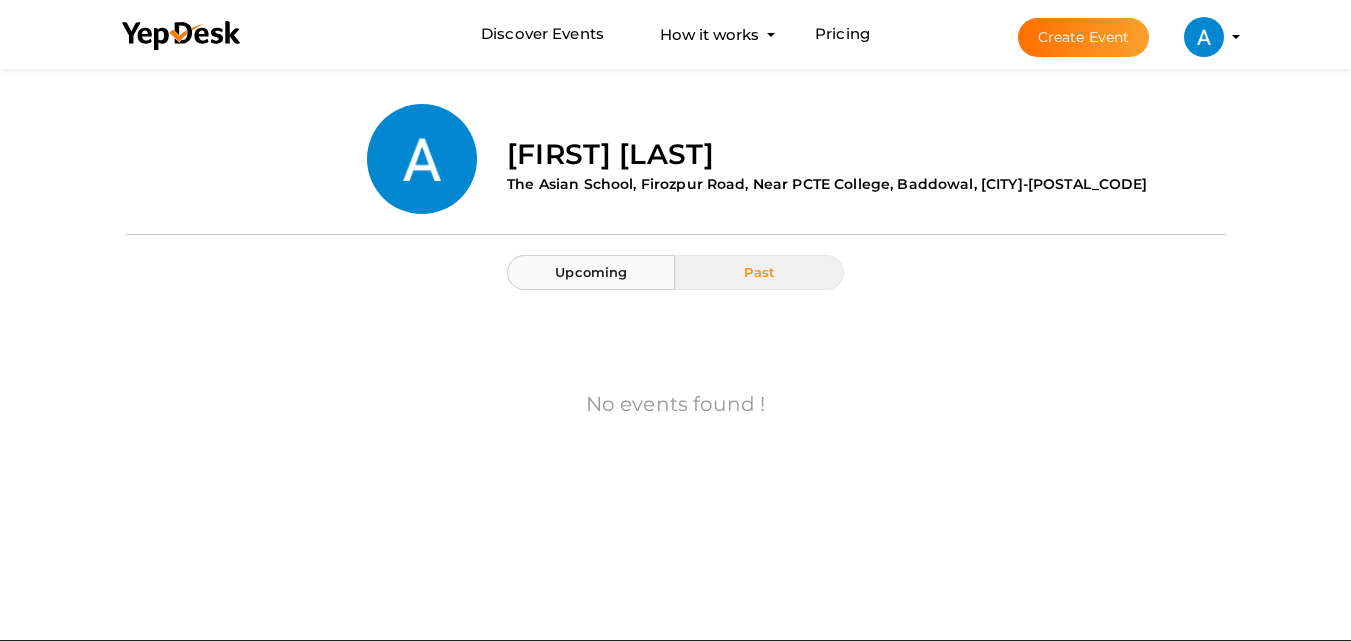 click on "Upcoming" at bounding box center [591, 272] 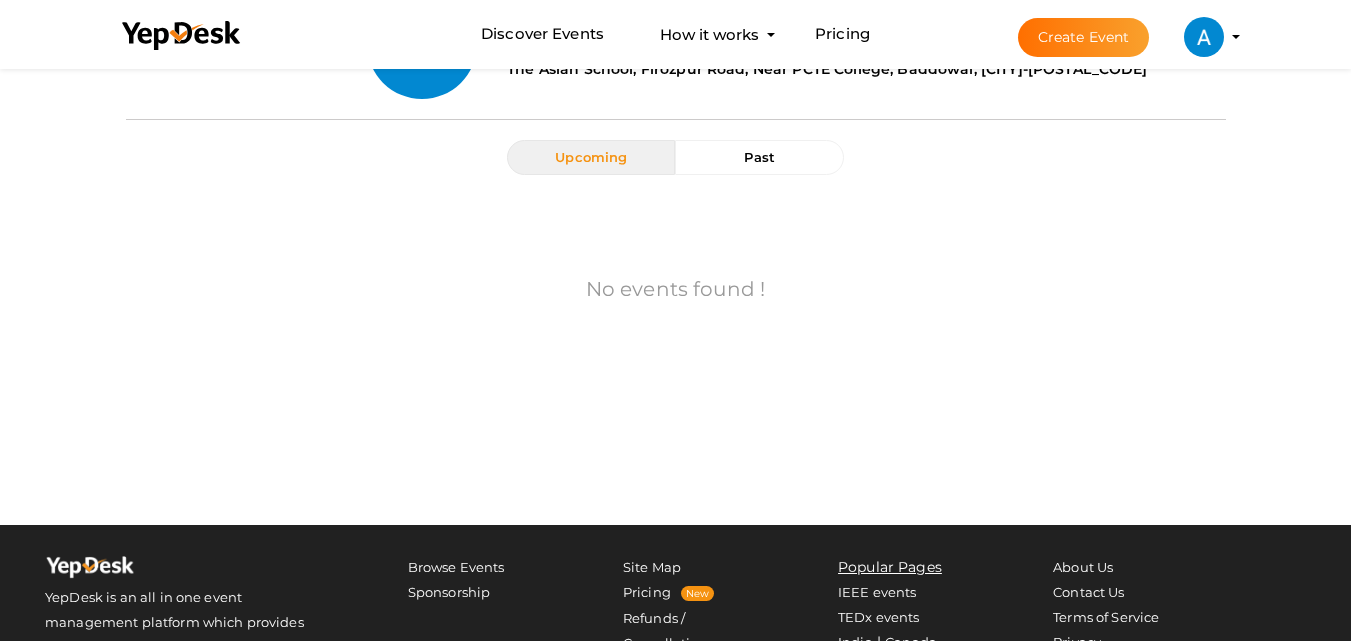 scroll, scrollTop: 0, scrollLeft: 0, axis: both 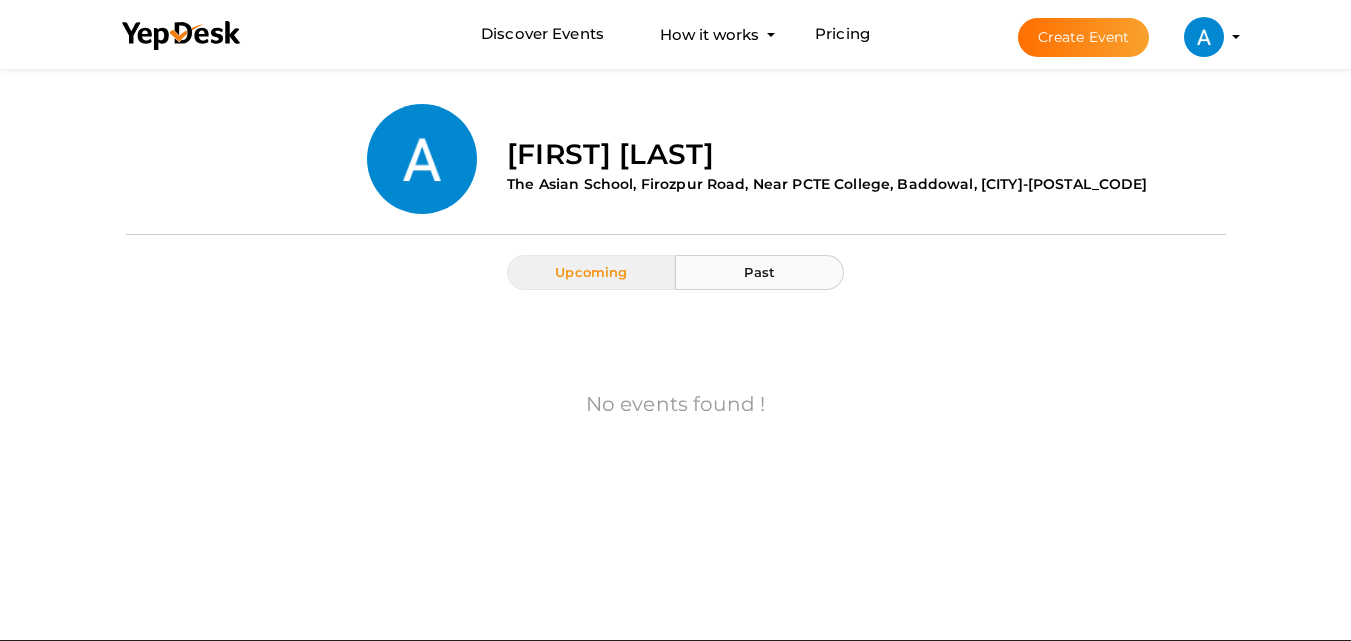 click on "Past" at bounding box center [759, 272] 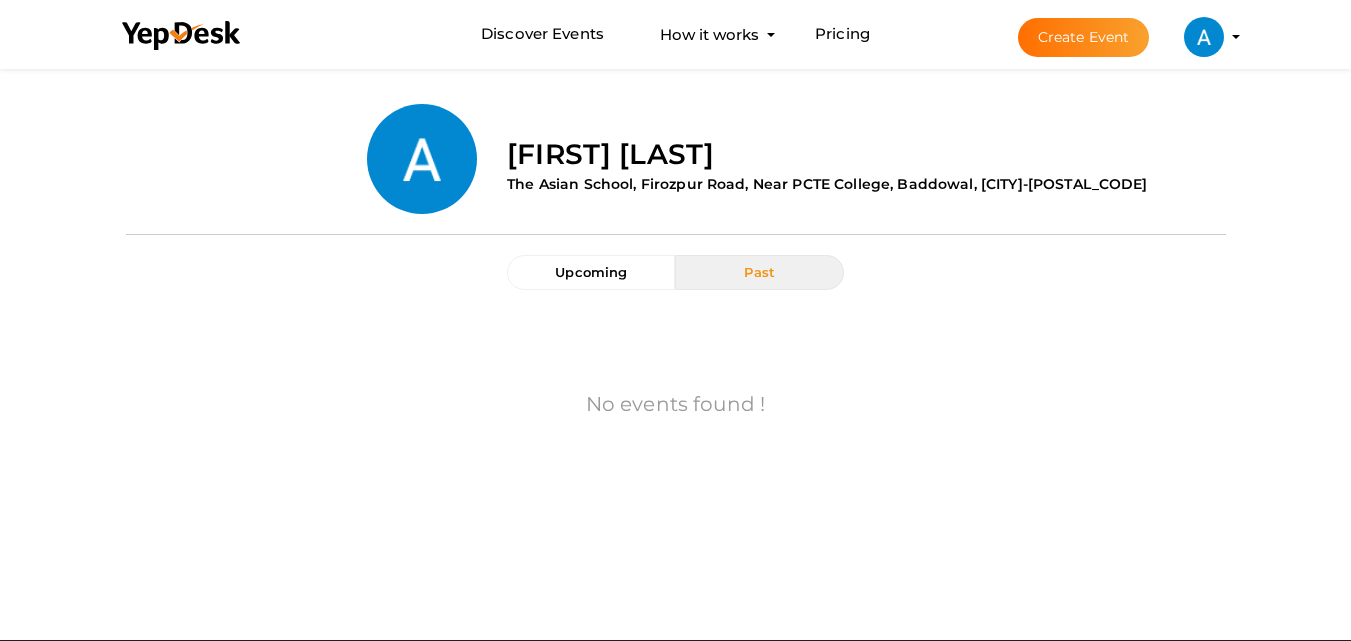 click on "The Asian School, Firozpur Road, Near PCTE College, Baddowal, [CITY]-[POSTAL_CODE]" at bounding box center (827, 184) 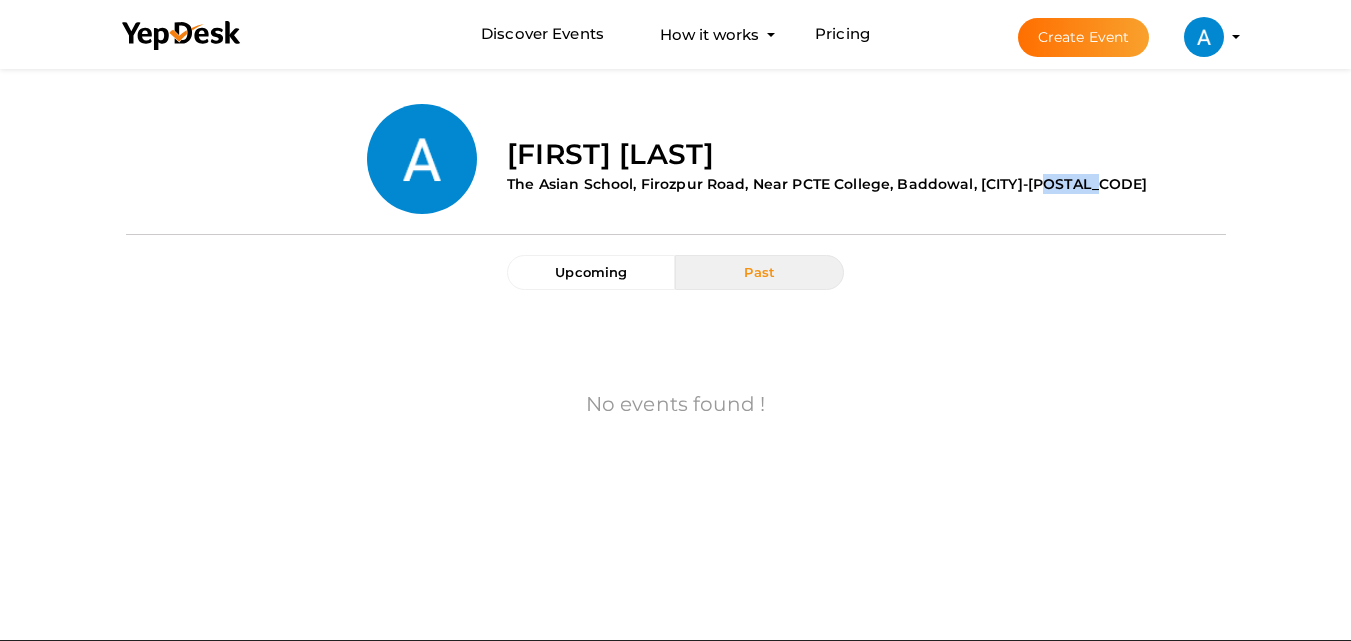 click on "The Asian School, [STREET], Near PCTE College, [CITY], [STATE]-[POSTAL_CODE]" at bounding box center (827, 184) 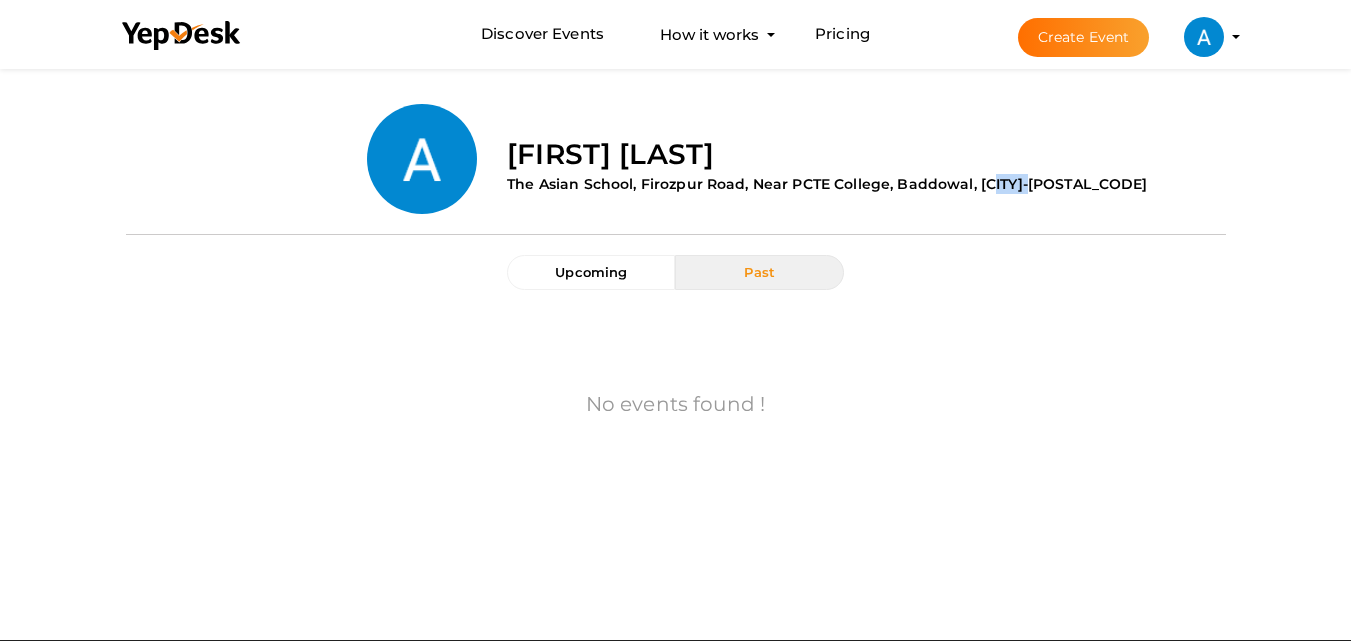 drag, startPoint x: 1036, startPoint y: 184, endPoint x: 992, endPoint y: 186, distance: 44.04543 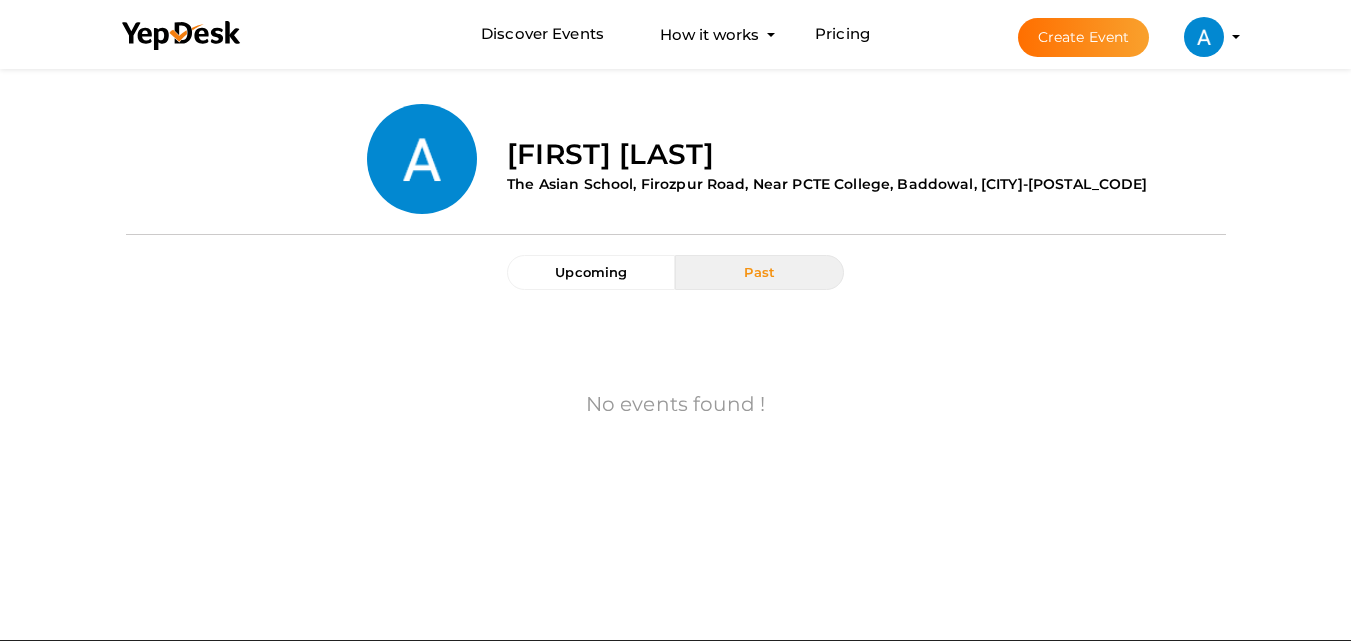 click on "The Asian School, [STREET], Near PCTE College, [CITY], [STATE]-[POSTAL_CODE]" at bounding box center (827, 184) 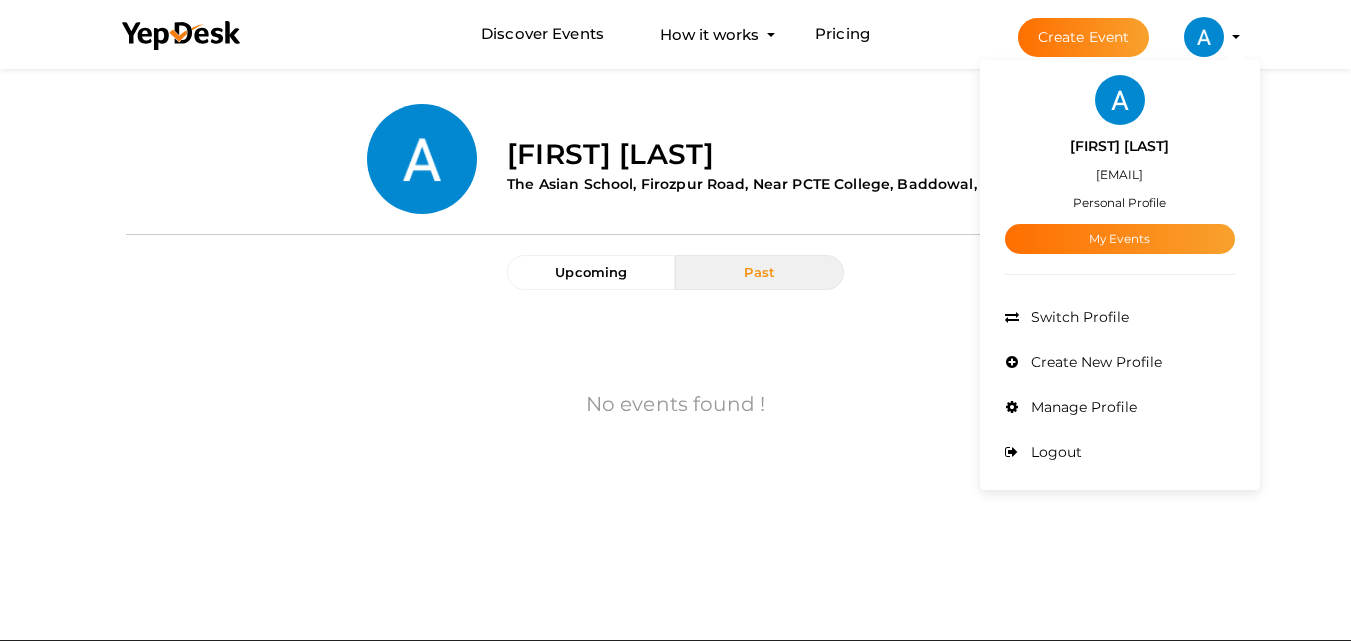click on "Manage Profile" at bounding box center (1081, 407) 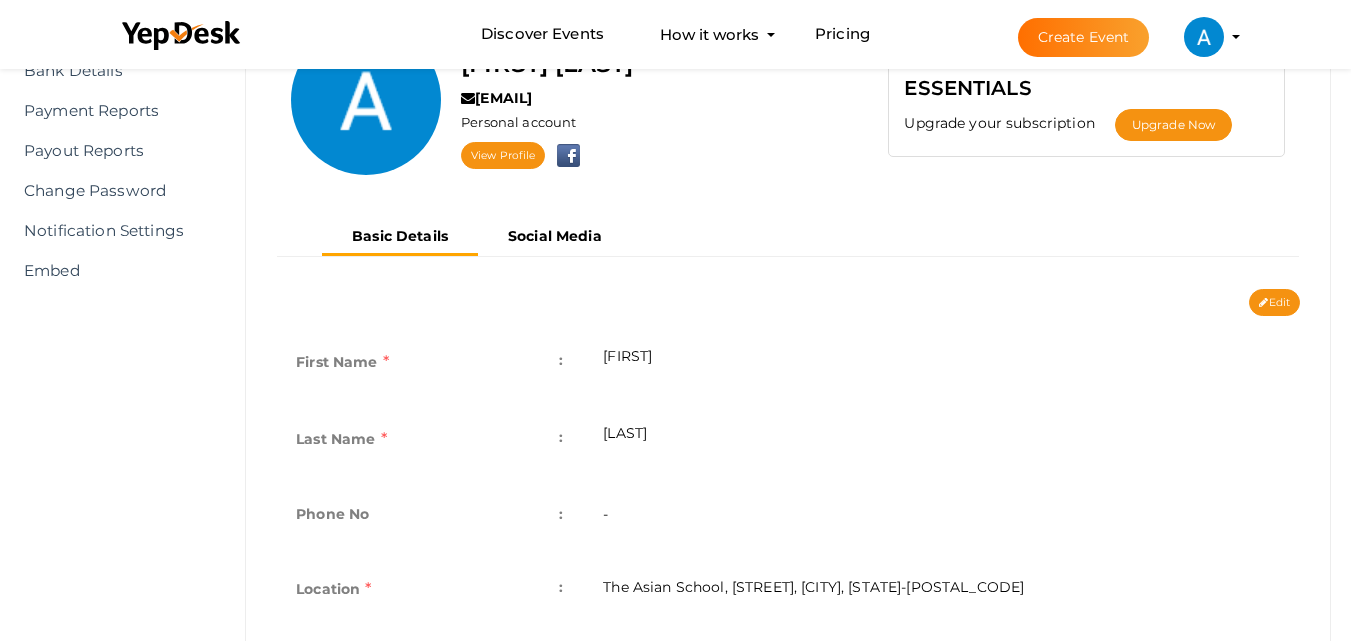 scroll, scrollTop: 0, scrollLeft: 0, axis: both 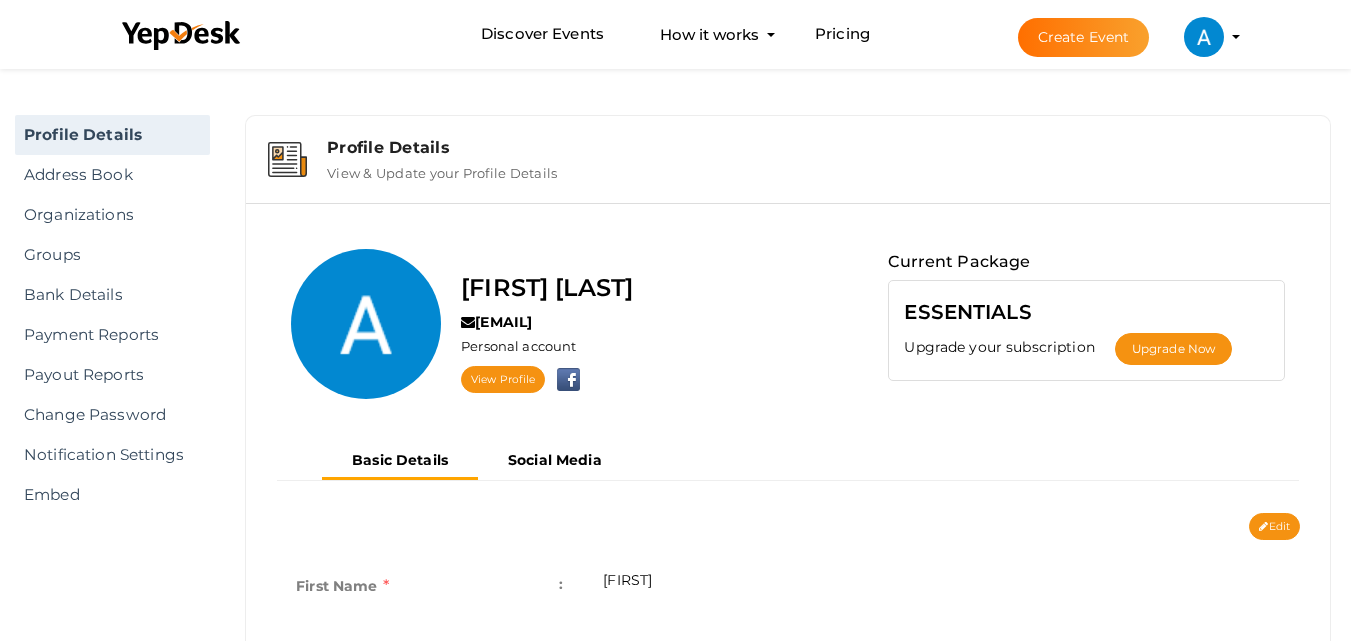 click on "[EMAIL]" at bounding box center (496, 322) 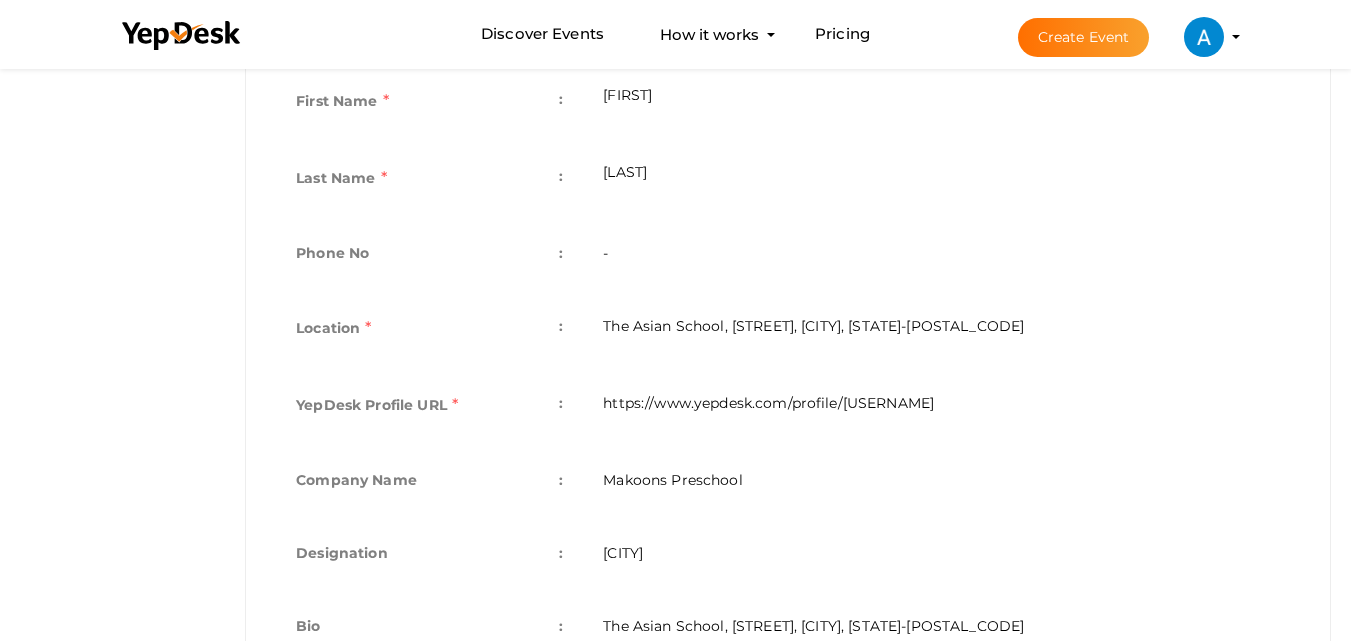 scroll, scrollTop: 600, scrollLeft: 0, axis: vertical 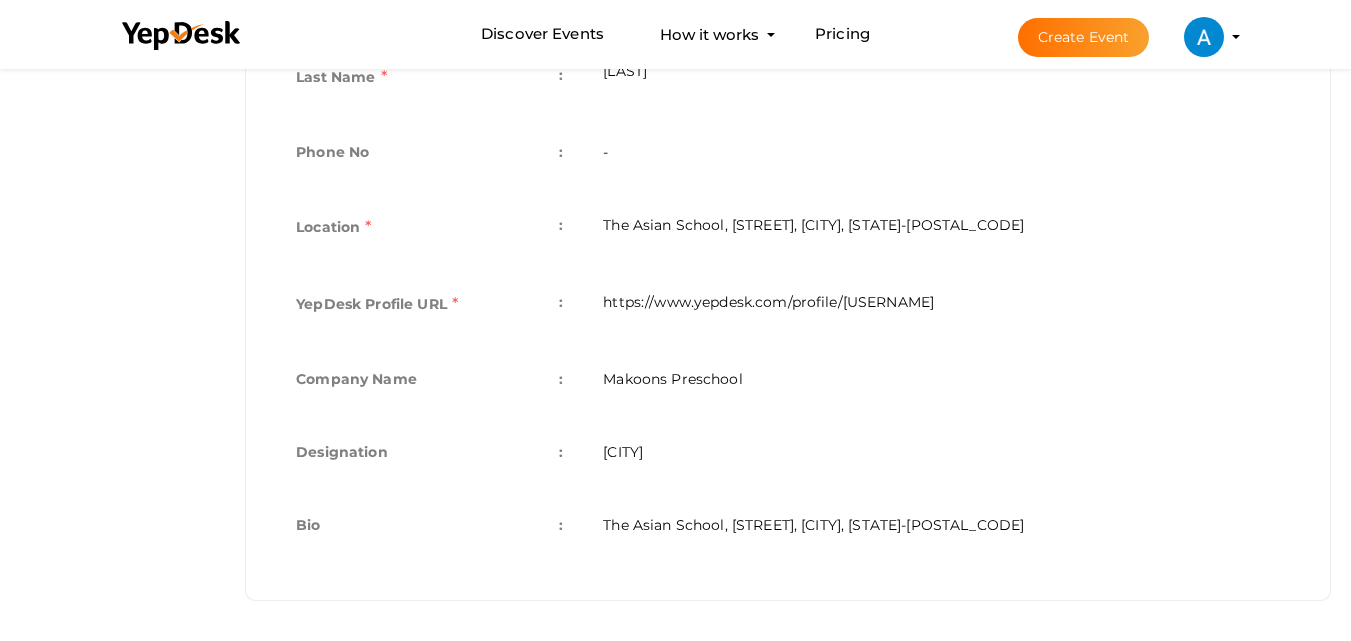 click on "The Asian School, [STREET], Near PCTE College, Baddowal, [CITY]-[POSTAL_CODE]" at bounding box center [941, 229] 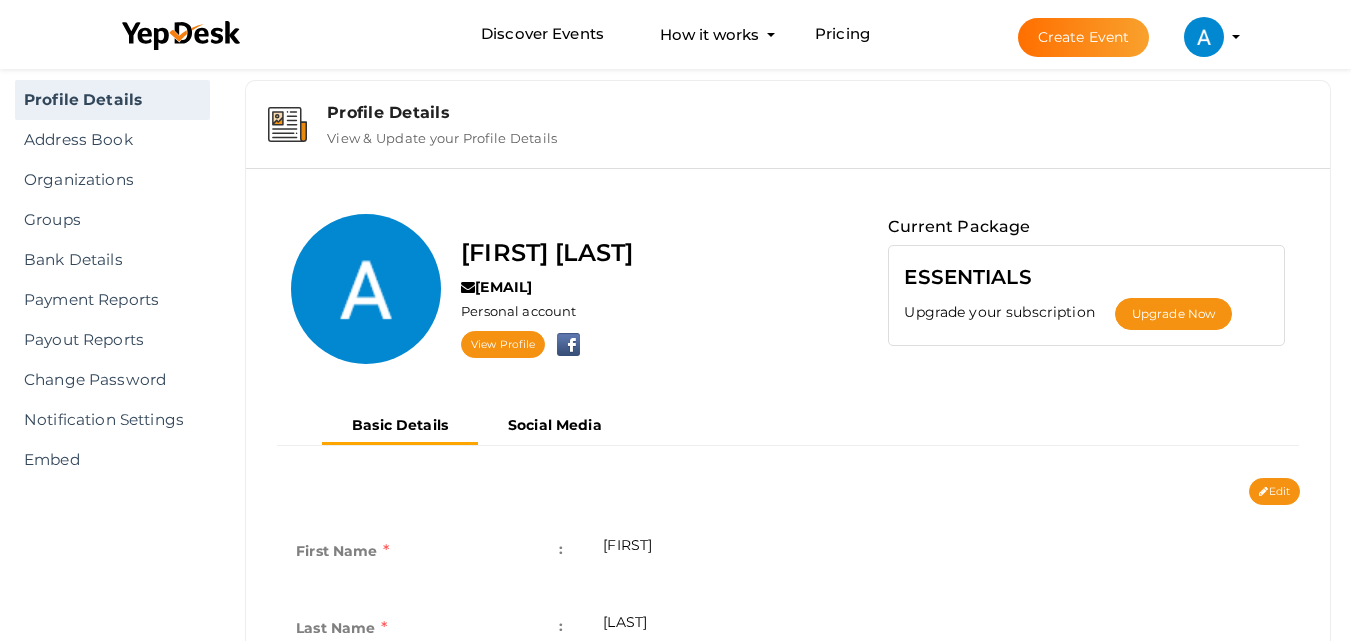 scroll, scrollTop: 0, scrollLeft: 0, axis: both 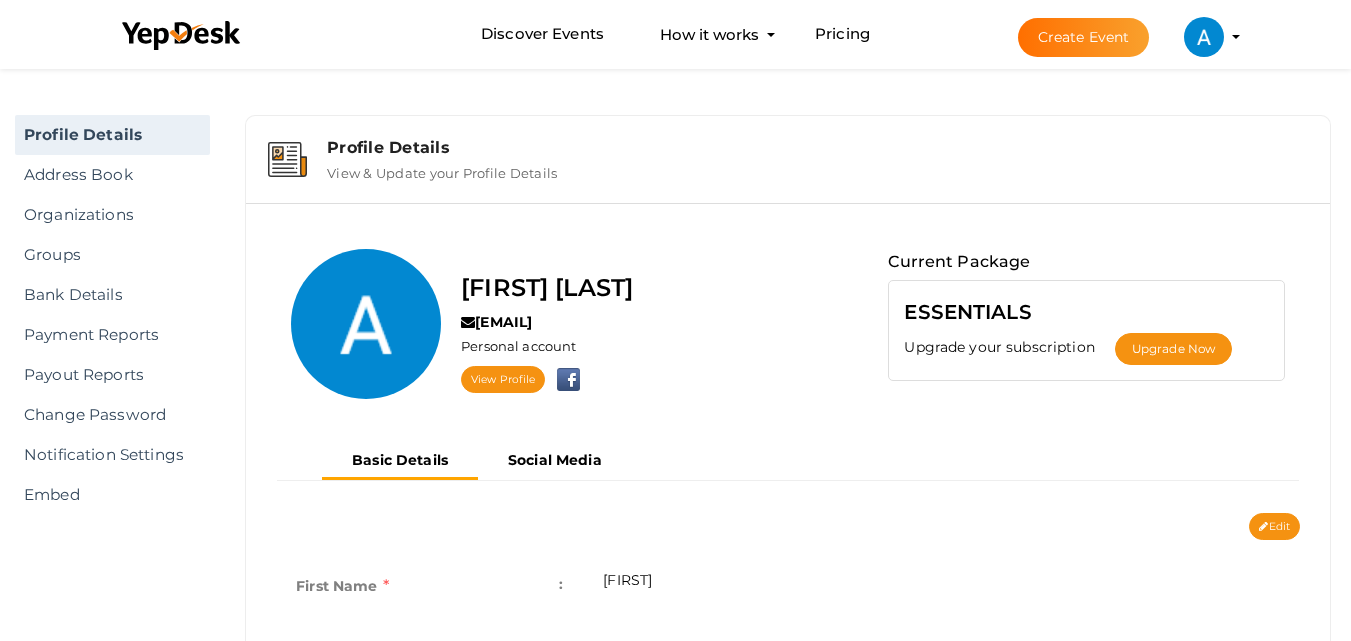 click on "Profile
Details
Address
Book
Organizations
Groups
Members
SaaS App Users
Submitted Events
Integrations
Bank
Details
Payment Reports
Payout
Reports
Change Password
Notification
Settings
Embed" at bounding box center [112, 310] 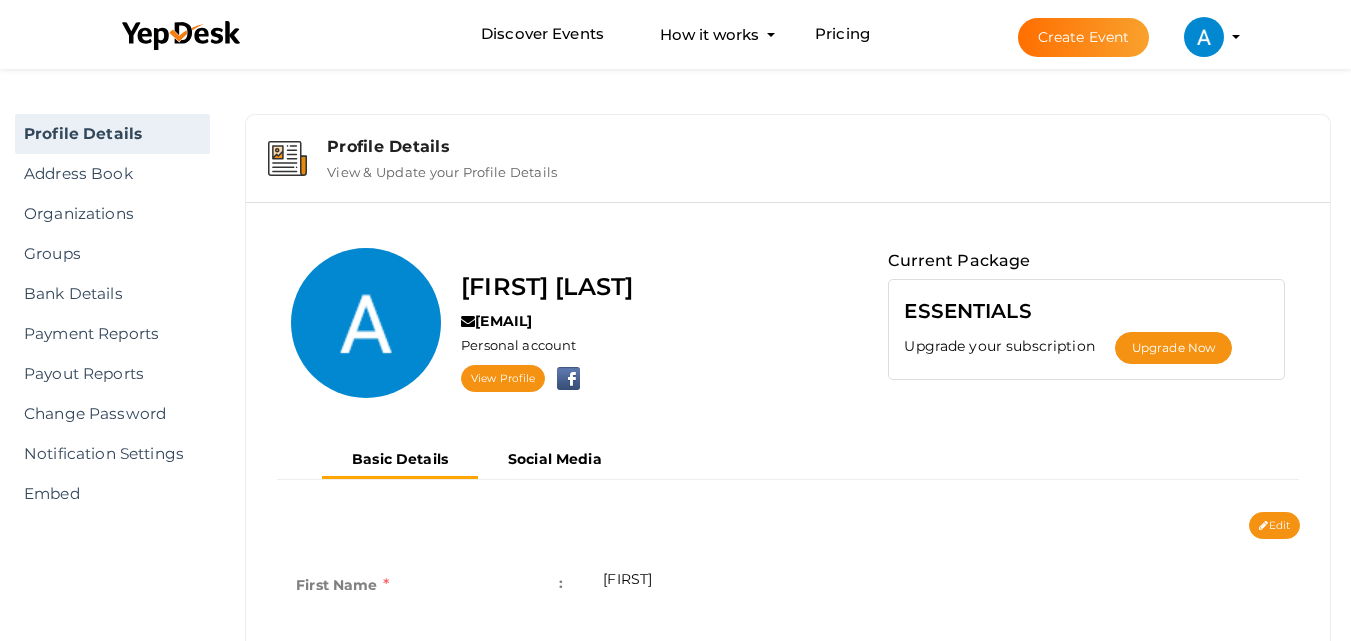 scroll, scrollTop: 0, scrollLeft: 0, axis: both 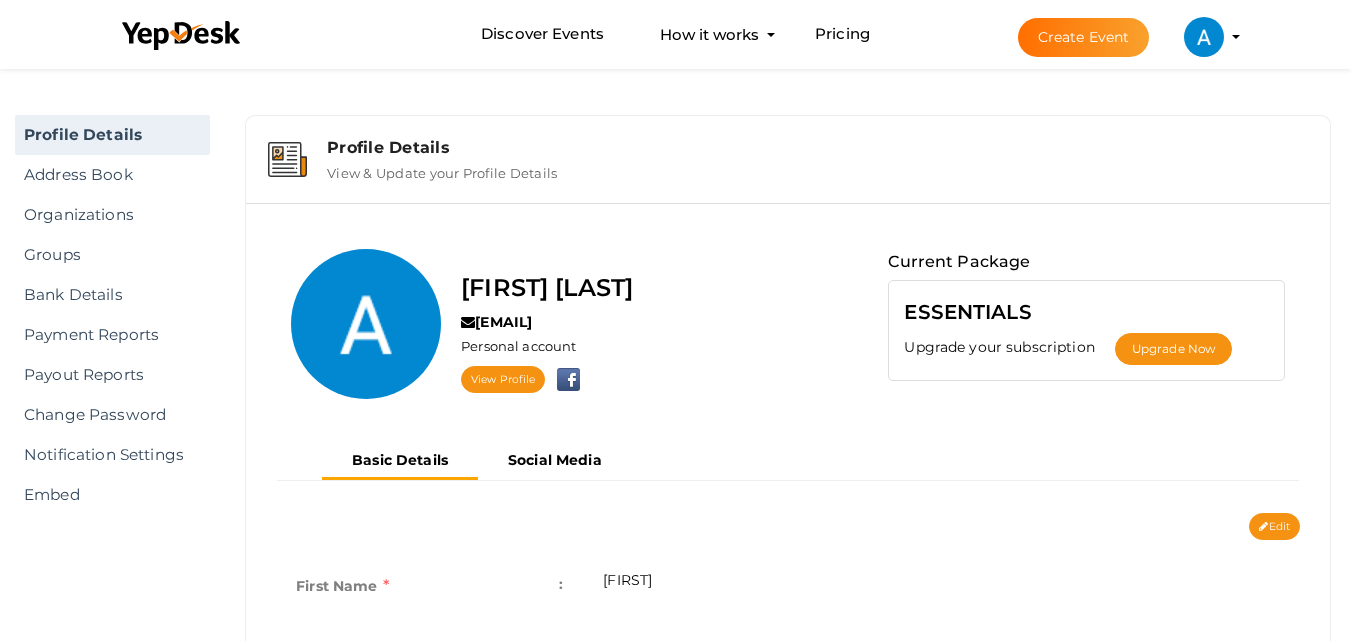 click at bounding box center [565, 379] 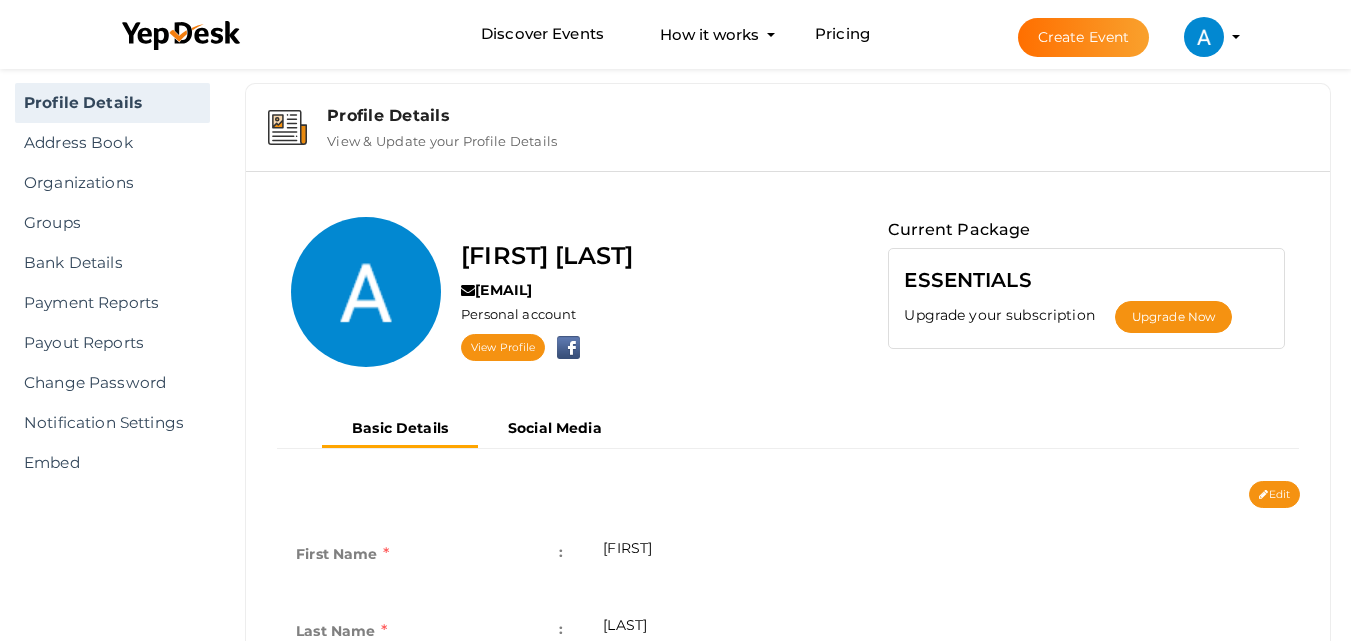 scroll, scrollTop: 0, scrollLeft: 0, axis: both 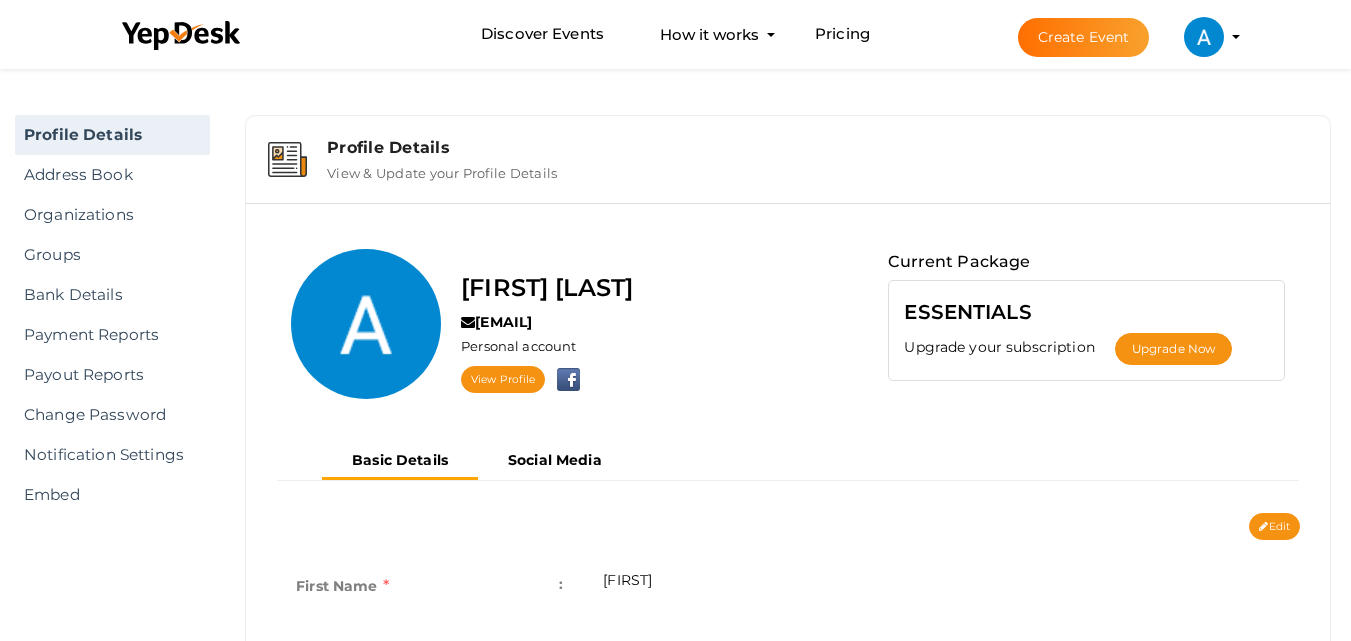 click at bounding box center [1204, 35] 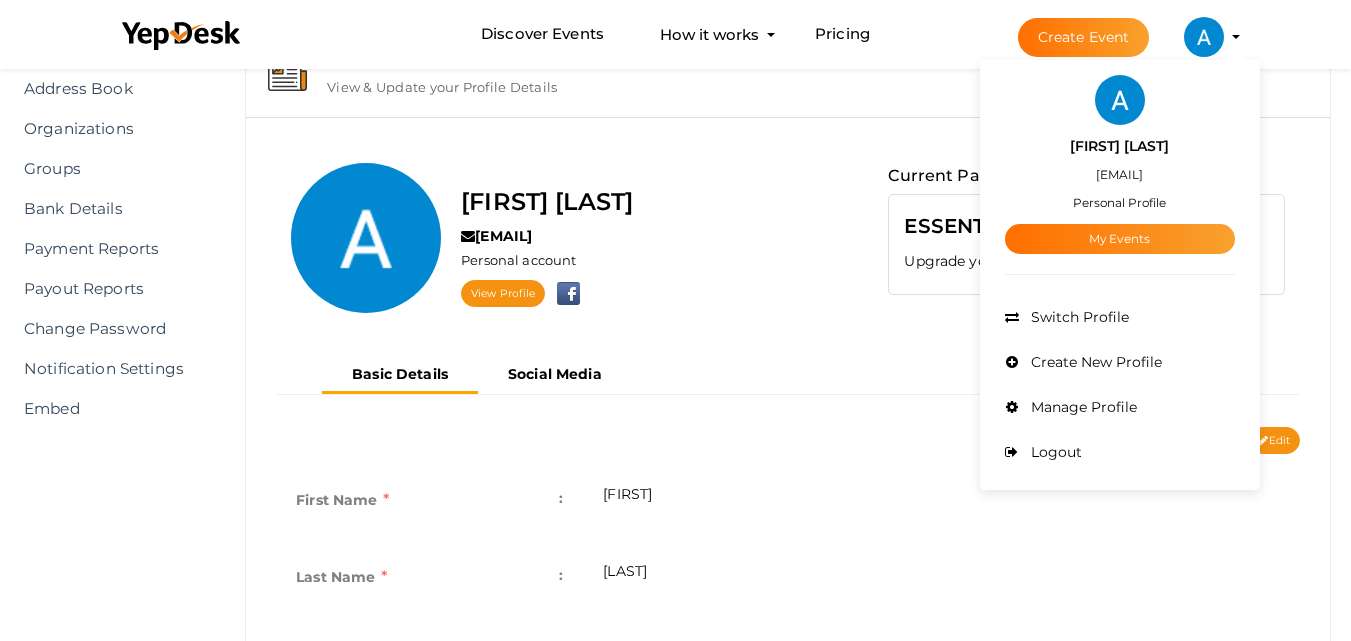 scroll, scrollTop: 200, scrollLeft: 0, axis: vertical 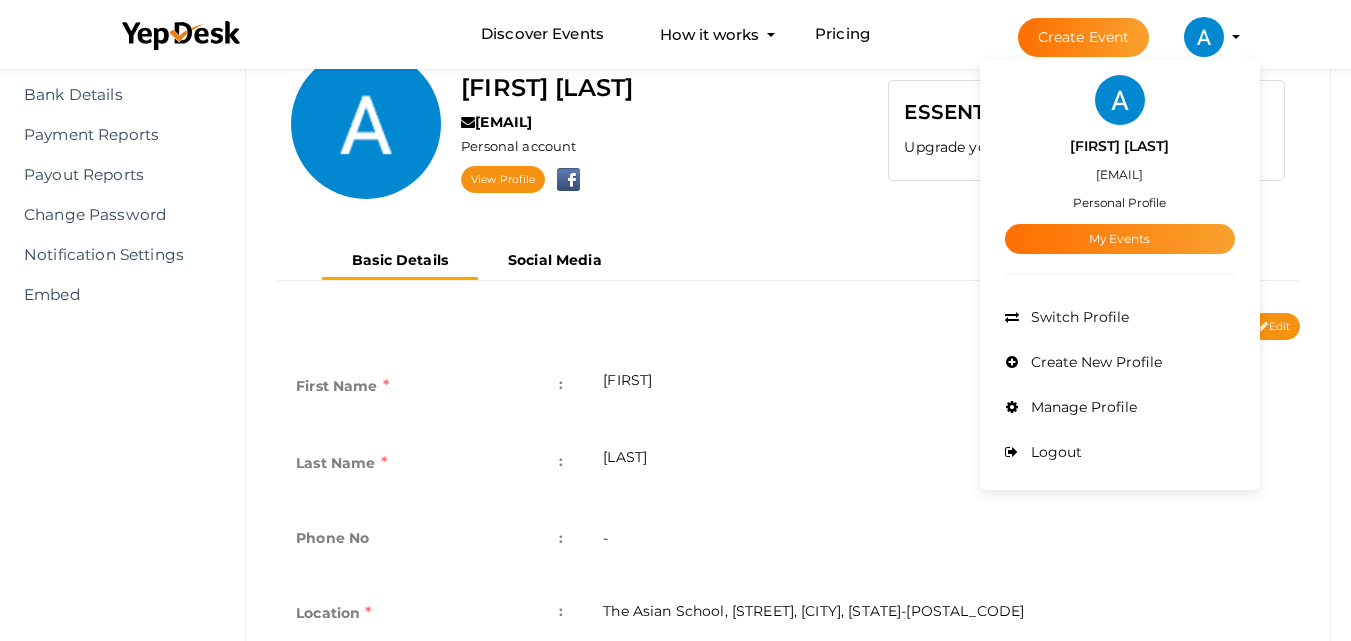 click on "Aarti Khanduri
aarti.webiantdigitalindia@gmail.com
Personal
account
View Profile
Current Package
ESSENTIALS
Upgrade your subscription Upgrade
Now" at bounding box center [788, 131] 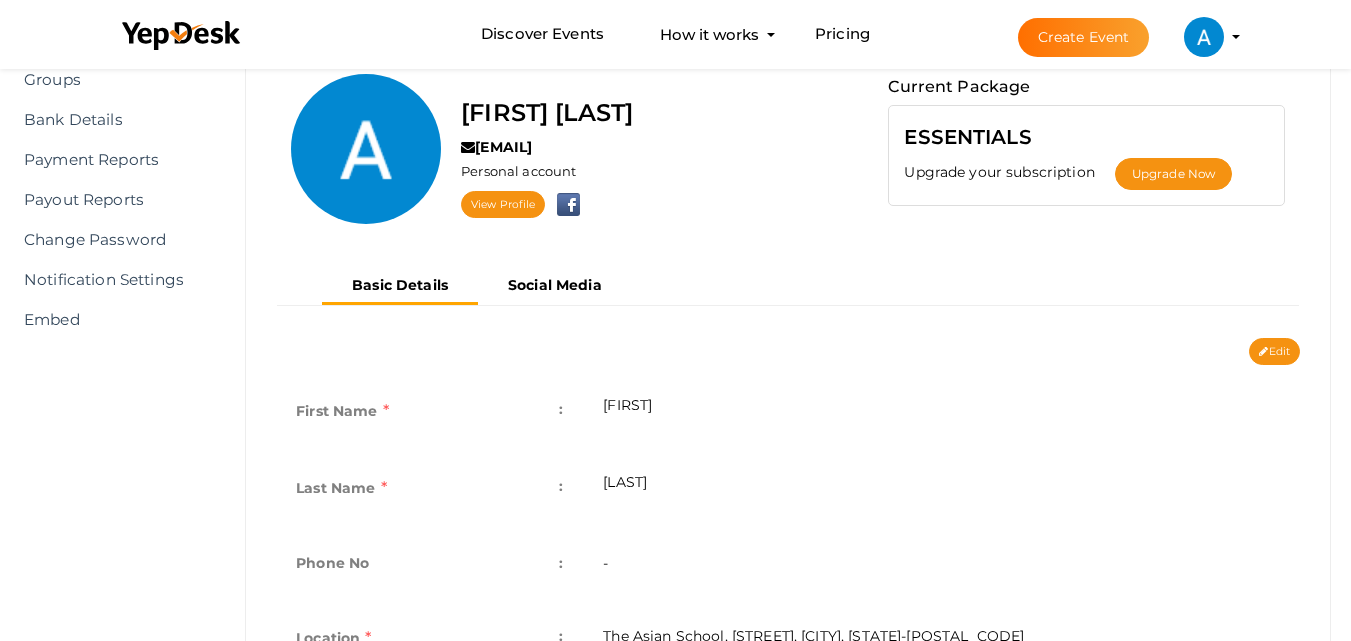 scroll, scrollTop: 0, scrollLeft: 0, axis: both 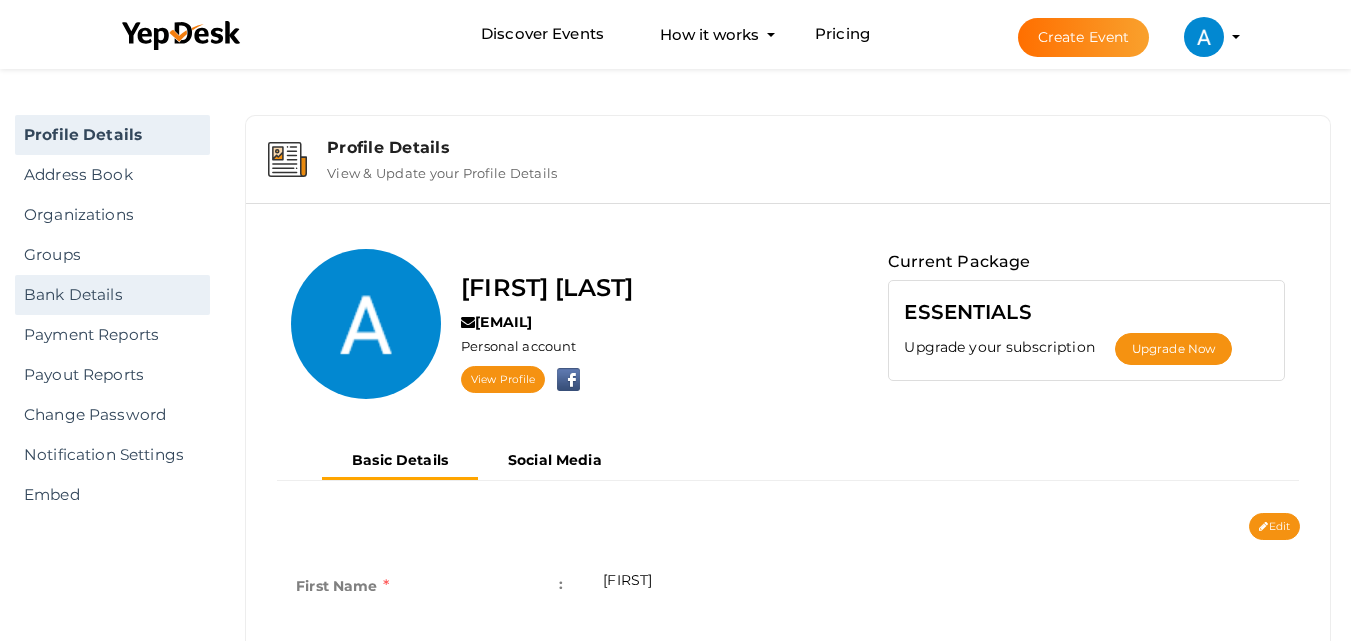 click on "Bank
Details" at bounding box center (112, 295) 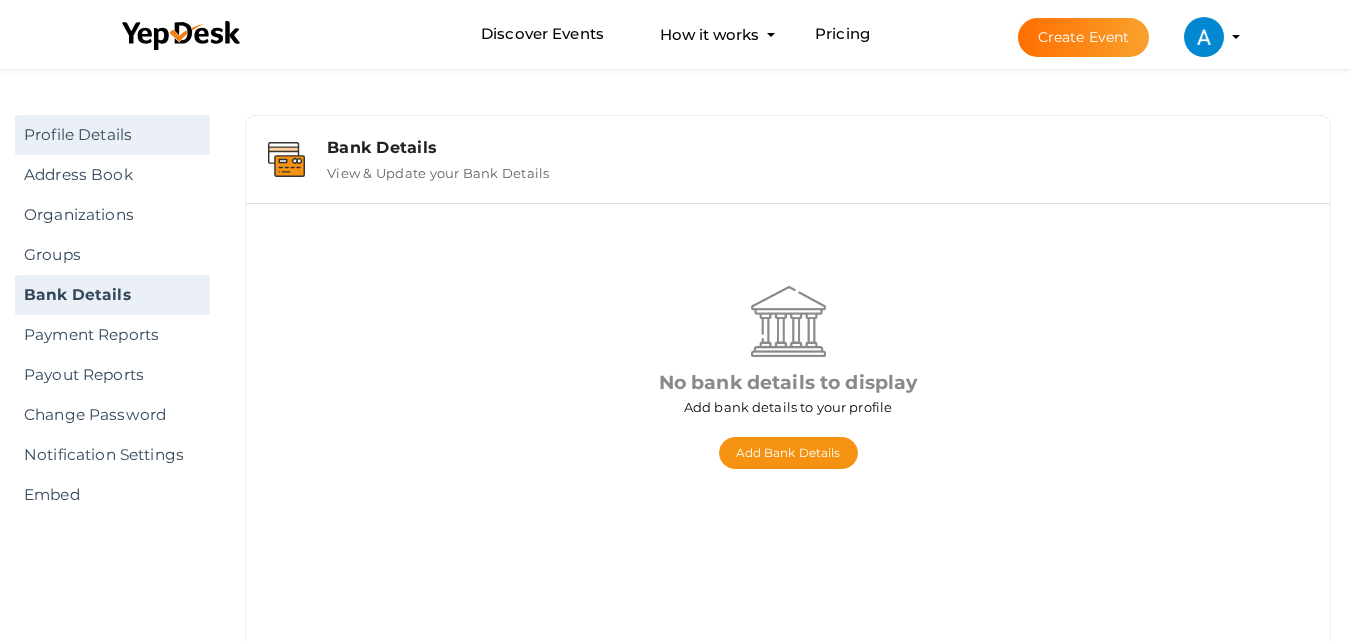 click on "Profile
Details" at bounding box center (112, 135) 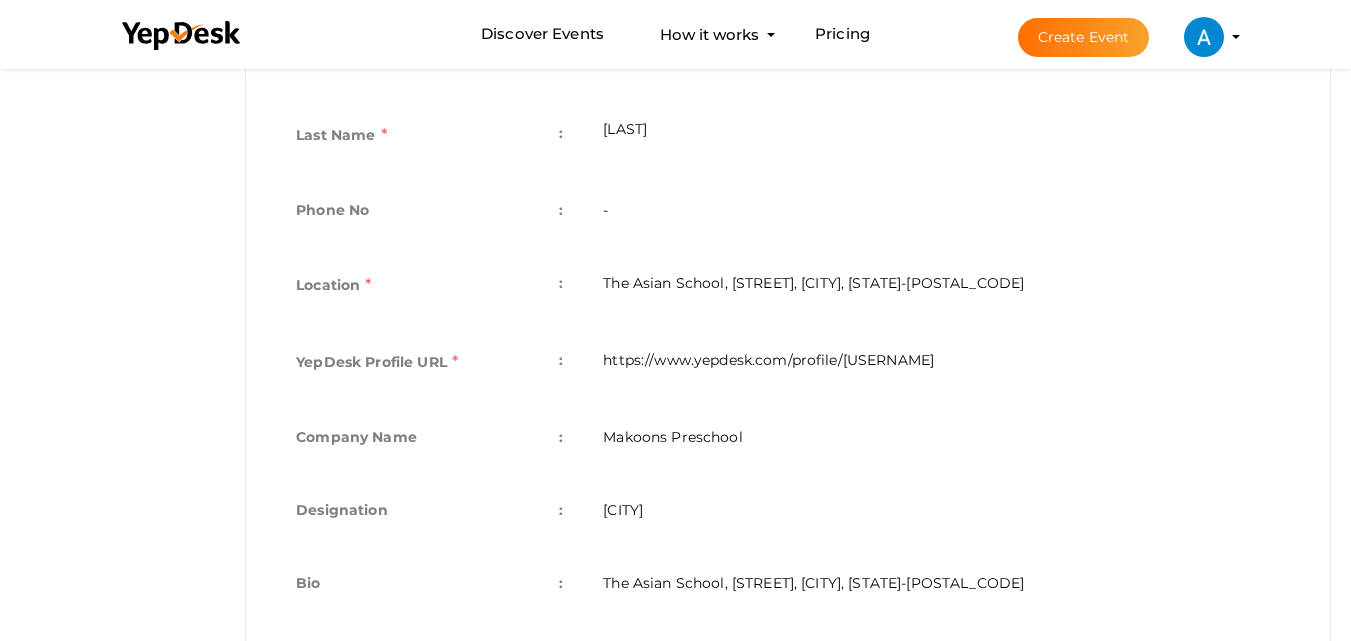 scroll, scrollTop: 93, scrollLeft: 0, axis: vertical 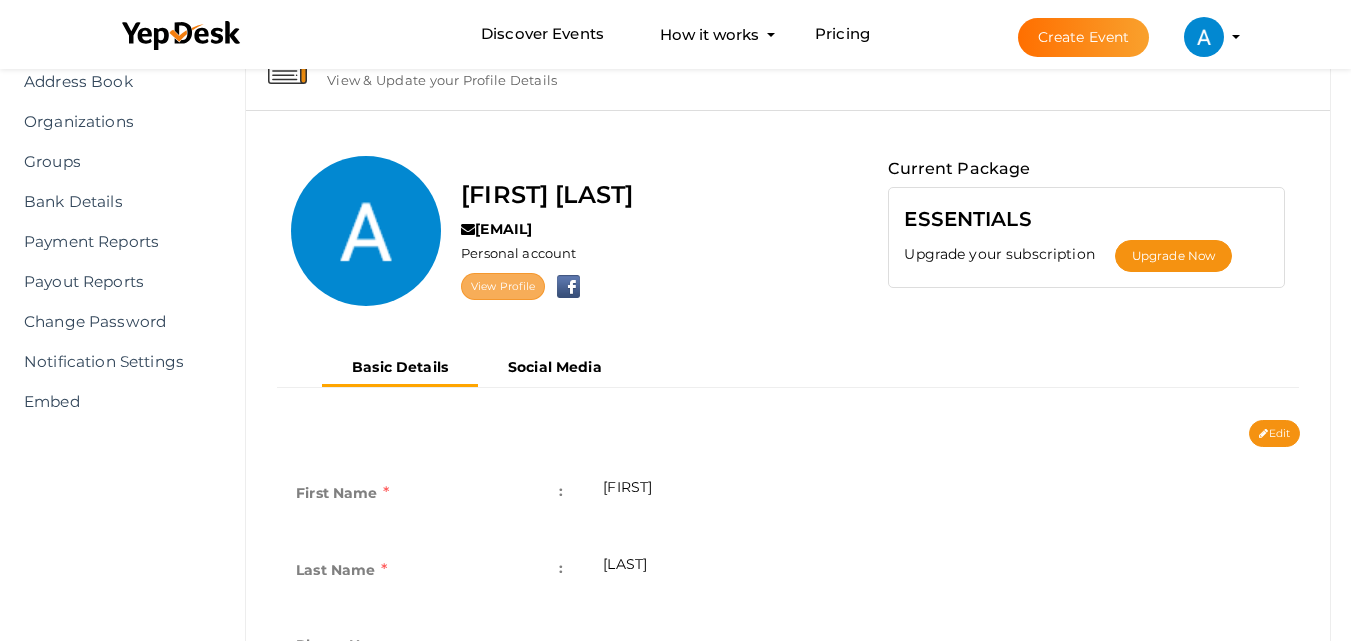 click on "View Profile" at bounding box center [503, 286] 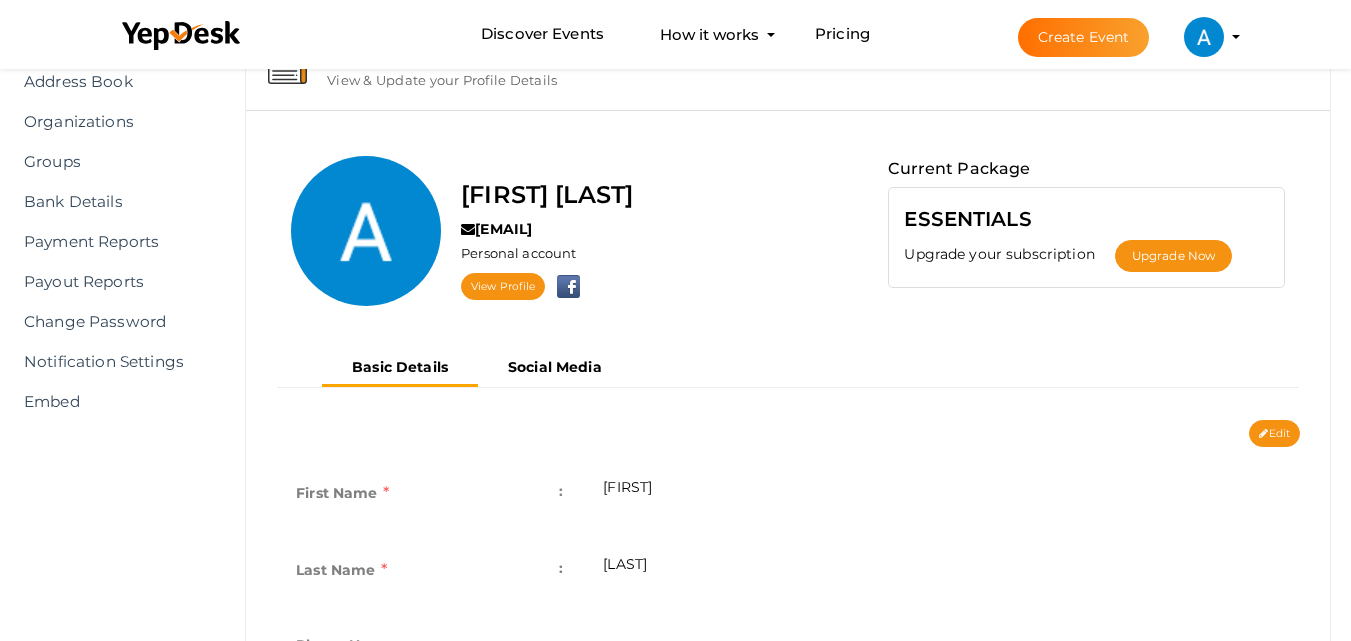 click on "[EMAIL]" at bounding box center [496, 229] 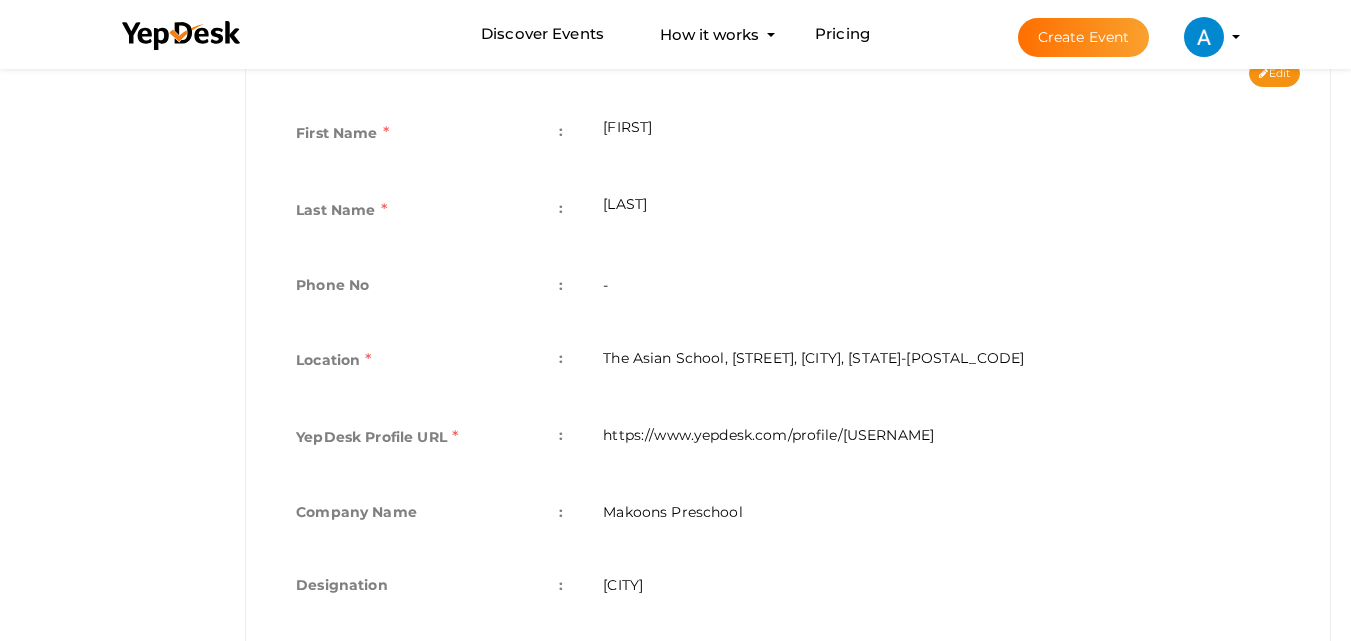 scroll, scrollTop: 593, scrollLeft: 0, axis: vertical 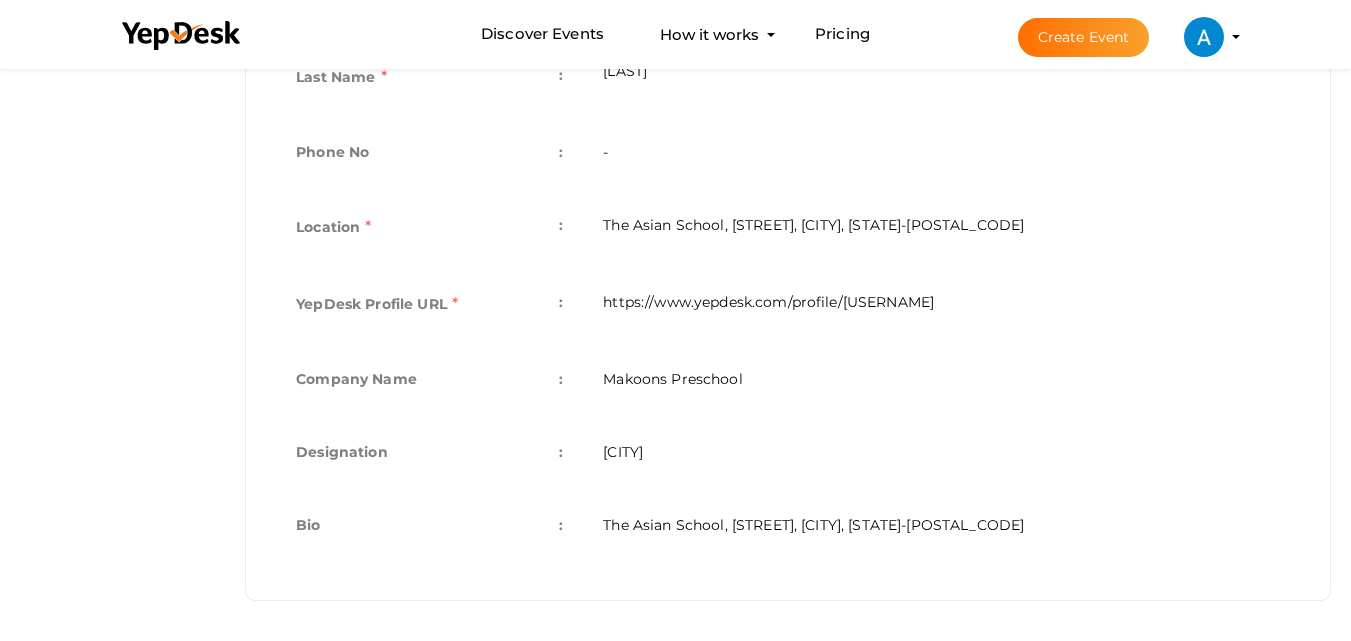 click on "The Asian School, [STREET], Near PCTE College, [NEIGHBORHOOD], [CITY]-[POSTAL_CODE]" at bounding box center (941, 229) 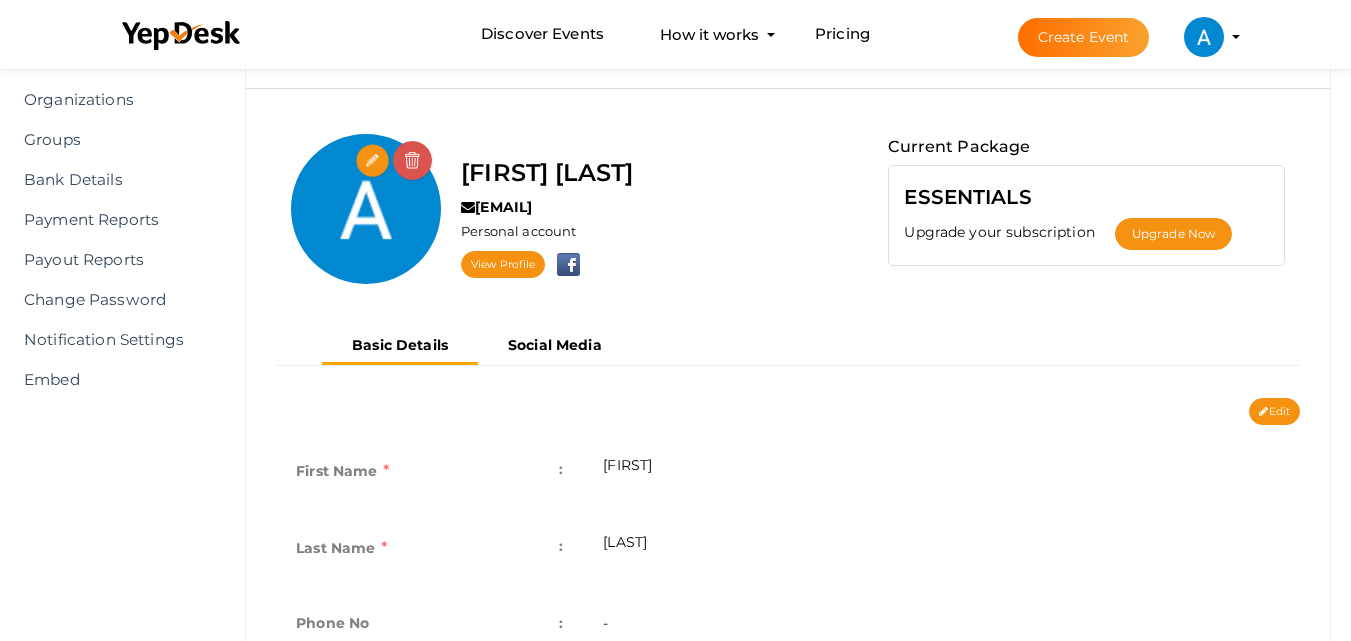 scroll, scrollTop: 93, scrollLeft: 0, axis: vertical 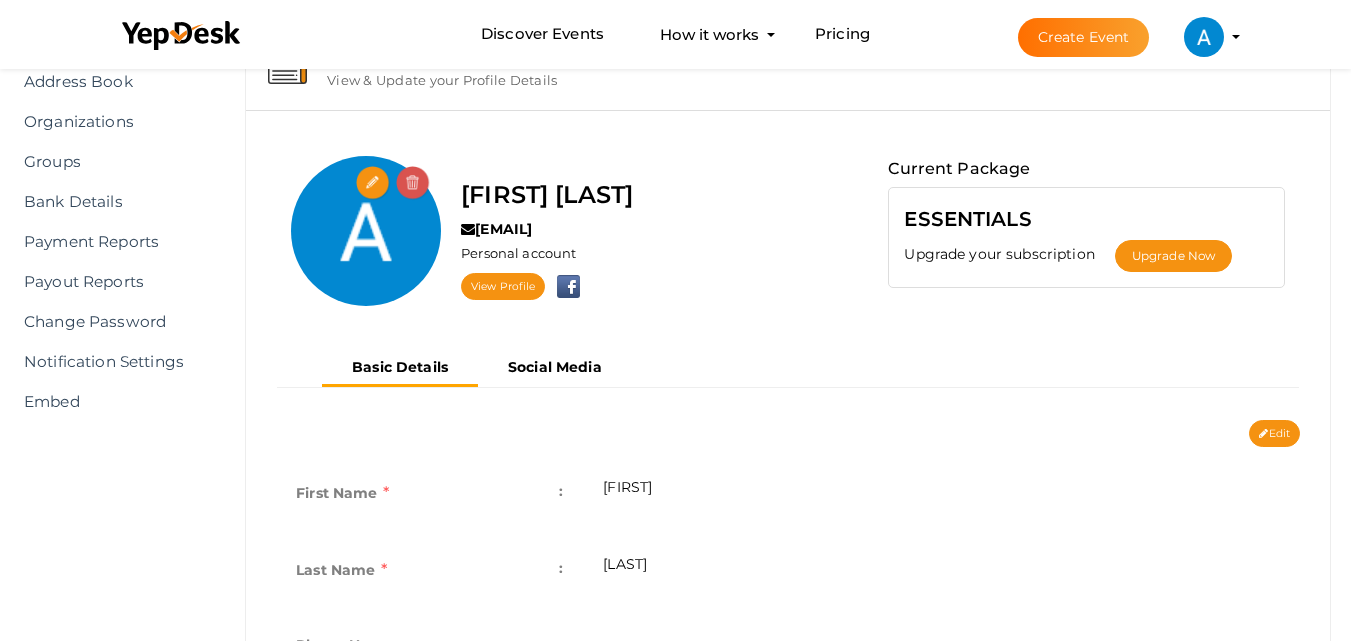 click at bounding box center [373, 183] 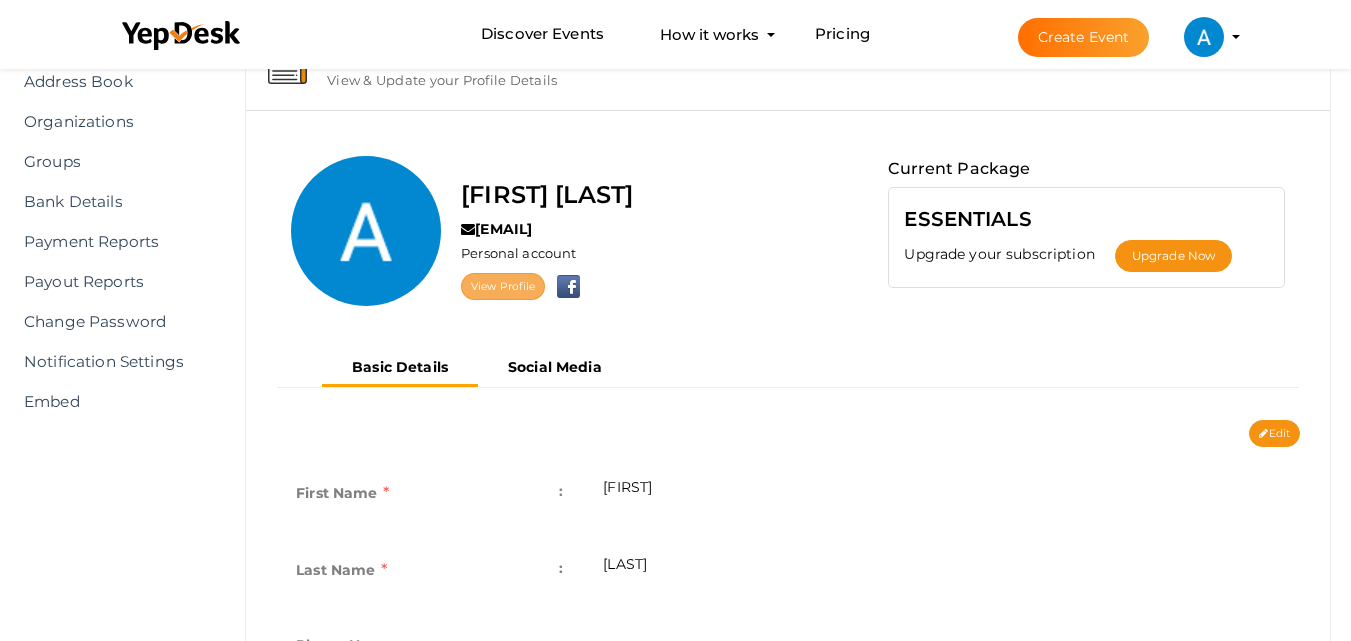 click on "View Profile" at bounding box center (503, 286) 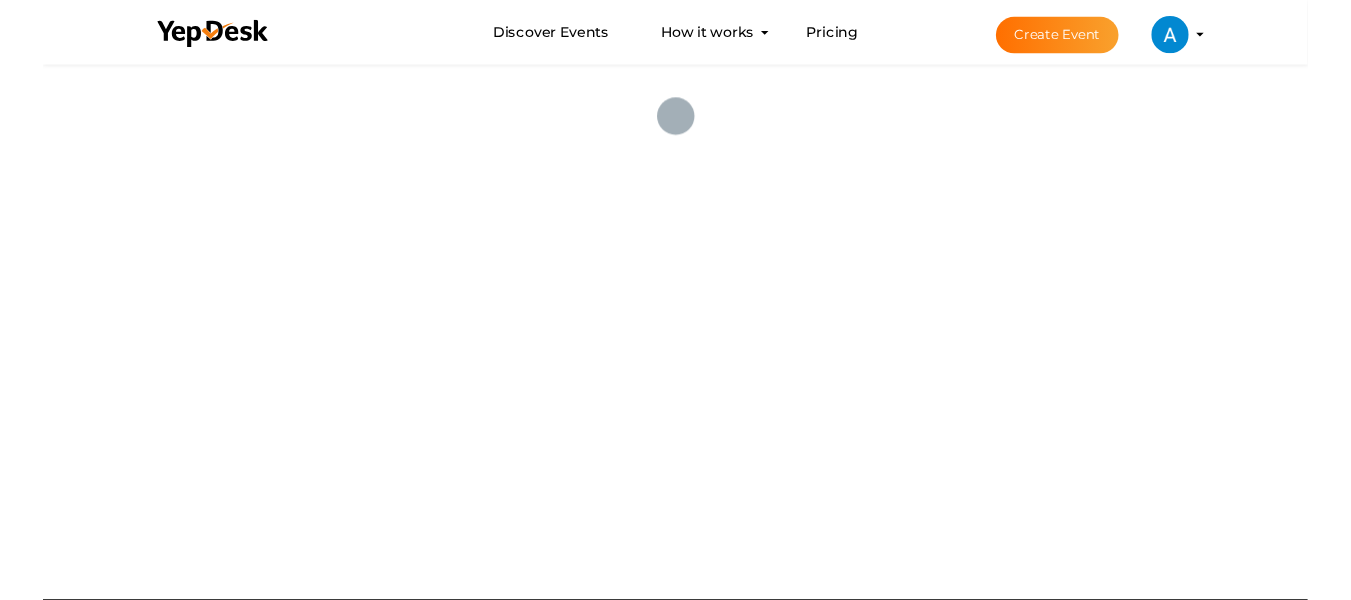 scroll, scrollTop: 0, scrollLeft: 0, axis: both 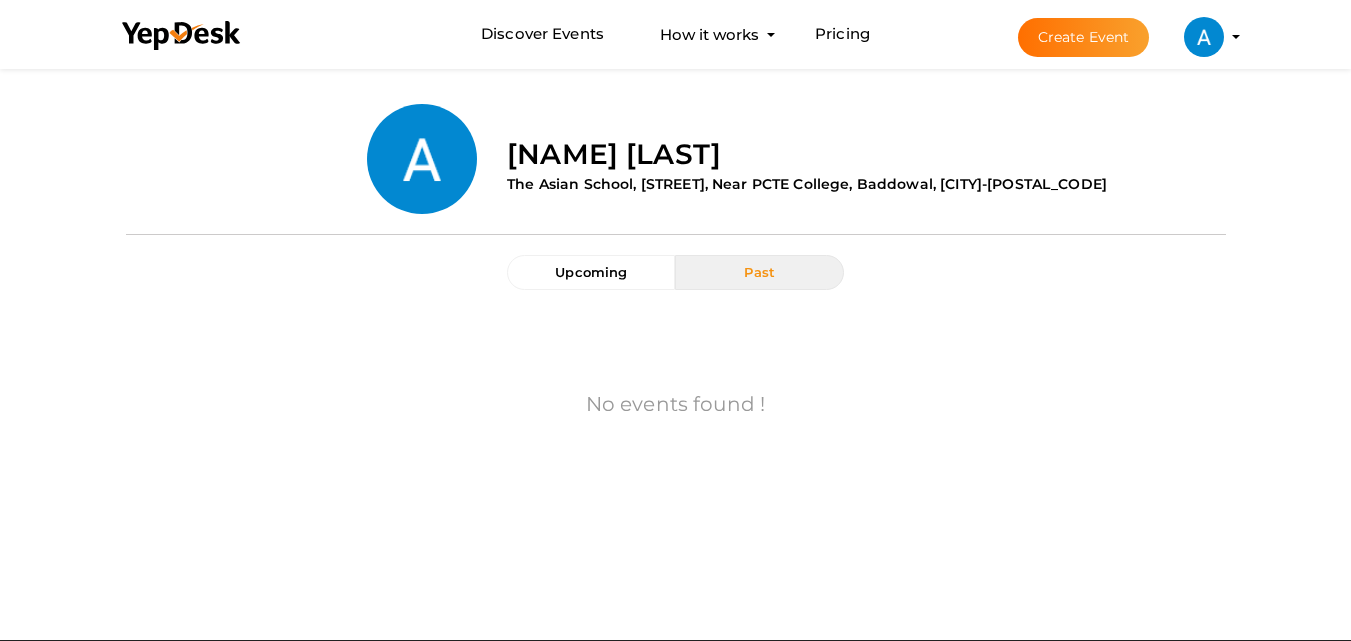 click on "The Asian School, [STREET], Near PCTE College, Baddowal, [CITY]-[POSTAL_CODE]" at bounding box center (807, 184) 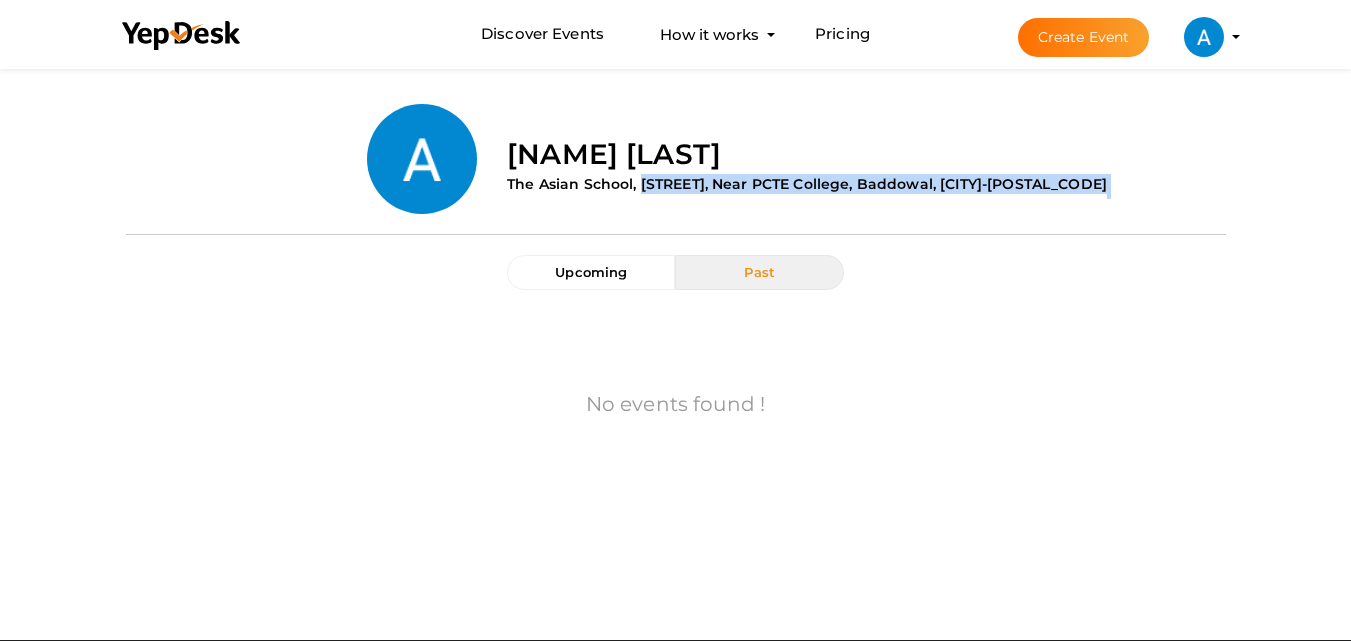 drag, startPoint x: 684, startPoint y: 186, endPoint x: 688, endPoint y: 220, distance: 34.234486 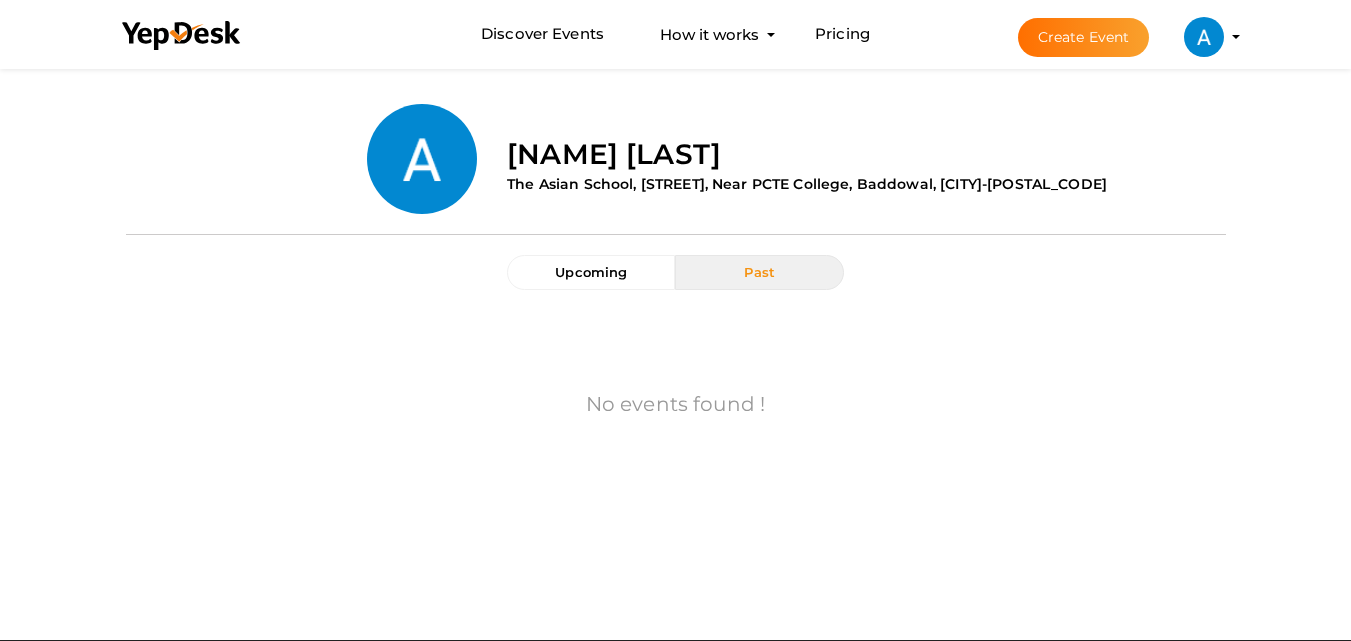 click on "The Asian School, [STREET], Near PCTE College, Baddowal, [CITY]-[POSTAL_CODE]" at bounding box center (807, 184) 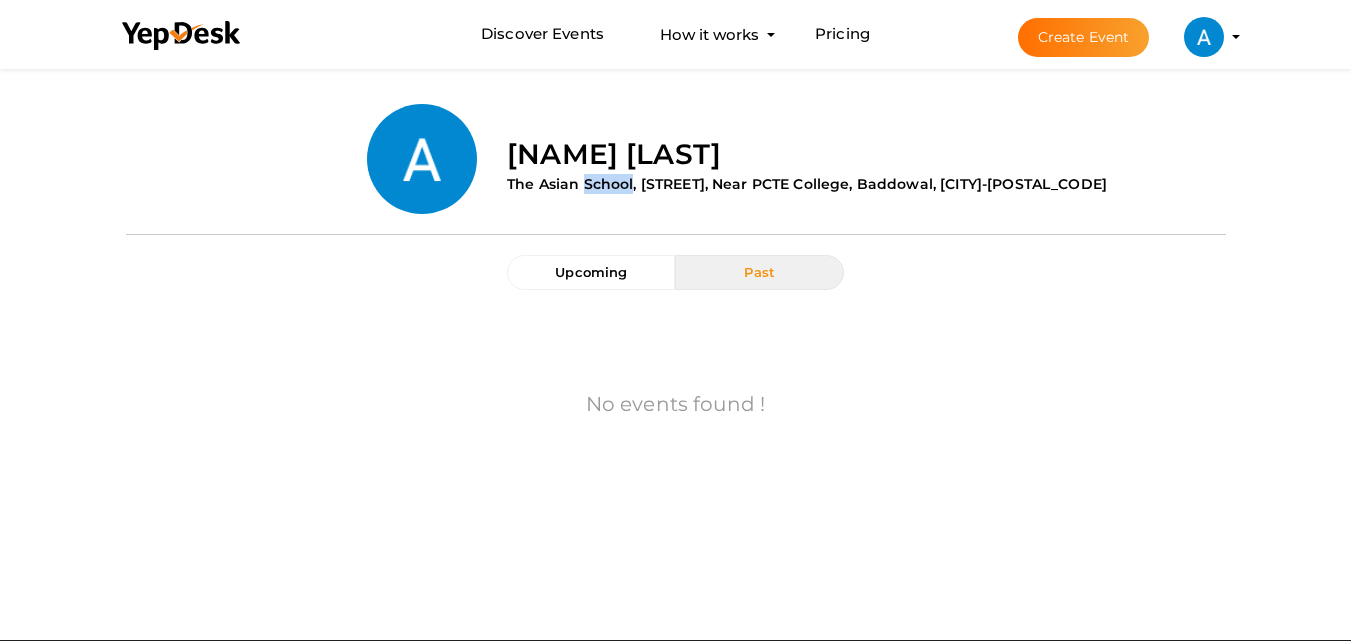 click on "The Asian School, [STREET], Near PCTE College, Baddowal, [CITY]-[POSTAL_CODE]" at bounding box center [807, 184] 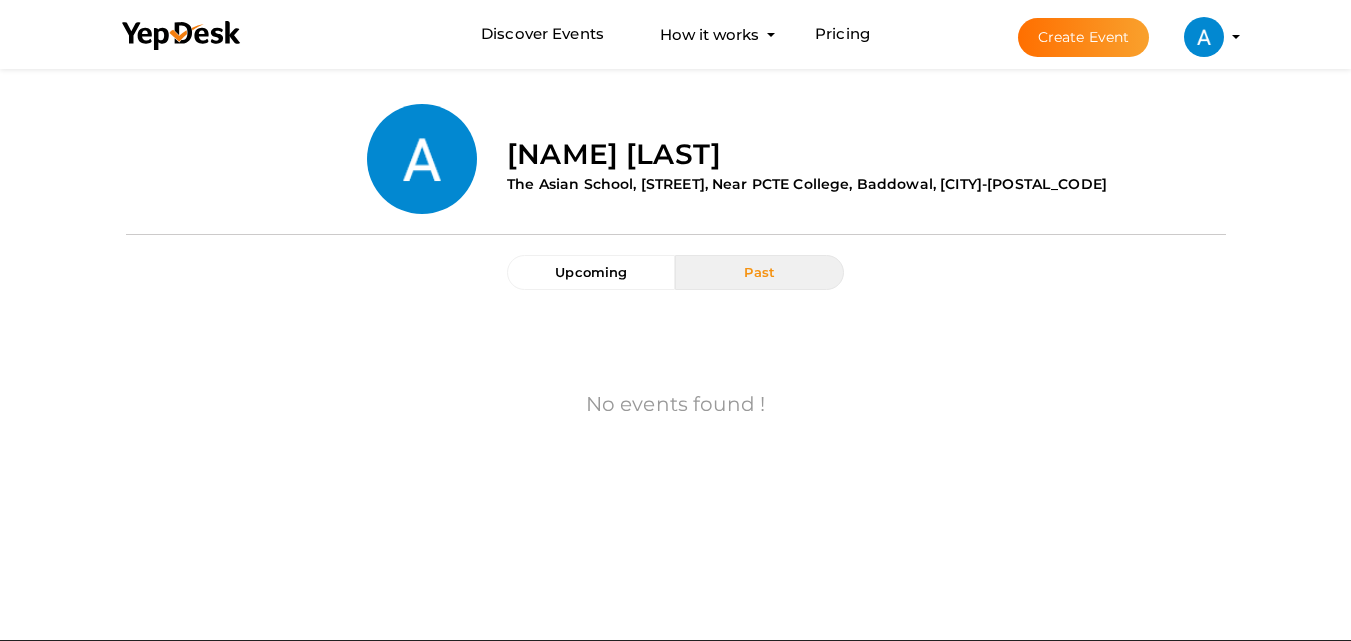 click on "The Asian School, [STREET], Near PCTE College, [CITY]-[POSTAL_CODE]" at bounding box center (807, 184) 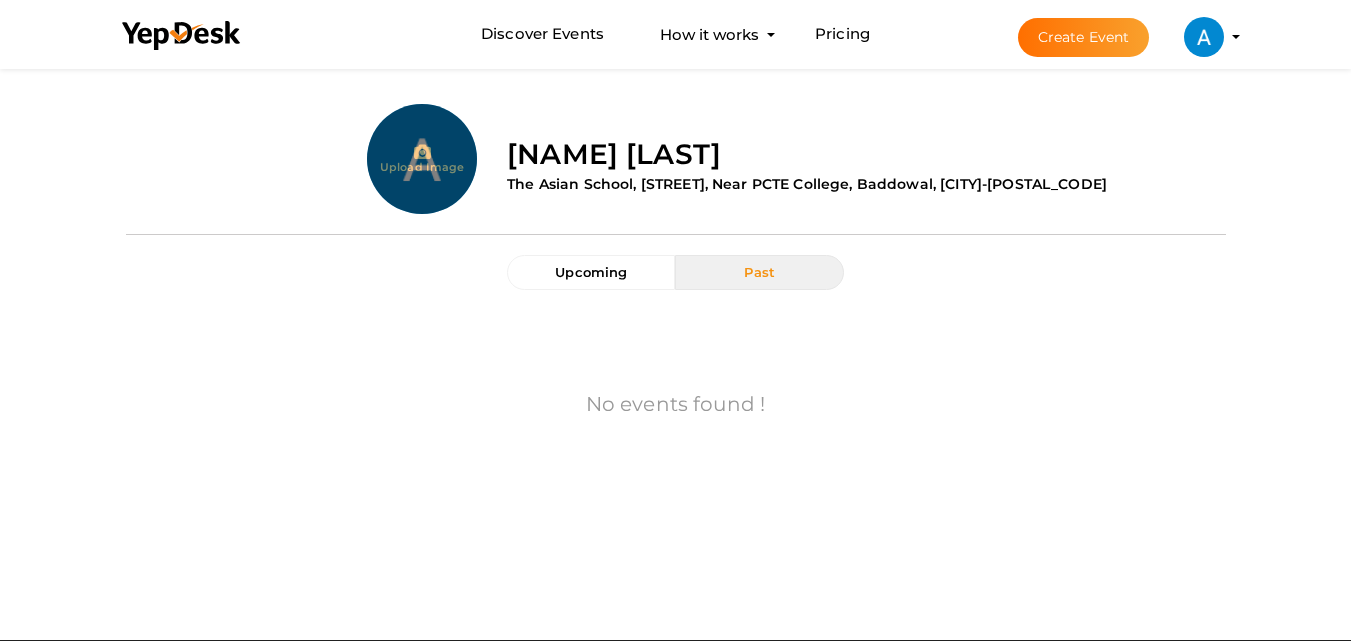 click at bounding box center (422, 199) 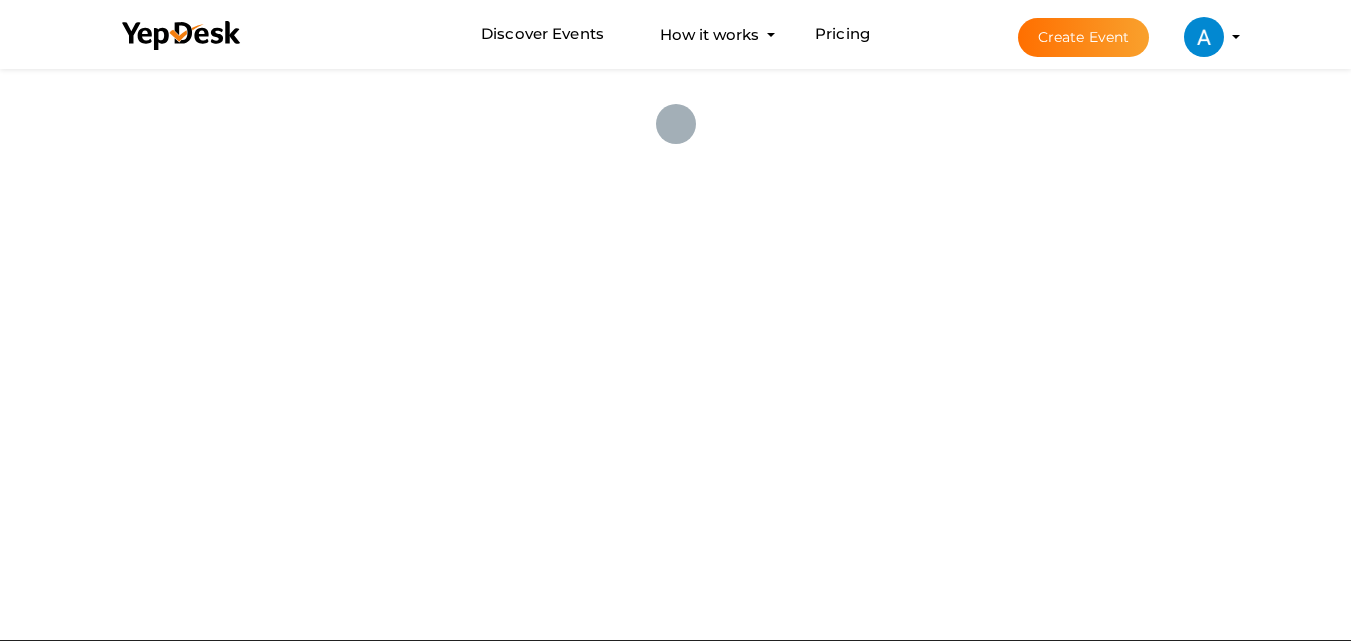 scroll, scrollTop: 0, scrollLeft: 0, axis: both 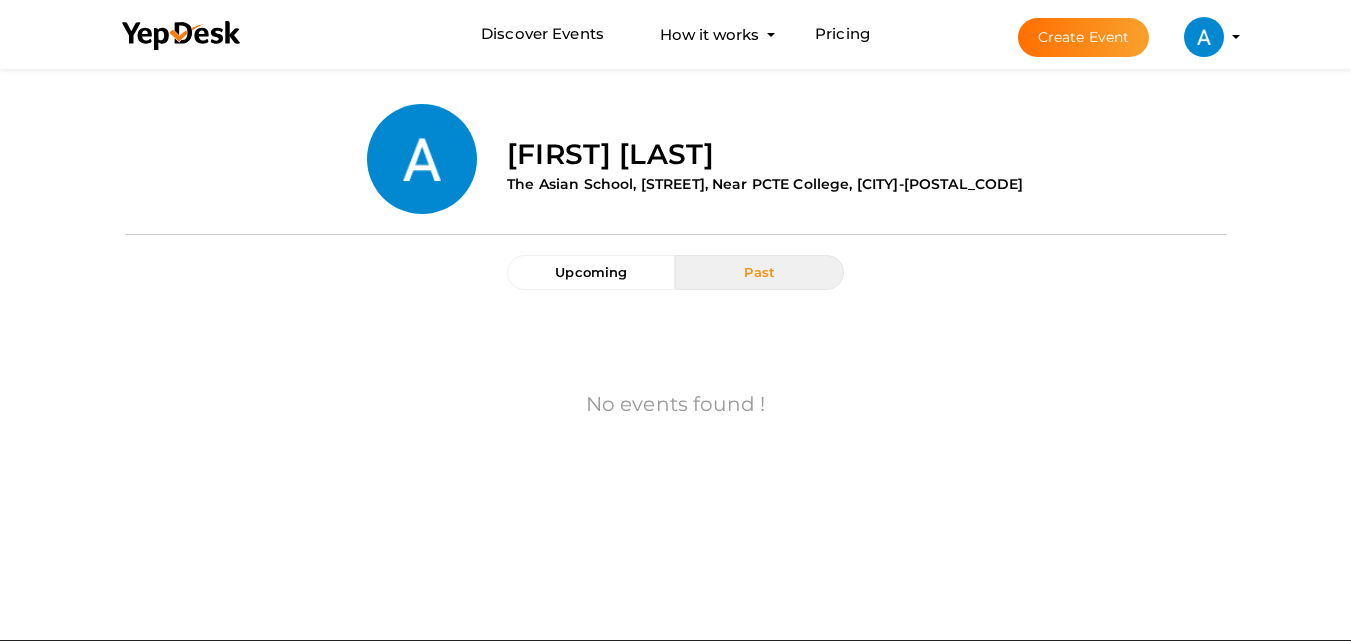 click on "Create Event" at bounding box center [1084, 37] 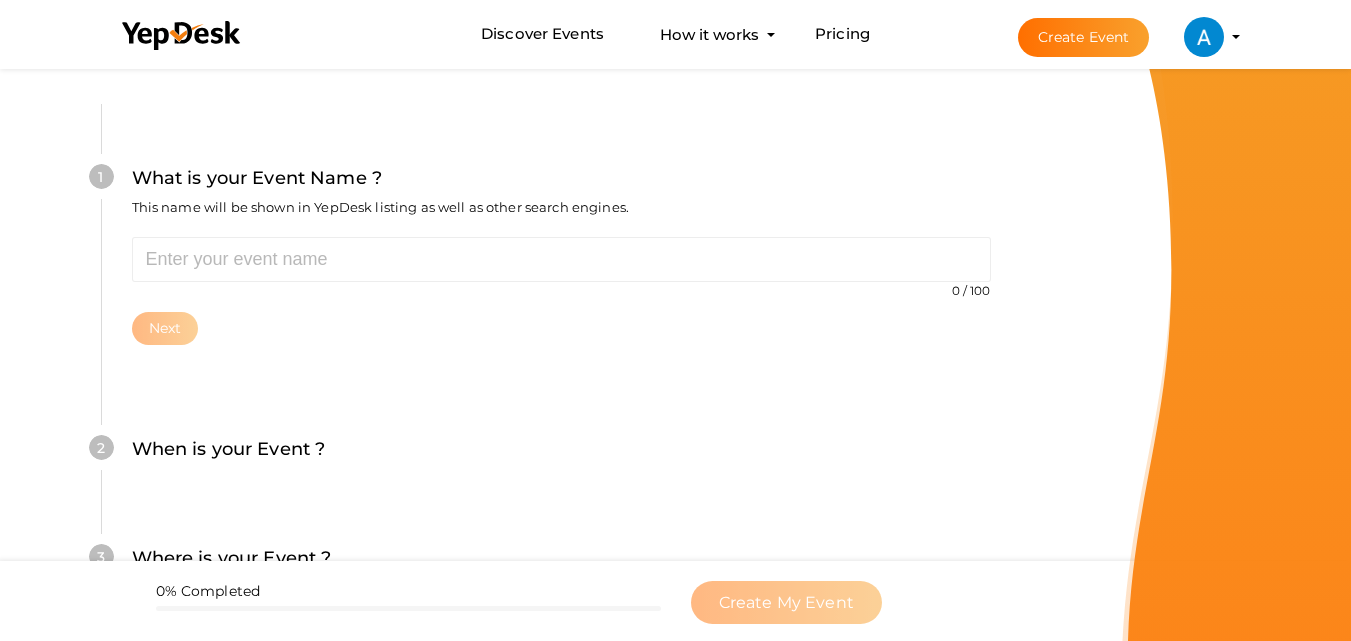 scroll, scrollTop: 200, scrollLeft: 0, axis: vertical 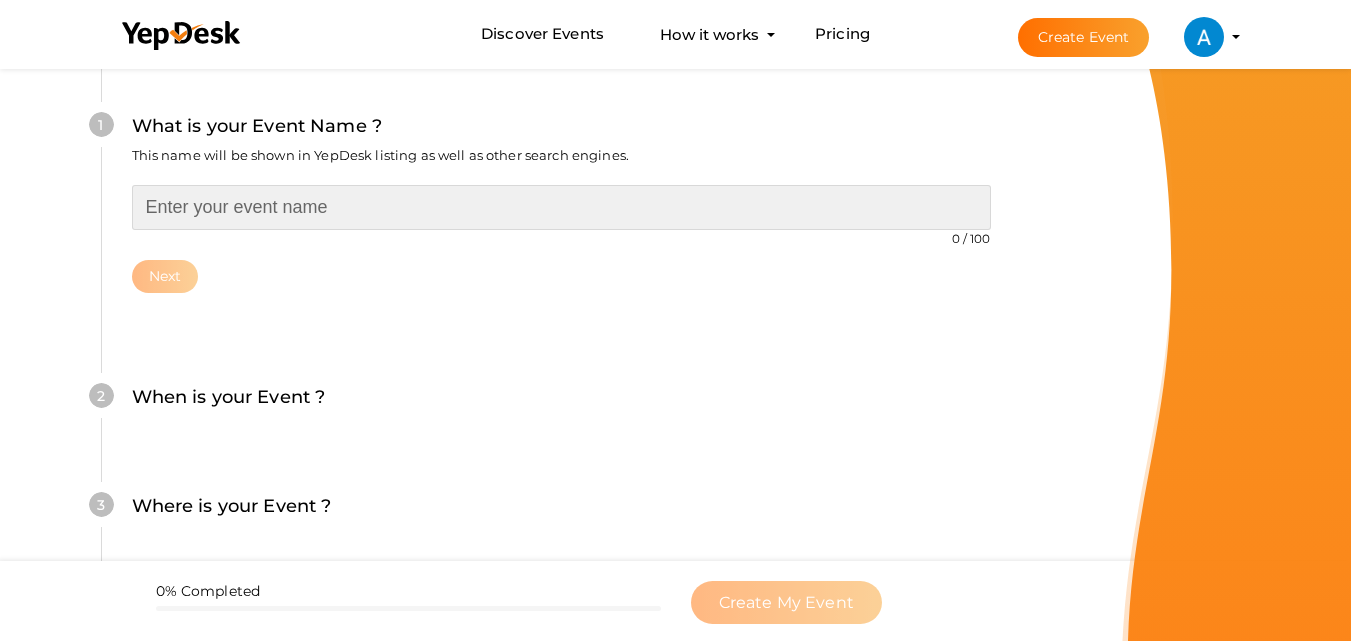 click at bounding box center [561, 207] 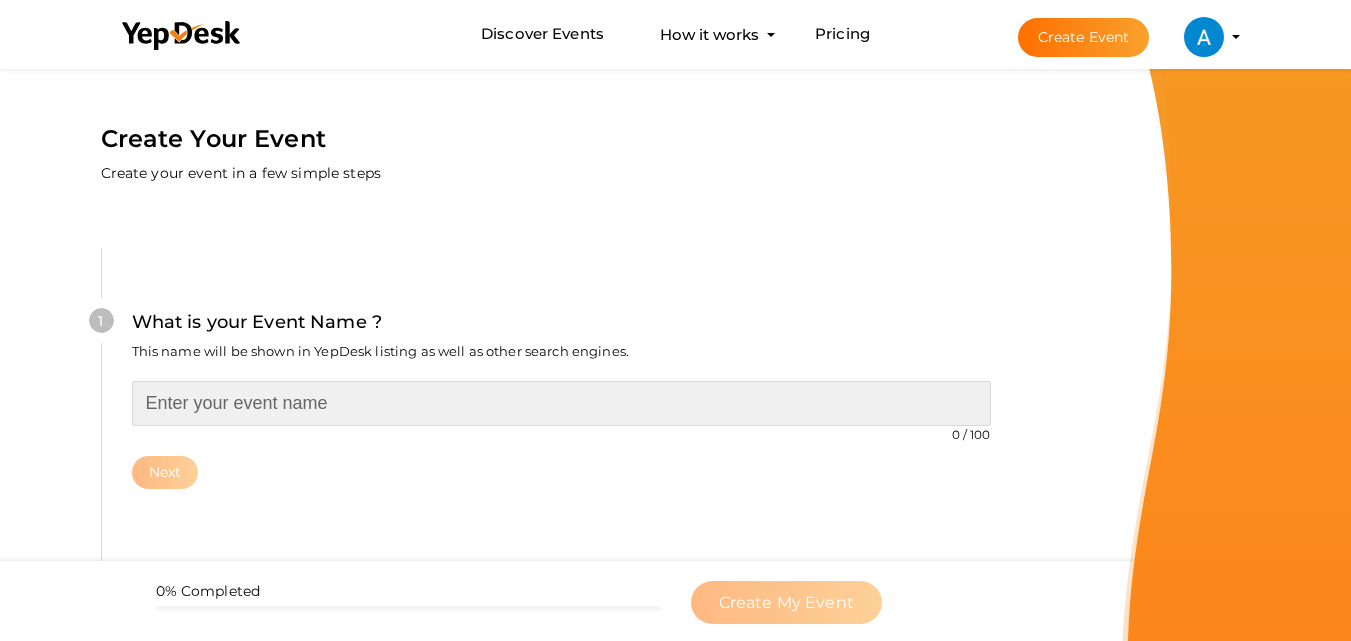scroll, scrollTop: 0, scrollLeft: 0, axis: both 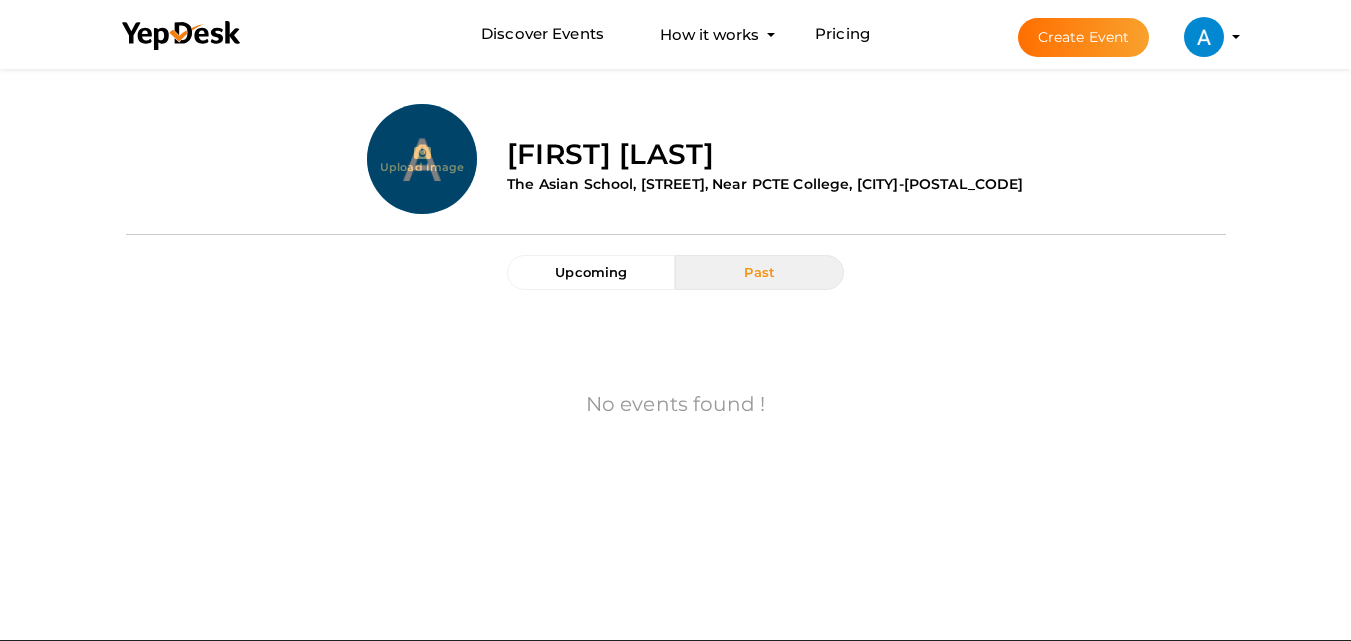 click on "Upload Image" at bounding box center [422, 159] 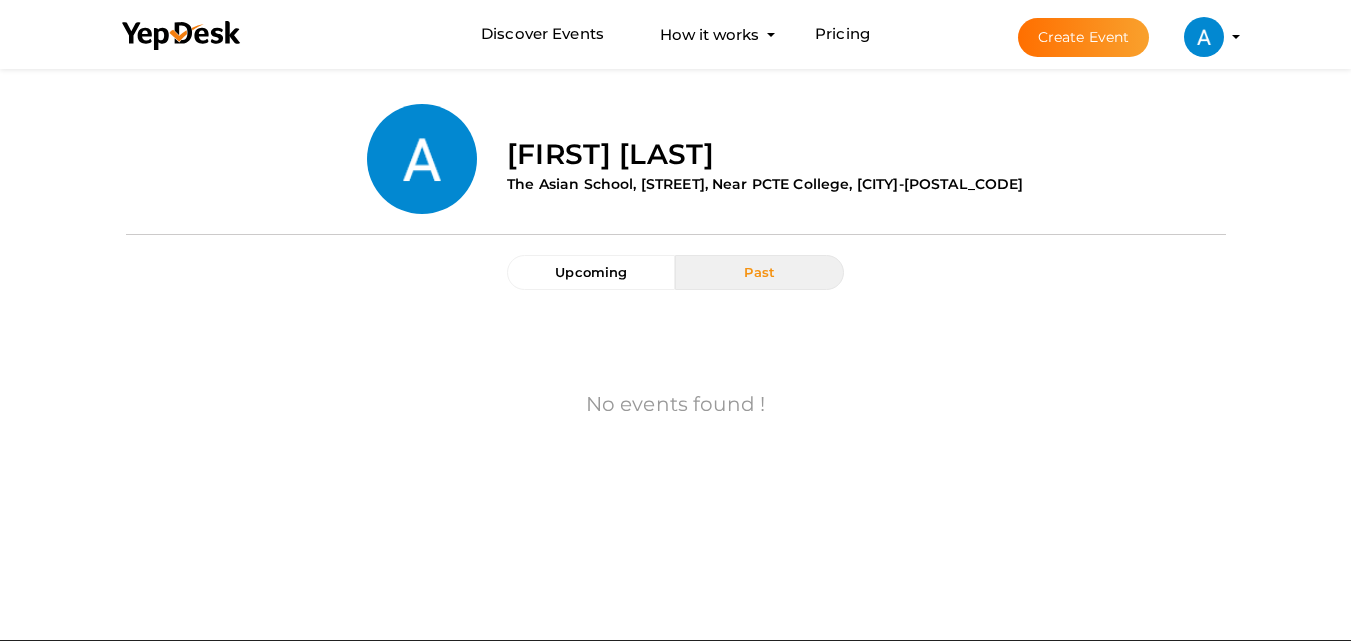 click on "[FIRST] [LAST]" at bounding box center [610, 154] 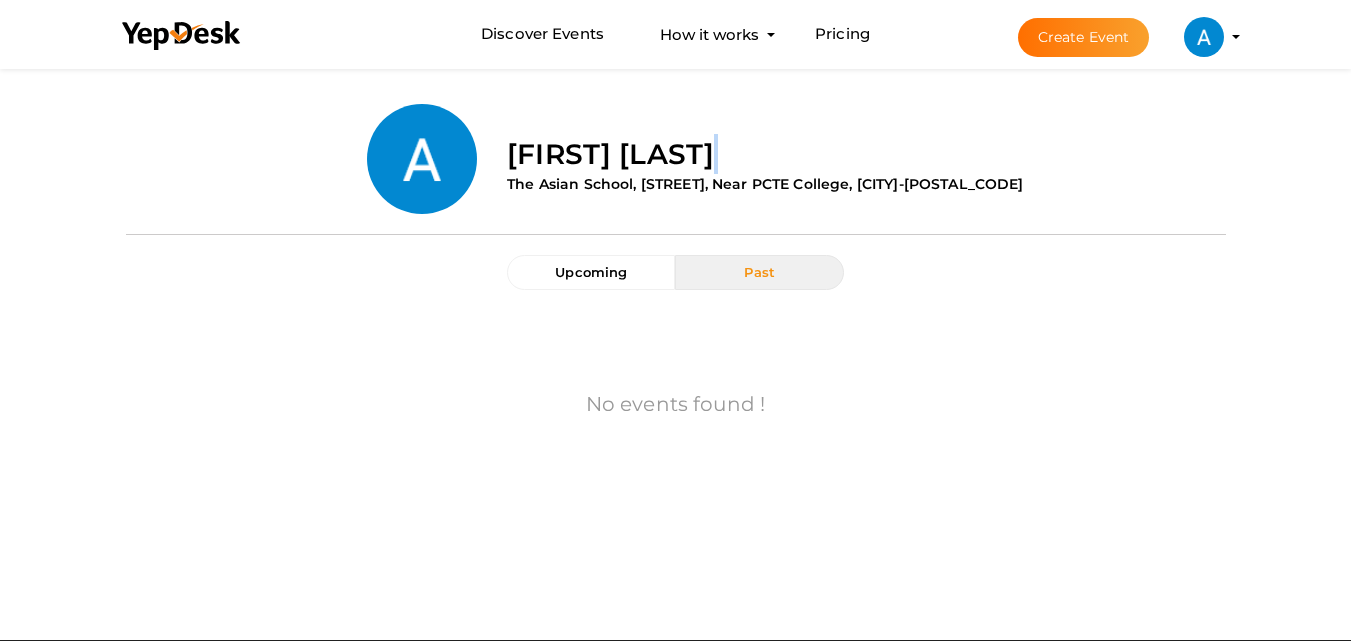 click on "[FIRST] [LAST]
The Asian School, [STREET], Near PCTE College, [CITY]-[POSTAL_CODE]" at bounding box center [858, 151] 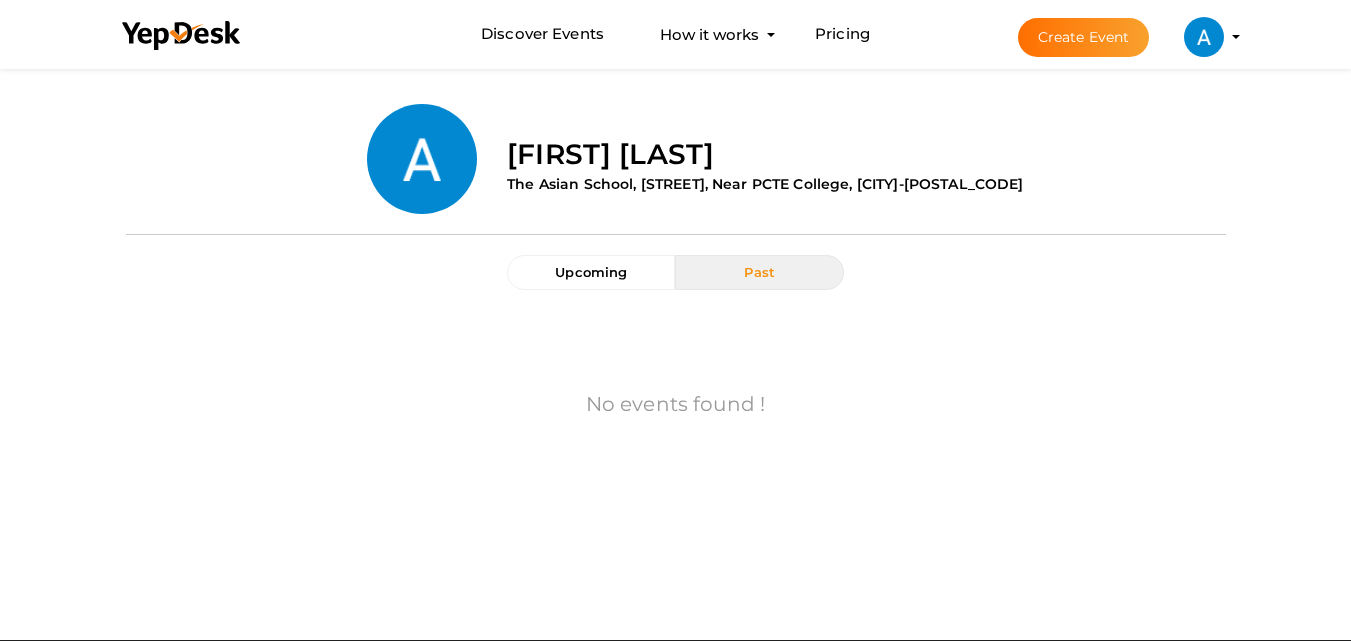 click on "[FIRST] [LAST]
The Asian School, [STREET], Near PCTE College, [CITY]-[POSTAL_CODE]" at bounding box center [858, 151] 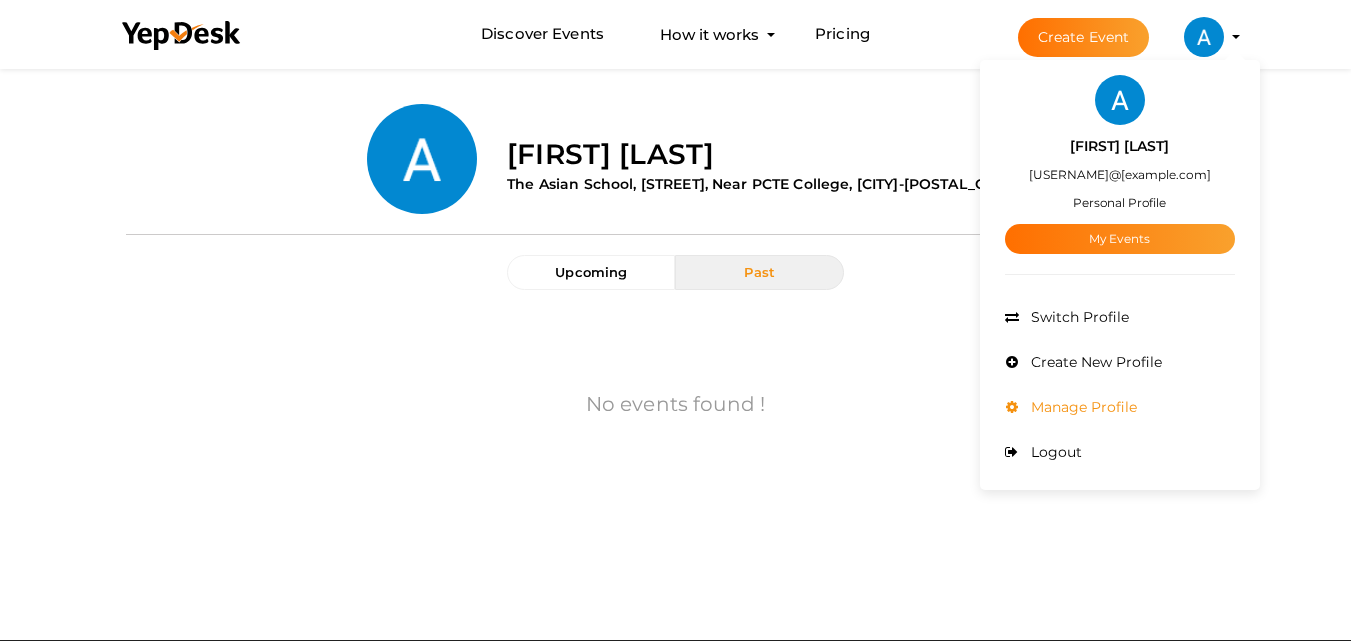 click on "Manage Profile" at bounding box center (1081, 407) 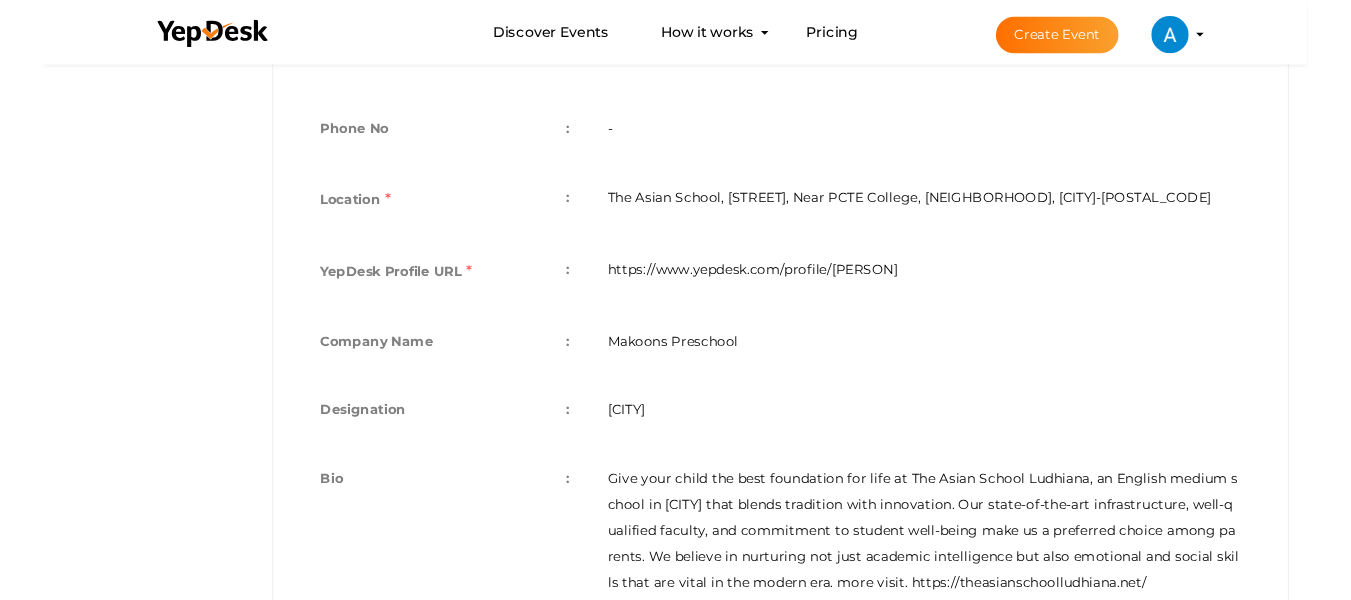 scroll, scrollTop: 693, scrollLeft: 0, axis: vertical 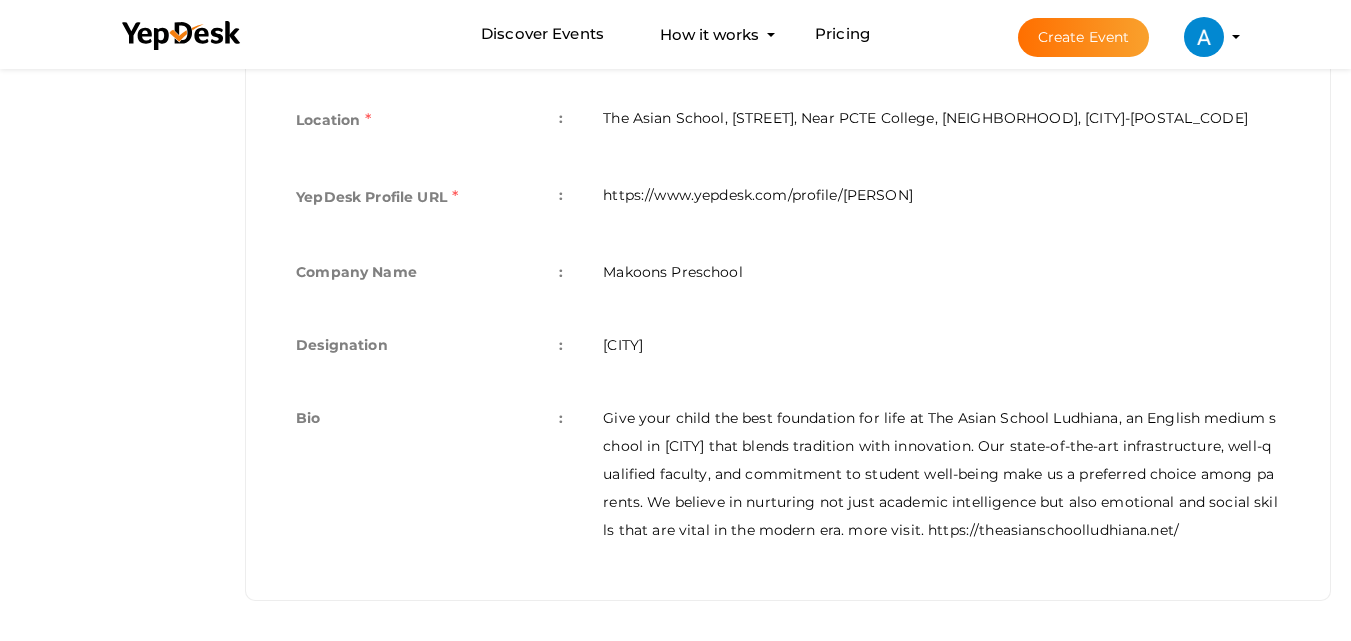 drag, startPoint x: 936, startPoint y: 533, endPoint x: 1202, endPoint y: 520, distance: 266.31747 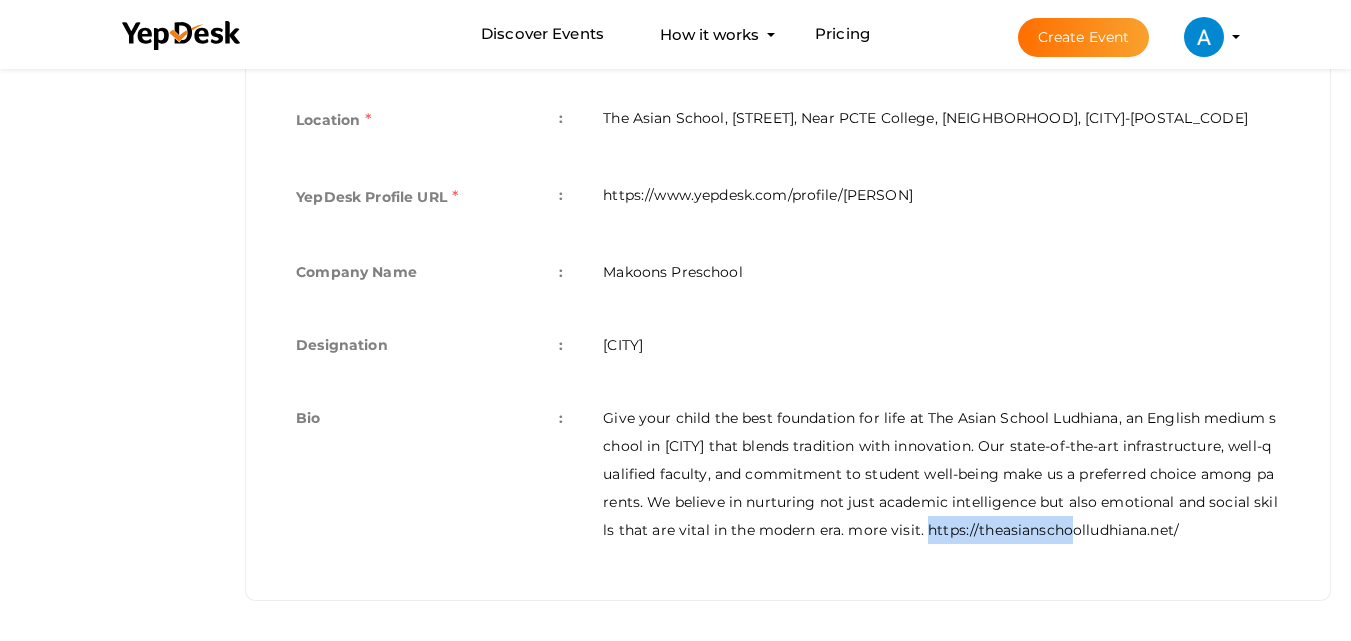 drag, startPoint x: 1064, startPoint y: 532, endPoint x: 933, endPoint y: 529, distance: 131.03435 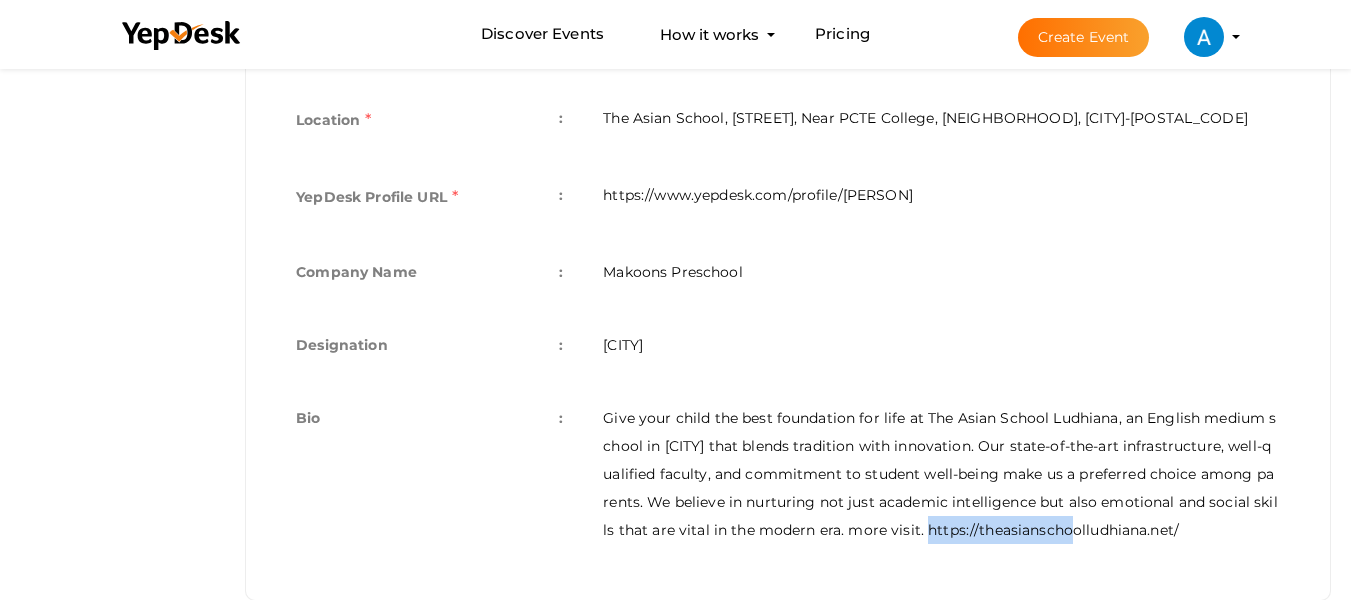 drag, startPoint x: 1203, startPoint y: 528, endPoint x: 938, endPoint y: 524, distance: 265.03018 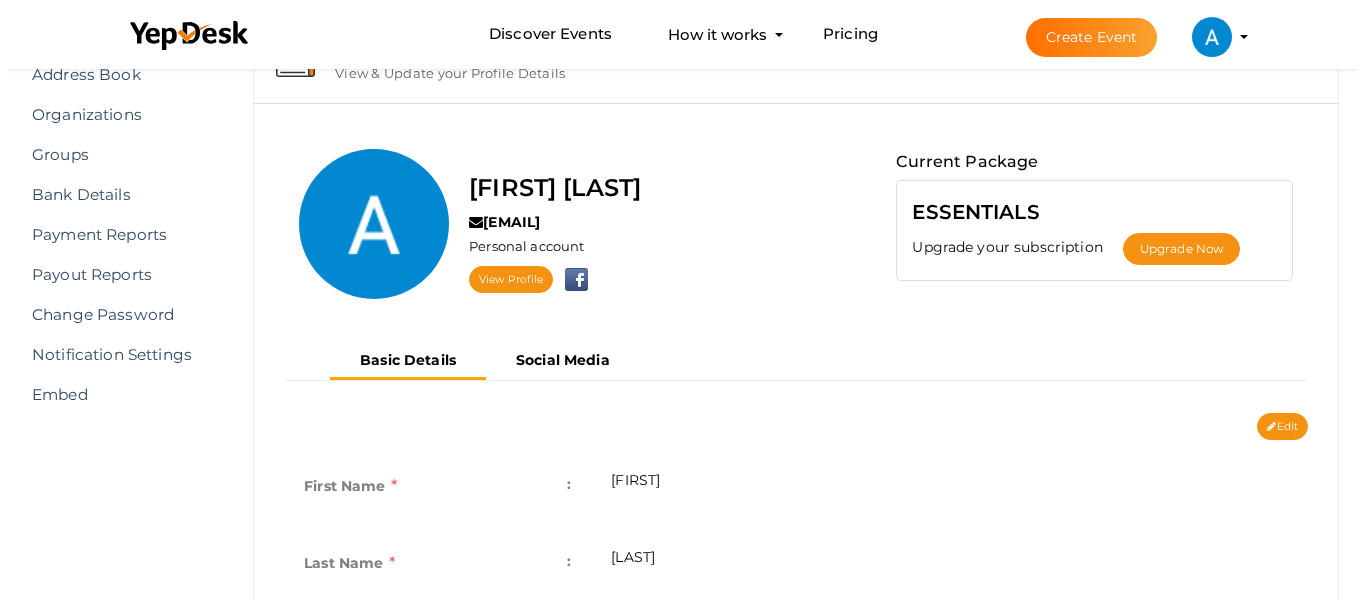 scroll, scrollTop: 0, scrollLeft: 0, axis: both 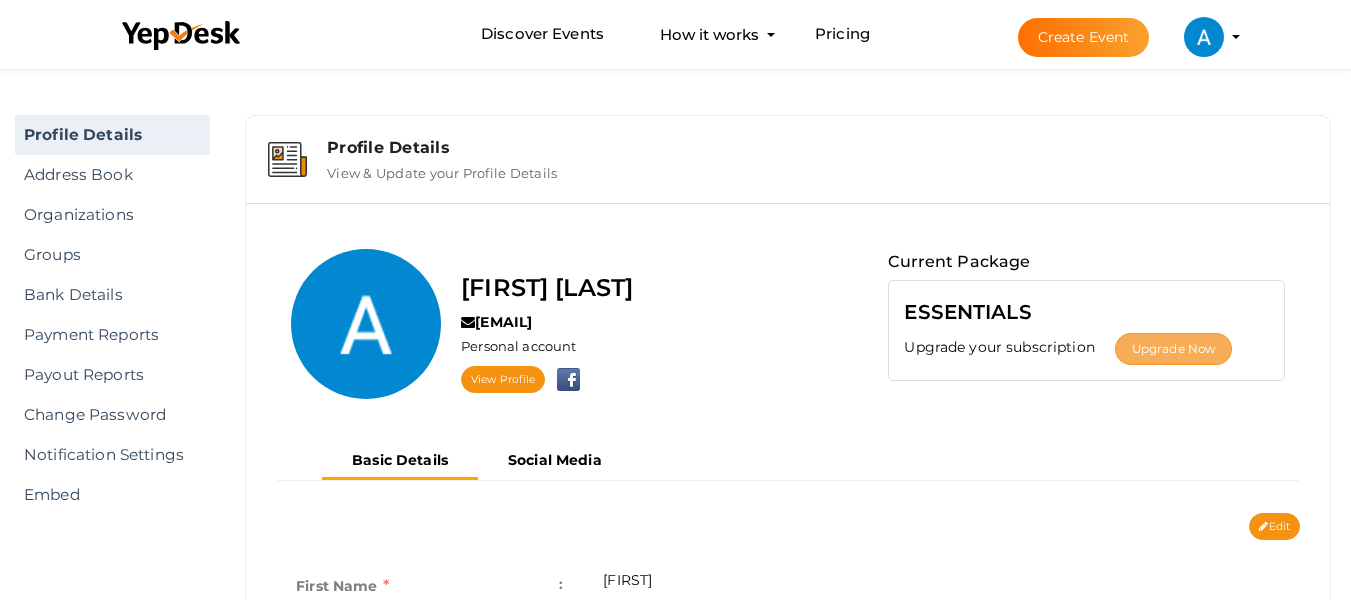 click on "Upgrade
Now" at bounding box center [1173, 349] 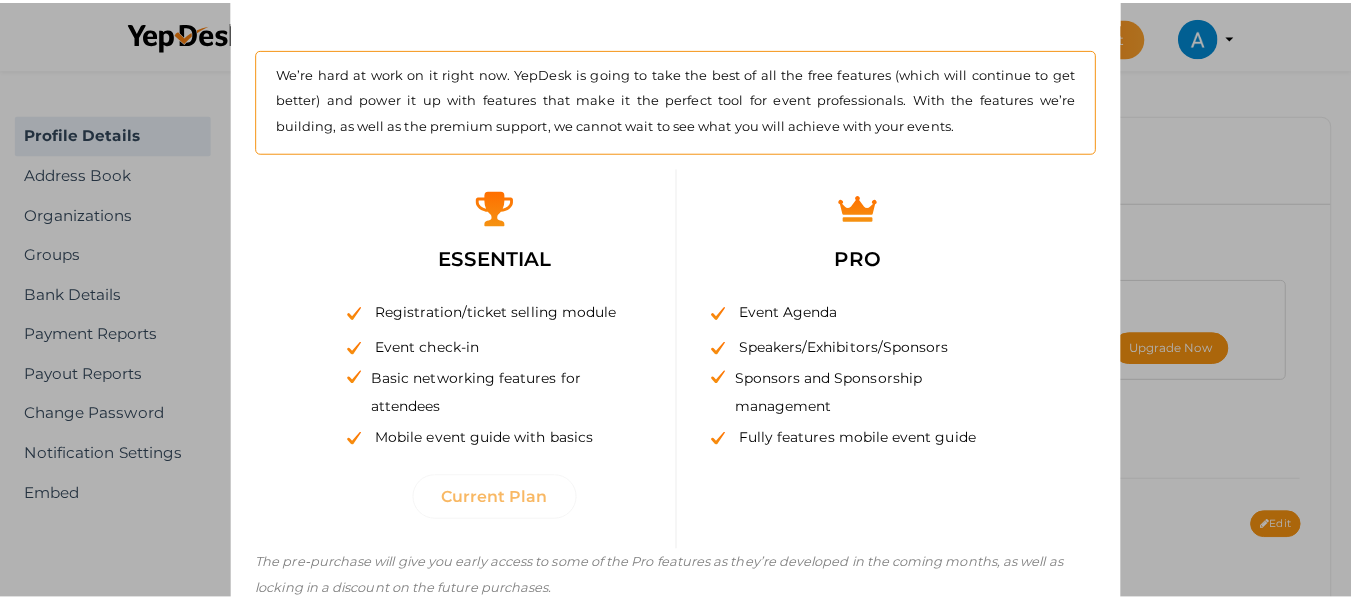 scroll, scrollTop: 0, scrollLeft: 0, axis: both 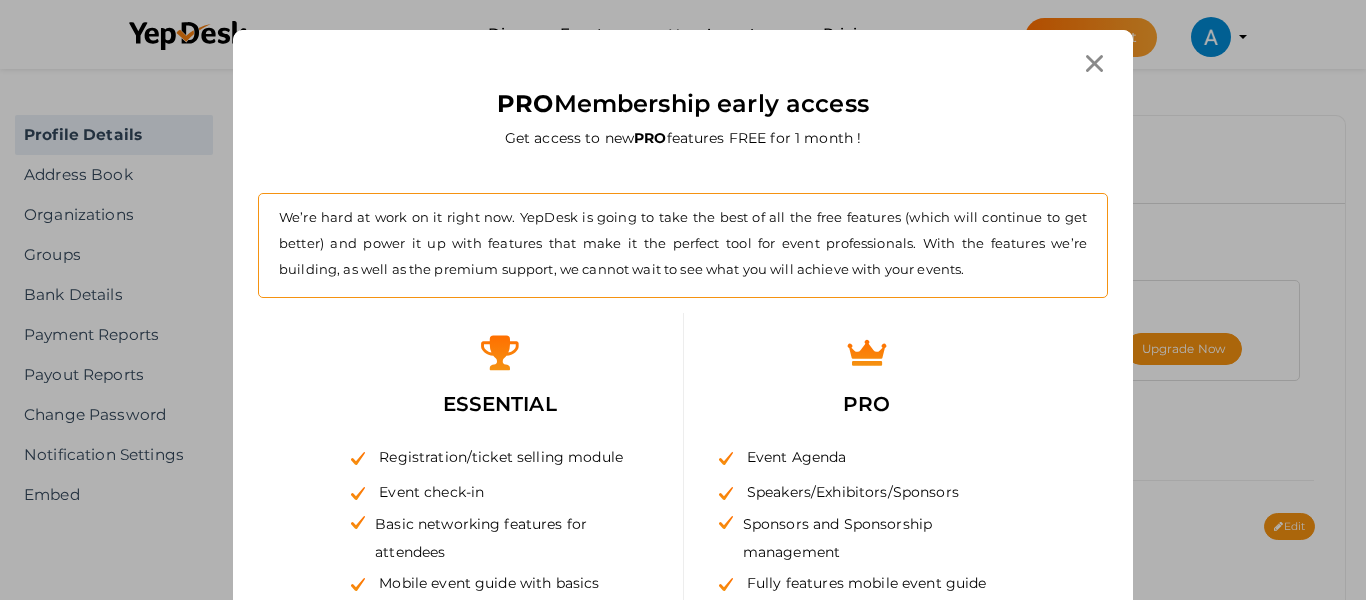click at bounding box center (1094, 63) 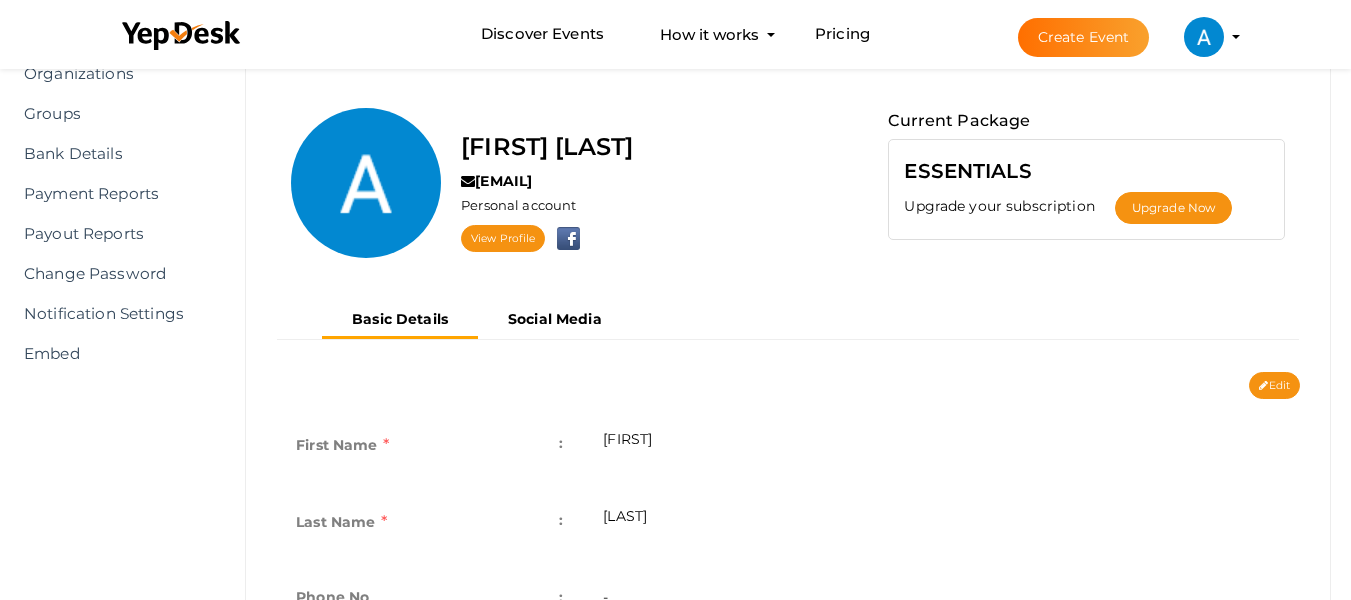 scroll, scrollTop: 100, scrollLeft: 0, axis: vertical 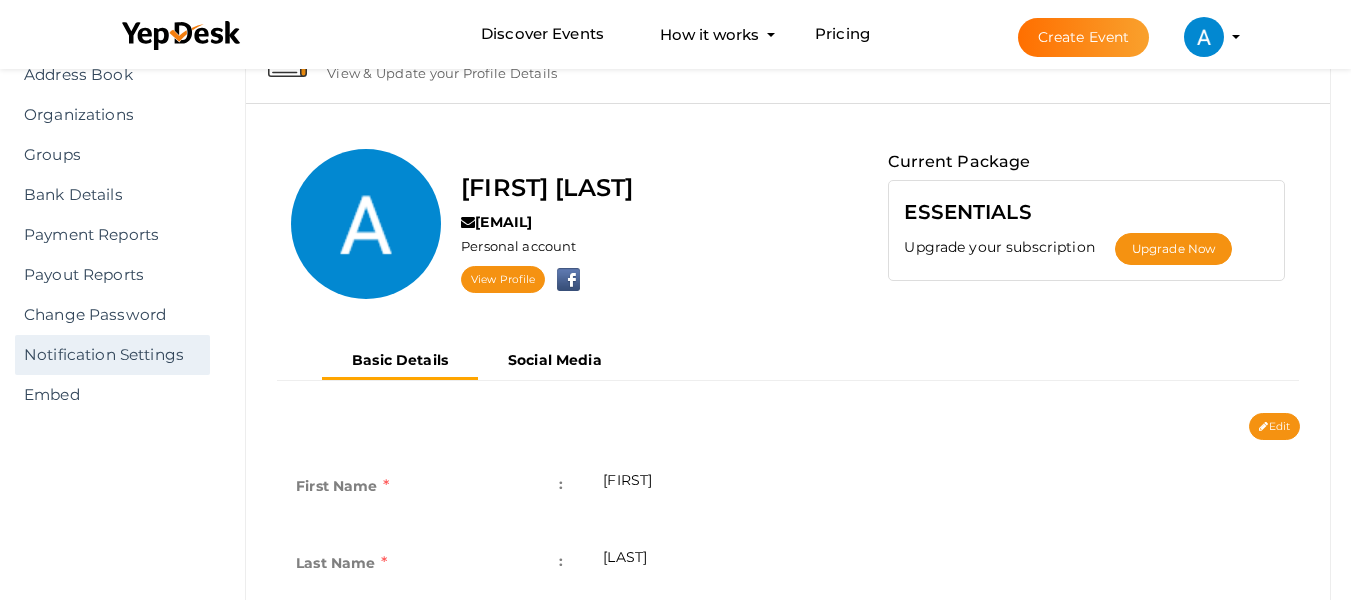 click on "Notification
Settings" at bounding box center [112, 355] 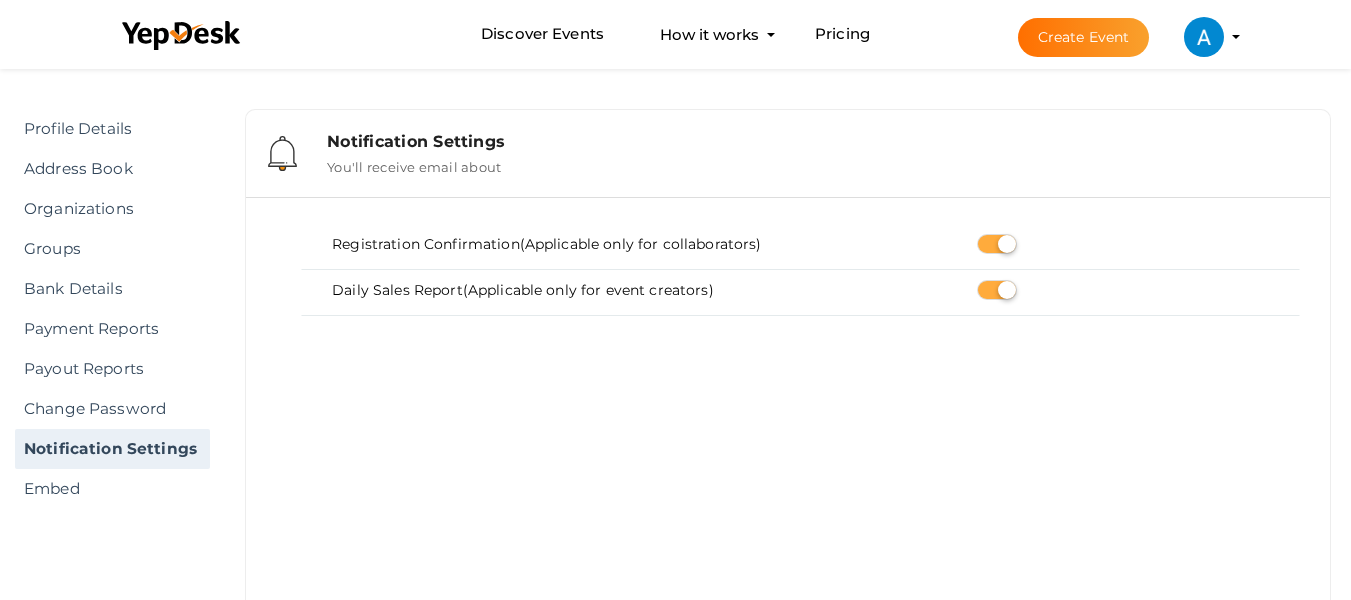 scroll, scrollTop: 0, scrollLeft: 0, axis: both 